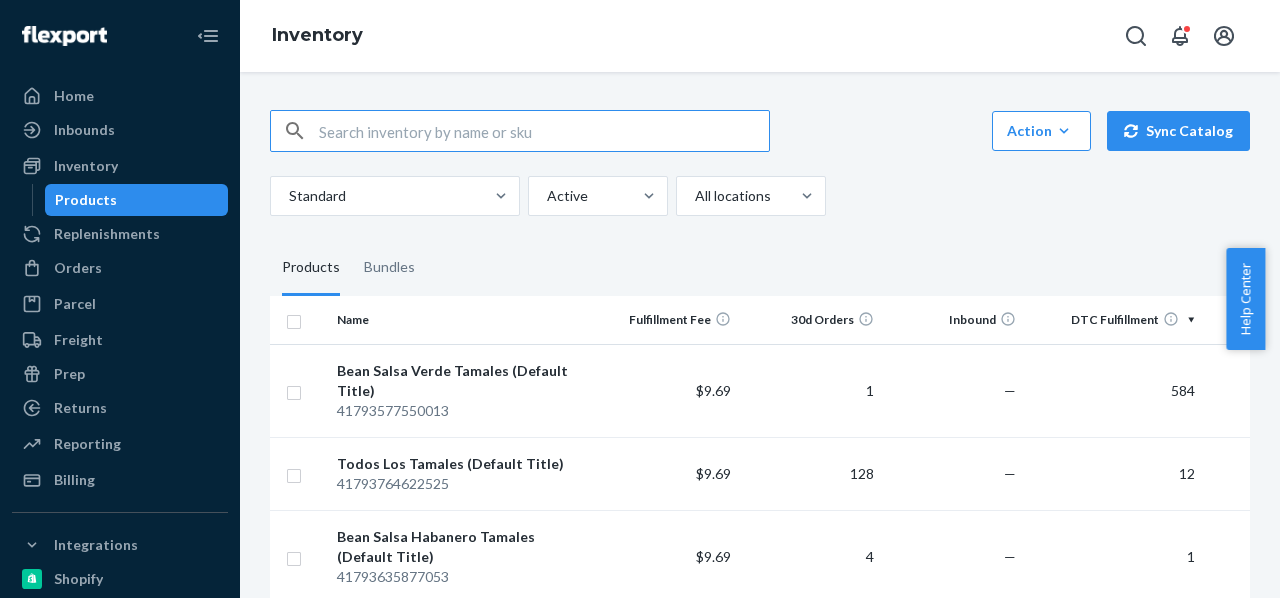 scroll, scrollTop: 0, scrollLeft: 0, axis: both 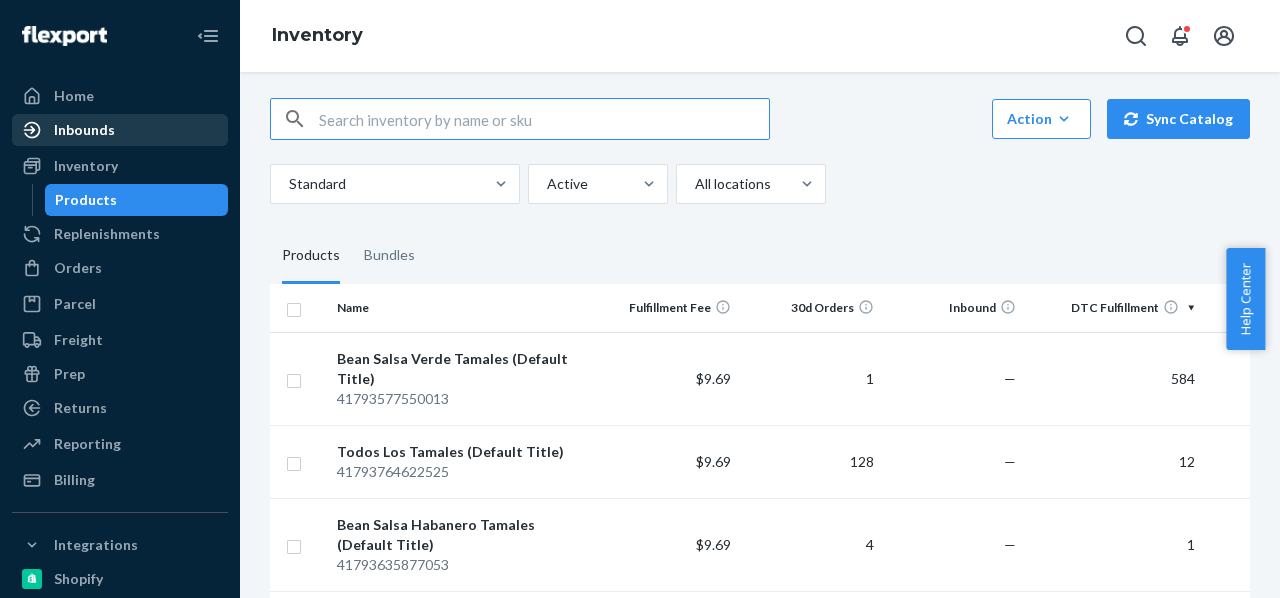 click on "Inbounds" at bounding box center (84, 130) 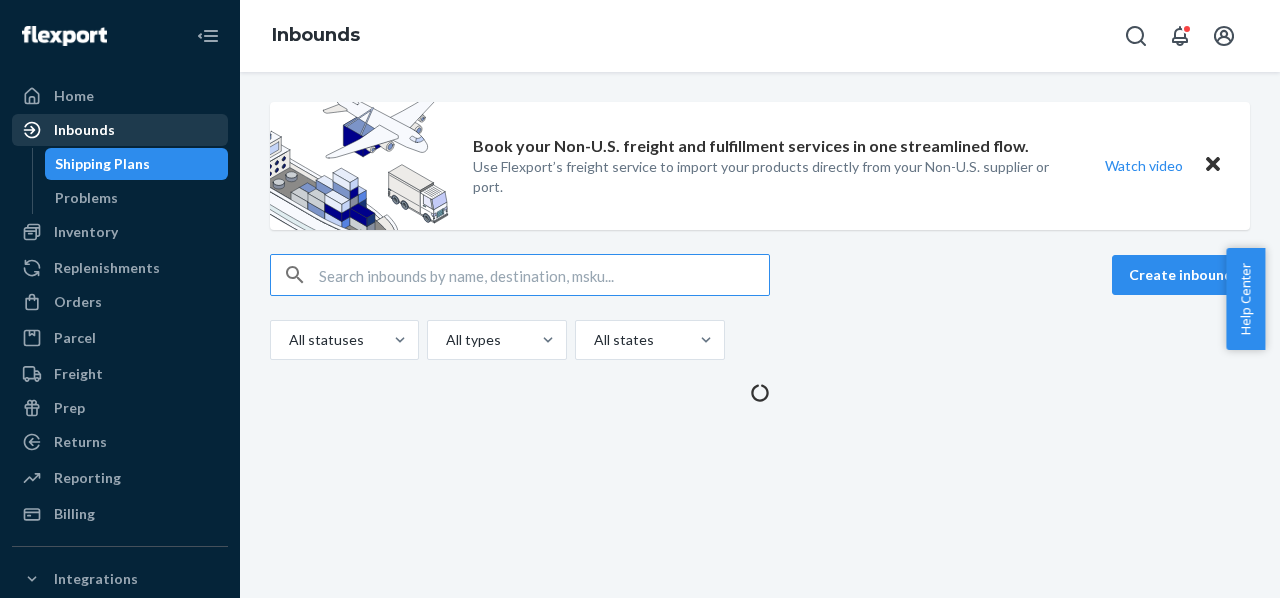 scroll, scrollTop: 0, scrollLeft: 0, axis: both 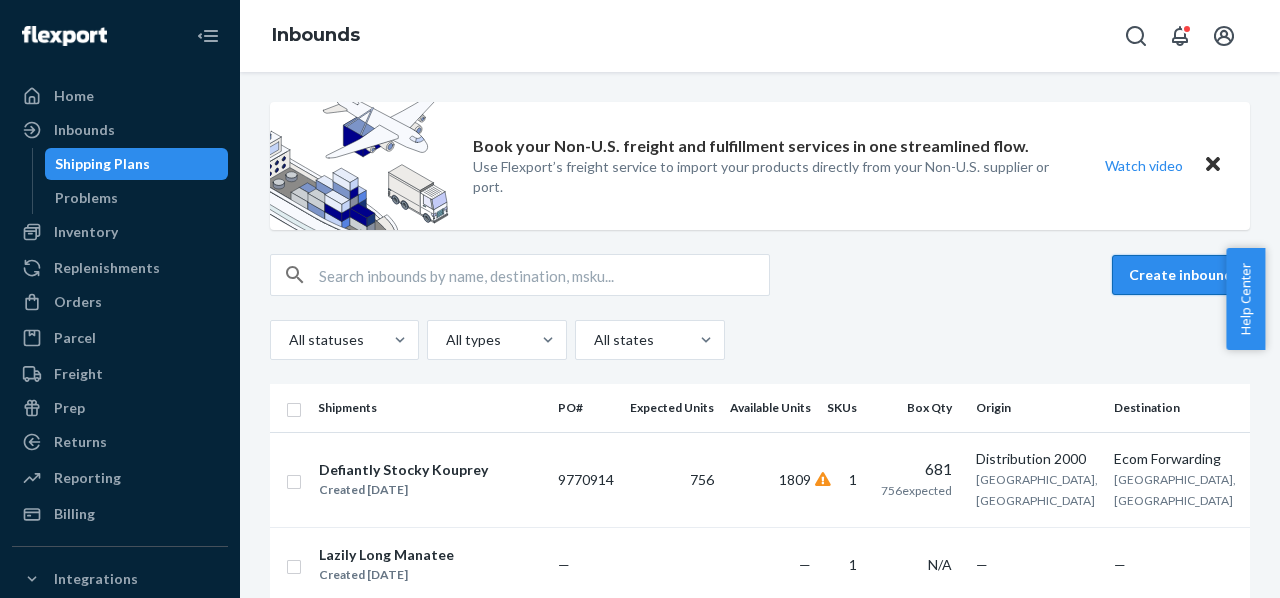 click on "Create inbound" at bounding box center [1181, 275] 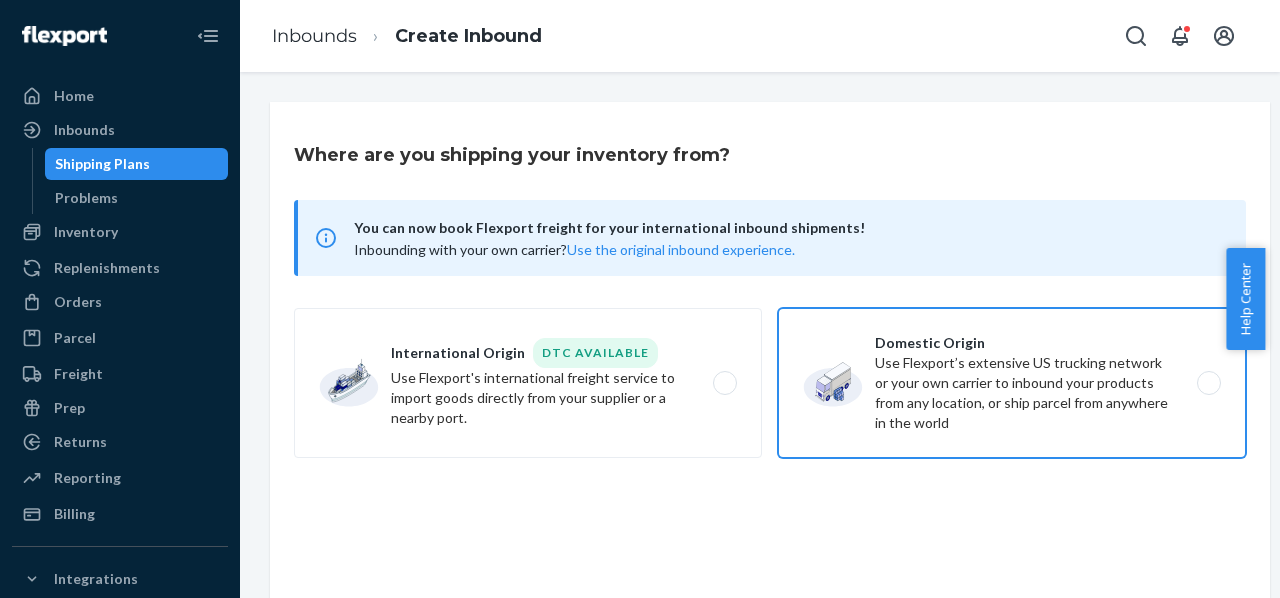click on "Domestic Origin Use Flexport’s extensive US trucking network or your own carrier to inbound your products from any location, or ship parcel from anywhere in the world" at bounding box center (1012, 383) 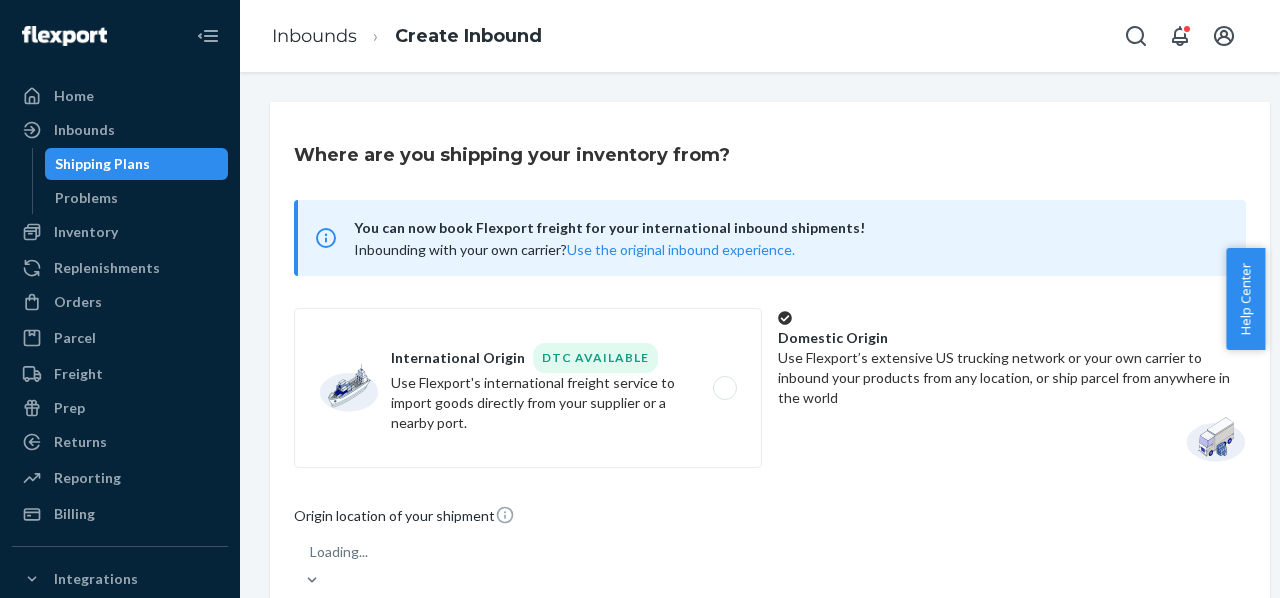 scroll, scrollTop: 298, scrollLeft: 0, axis: vertical 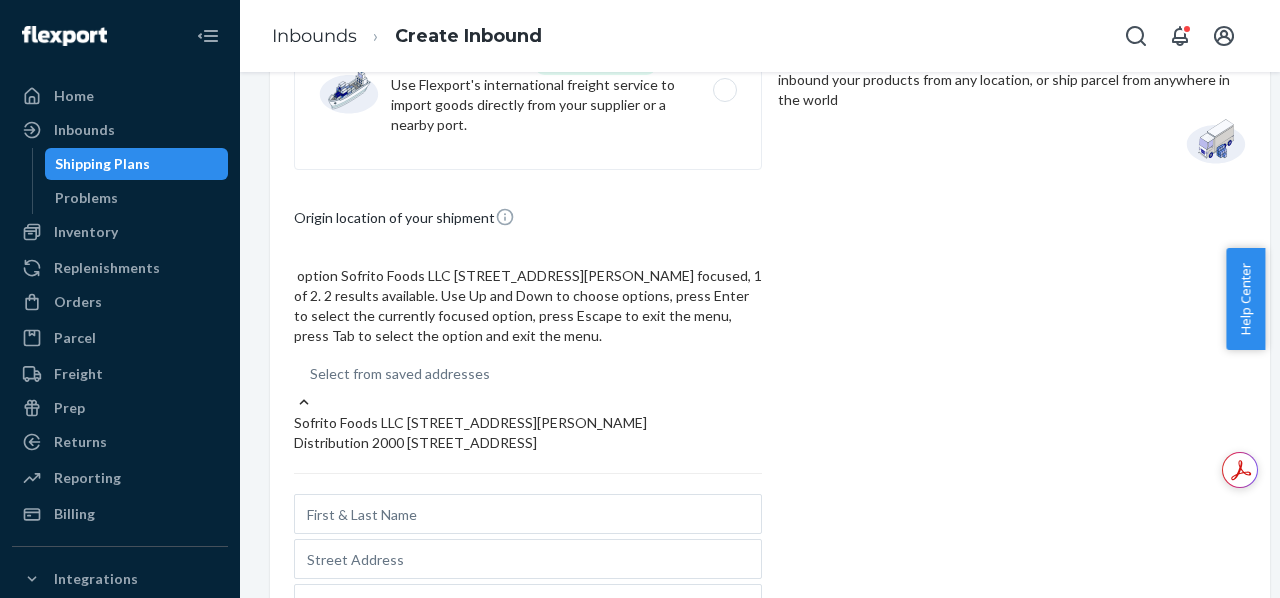 click on "Select from saved addresses" at bounding box center [528, 374] 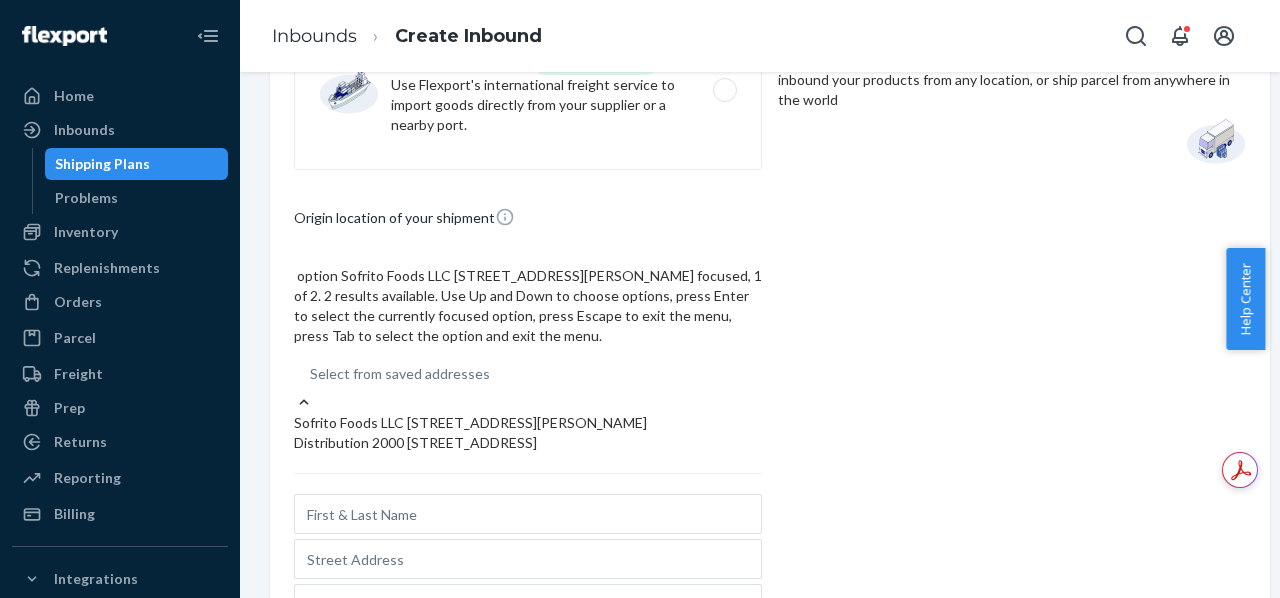click on "option Sofrito Foods LLC
1519 E Main St
suite 200
St. Charles, IL 60174 focused, 1 of 2. 2 results available. Use Up and Down to choose options, press Enter to select the currently focused option, press Escape to exit the menu, press Tab to select the option and exit the menu. Select from saved addresses Sofrito Foods LLC
1519 E Main St
suite 200
St. Charles, IL 60174 Distribution 2000
1165 W Crossroads Pkwy
Romeoville, IL 60446" at bounding box center (311, 374) 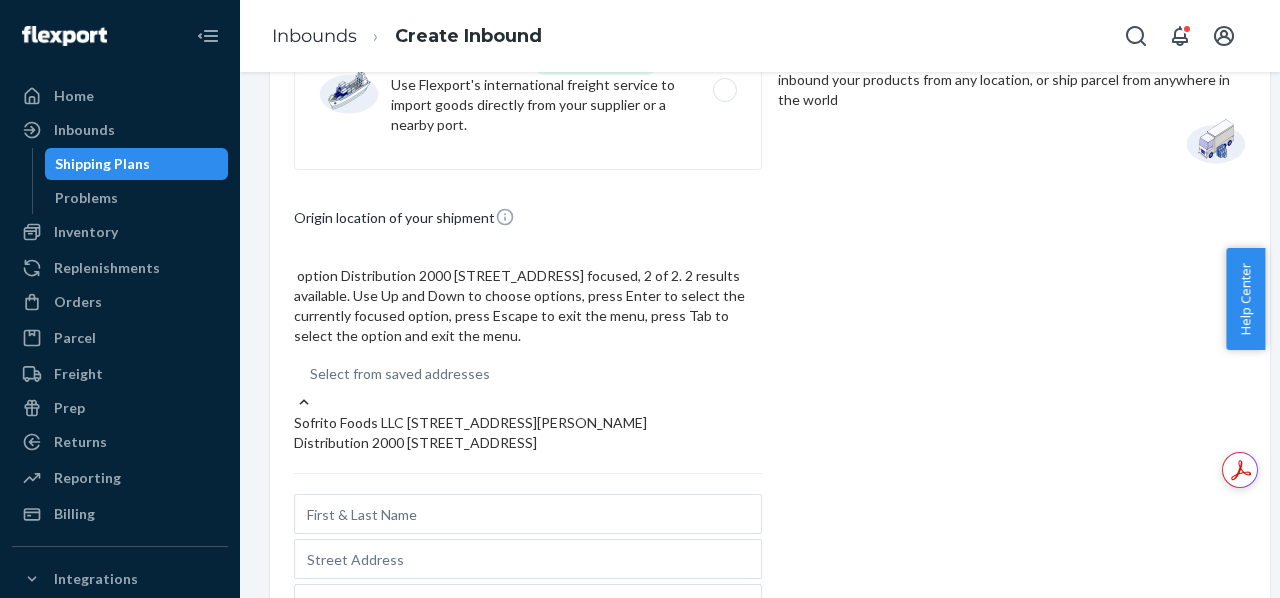 click on "Distribution 2000
1165 W Crossroads Pkwy
Romeoville, IL 60446" at bounding box center (528, 443) 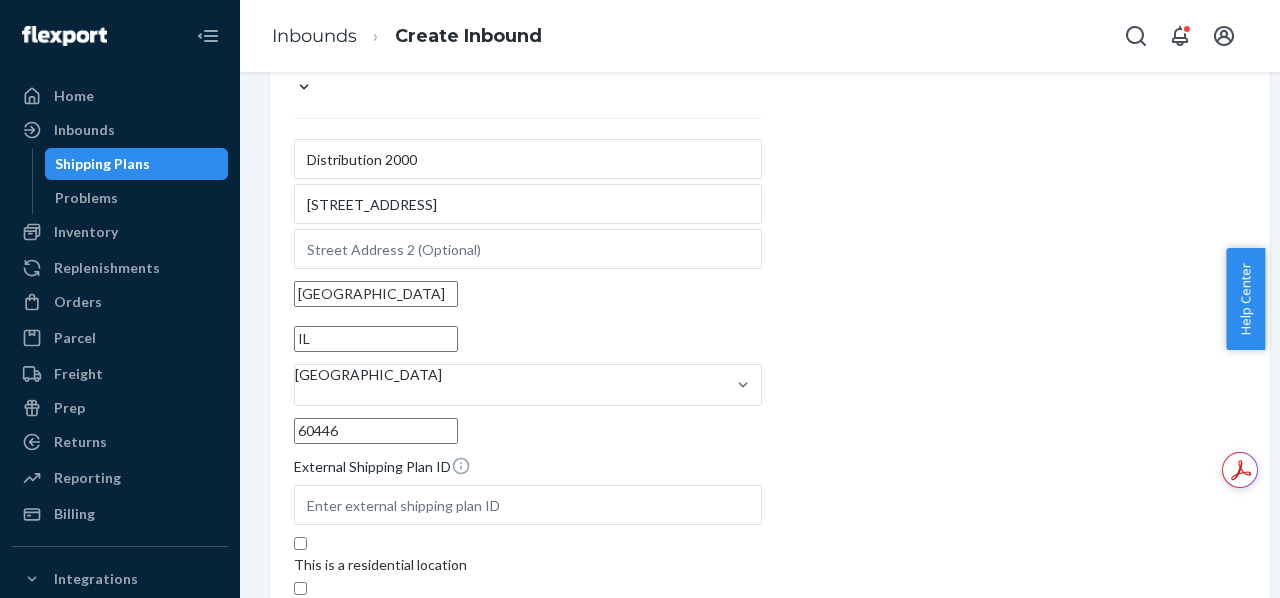 scroll, scrollTop: 583, scrollLeft: 0, axis: vertical 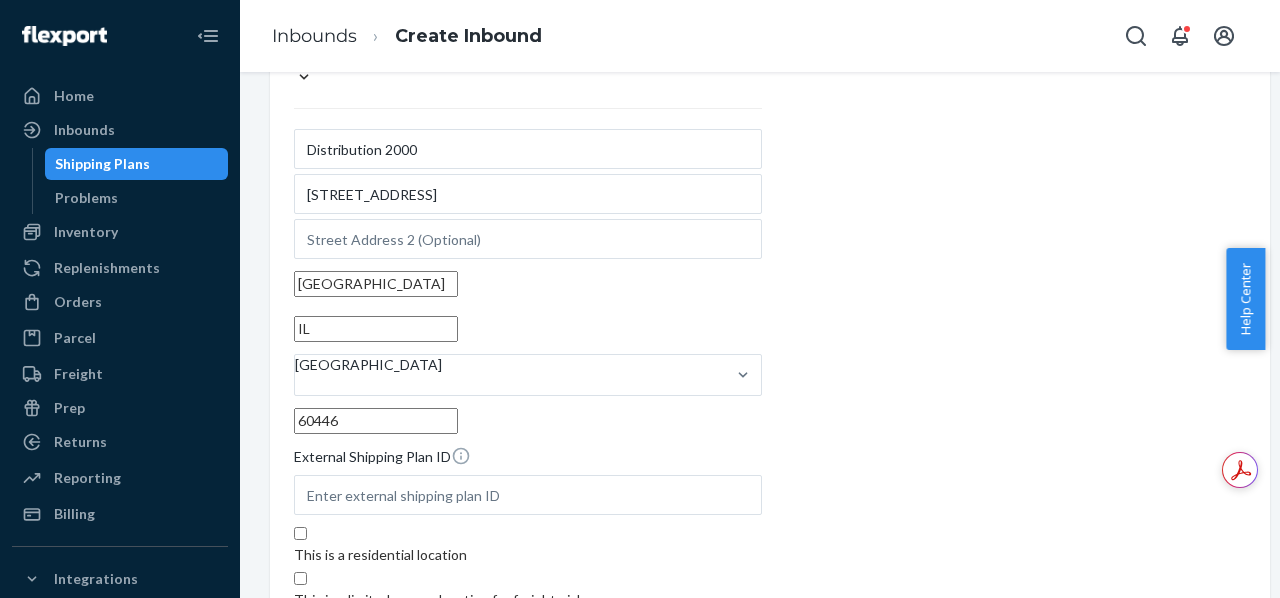 click on "Next" at bounding box center (1196, 725) 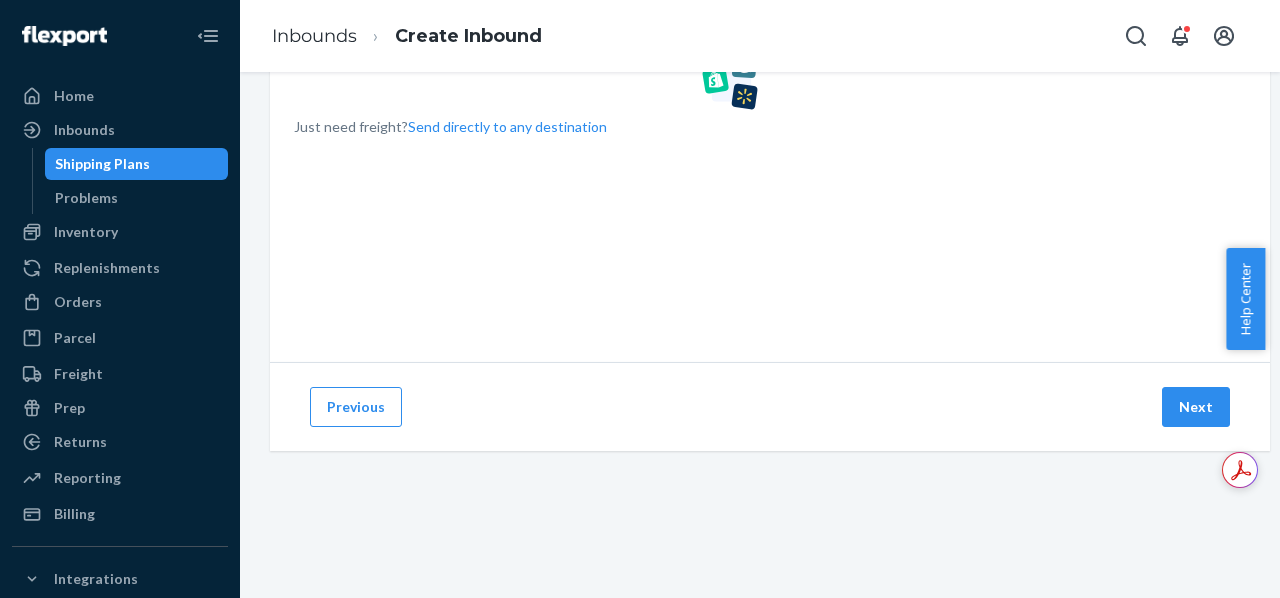 scroll, scrollTop: 0, scrollLeft: 0, axis: both 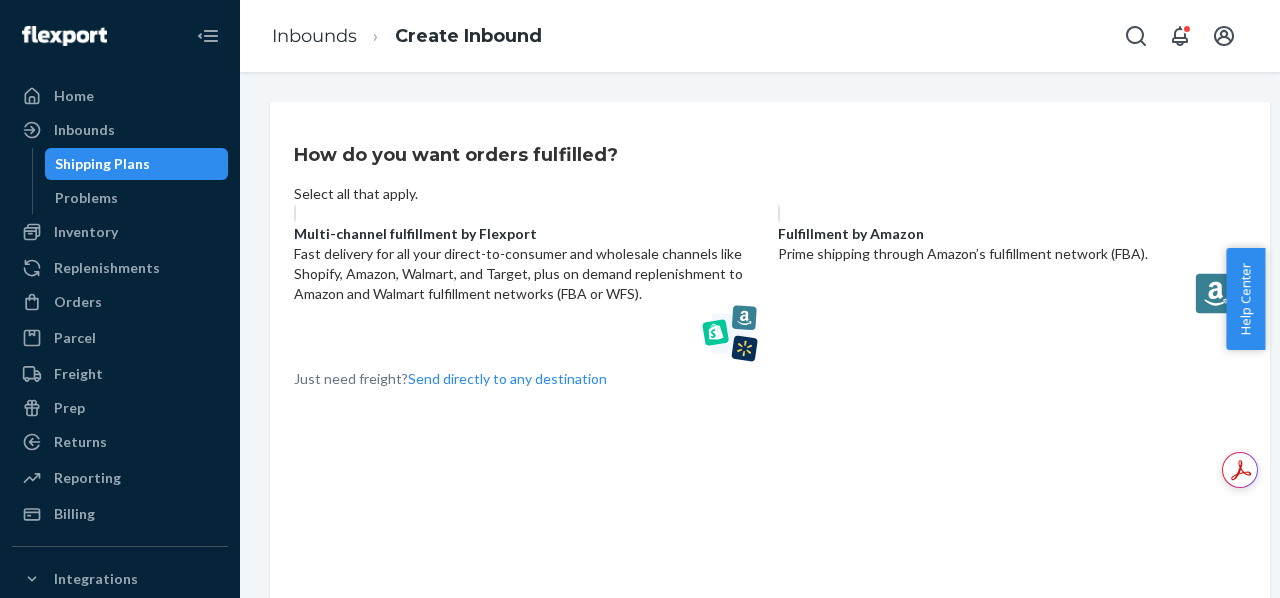 click on "Multi-channel fulfillment by Flexport Fast delivery for all your direct-to-consumer and wholesale channels like Shopify, Amazon, Walmart, and Target, plus on demand replenishment to Amazon and Walmart fulfillment networks (FBA or WFS)." at bounding box center [528, 284] 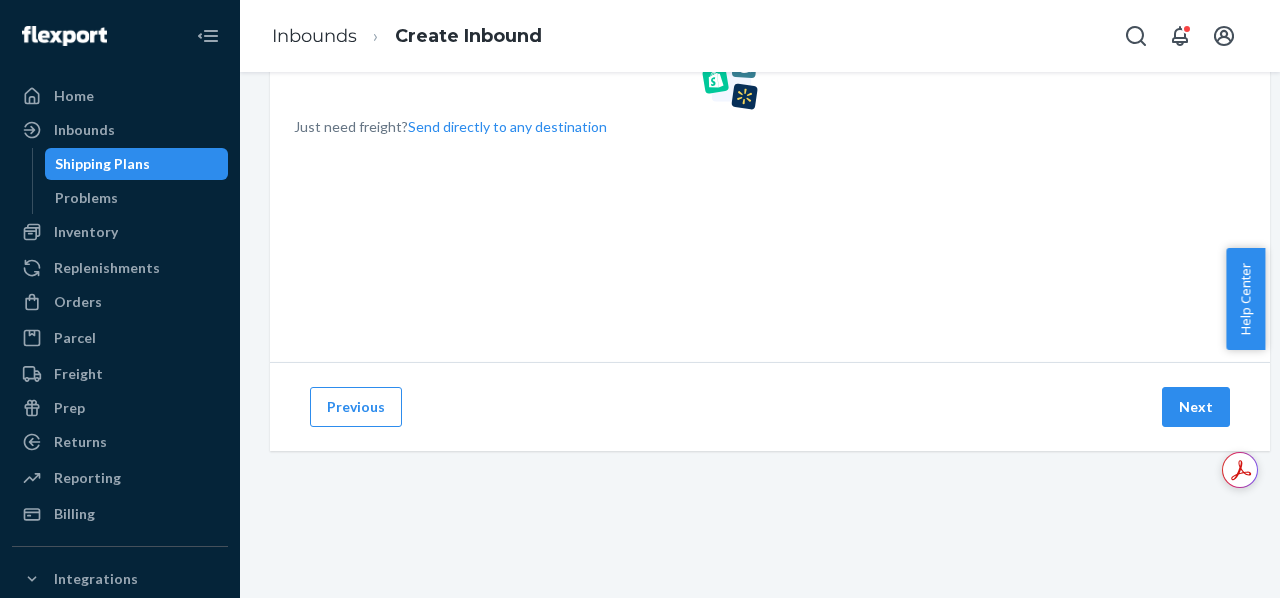 scroll, scrollTop: 267, scrollLeft: 0, axis: vertical 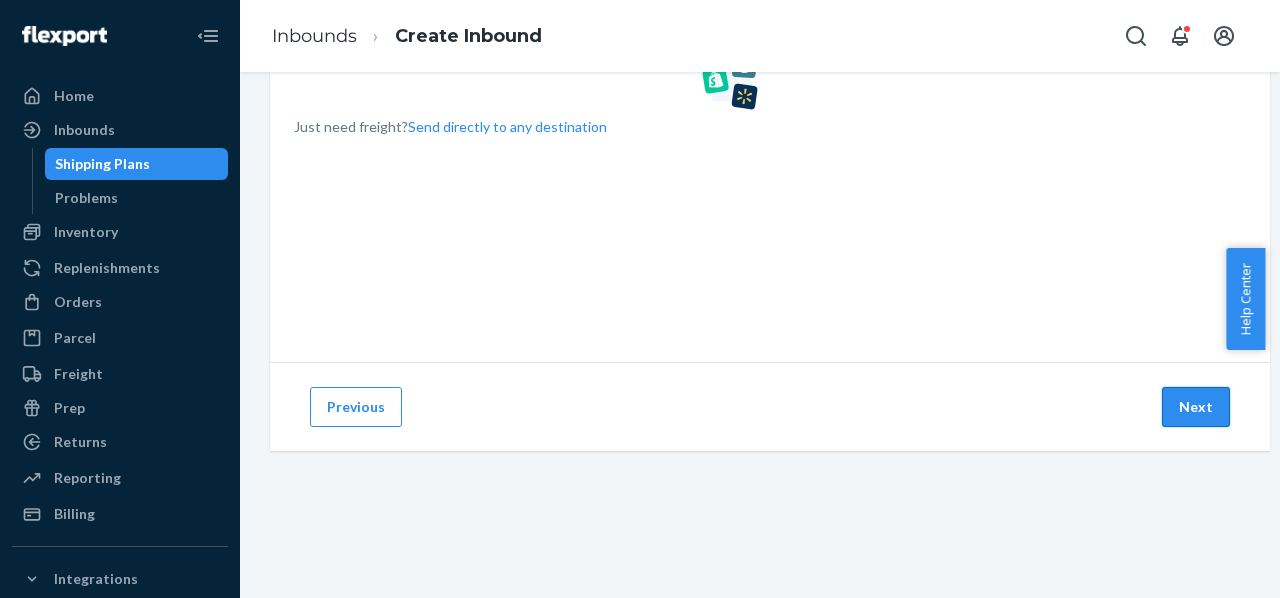 click on "Next" at bounding box center (1196, 407) 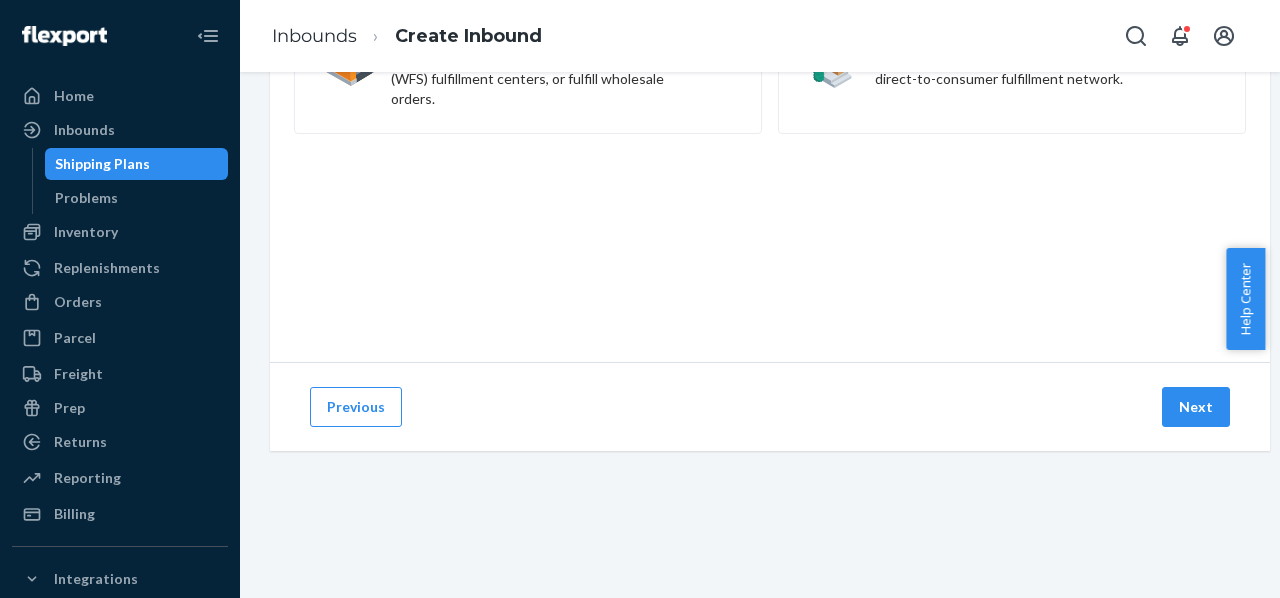 scroll, scrollTop: 0, scrollLeft: 0, axis: both 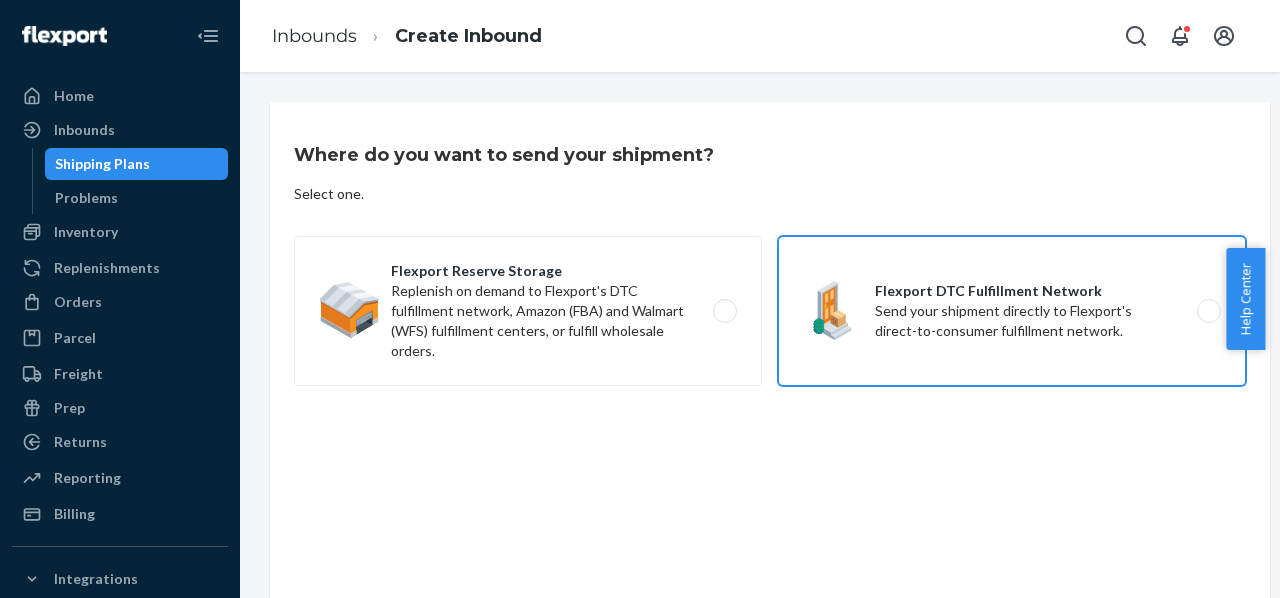 click on "Flexport DTC Fulfillment Network Send your shipment directly to Flexport's direct-to-consumer fulfillment network." at bounding box center (1012, 311) 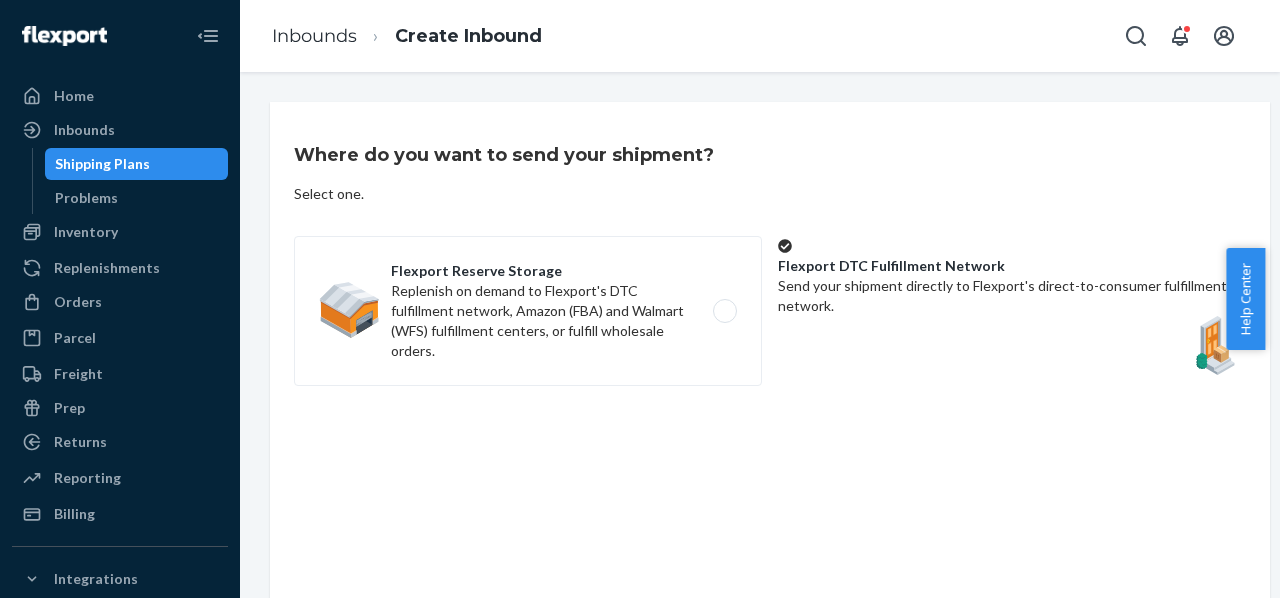 scroll, scrollTop: 206, scrollLeft: 0, axis: vertical 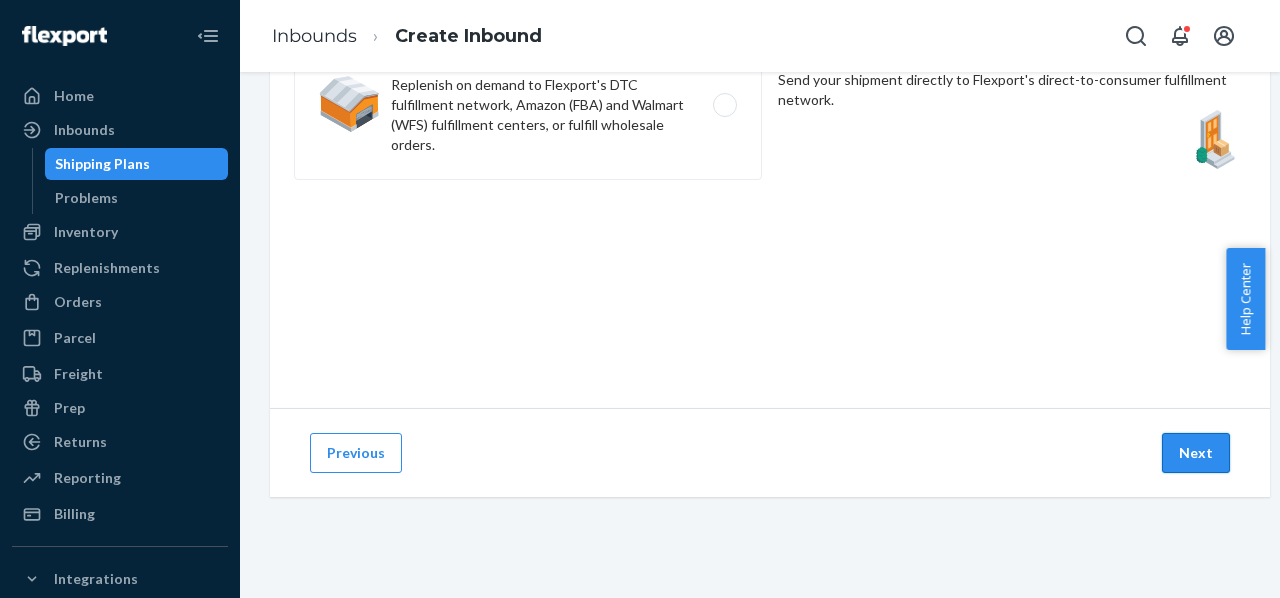 click on "Next" at bounding box center (1196, 453) 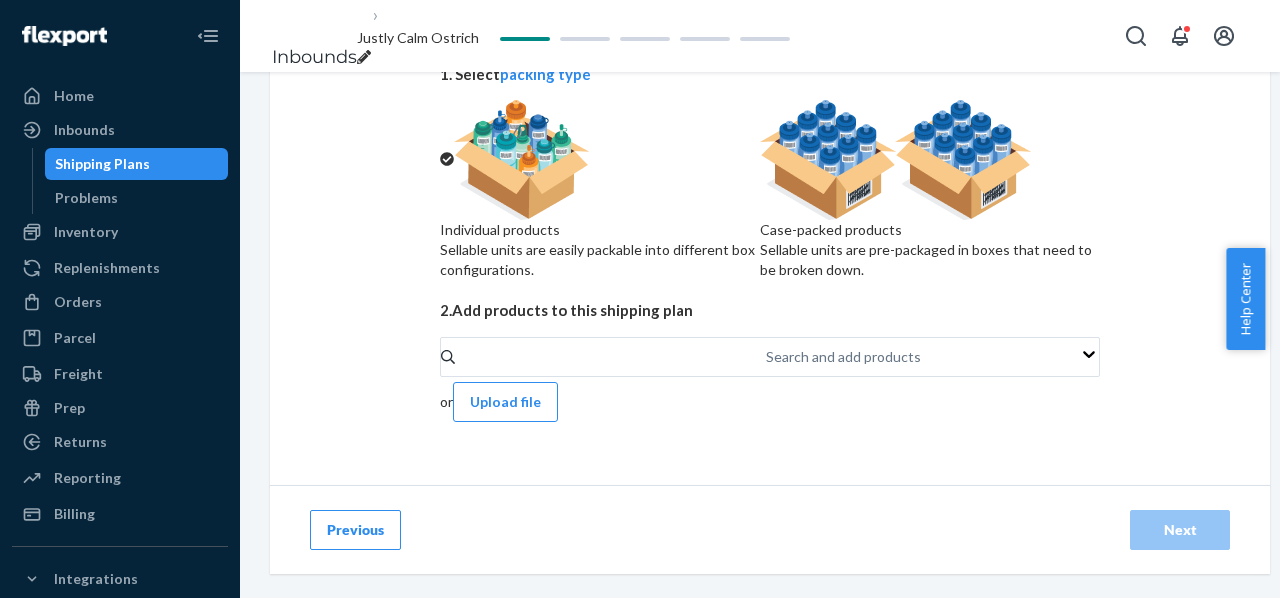 scroll, scrollTop: 224, scrollLeft: 0, axis: vertical 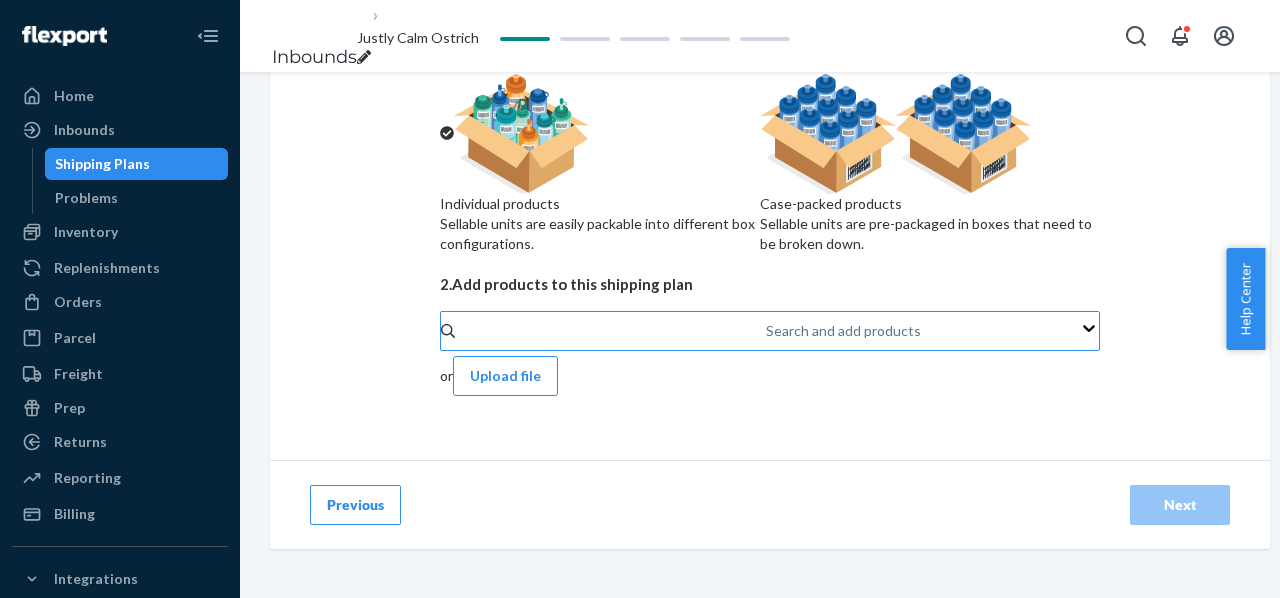 click on "Search and add products" at bounding box center [767, 331] 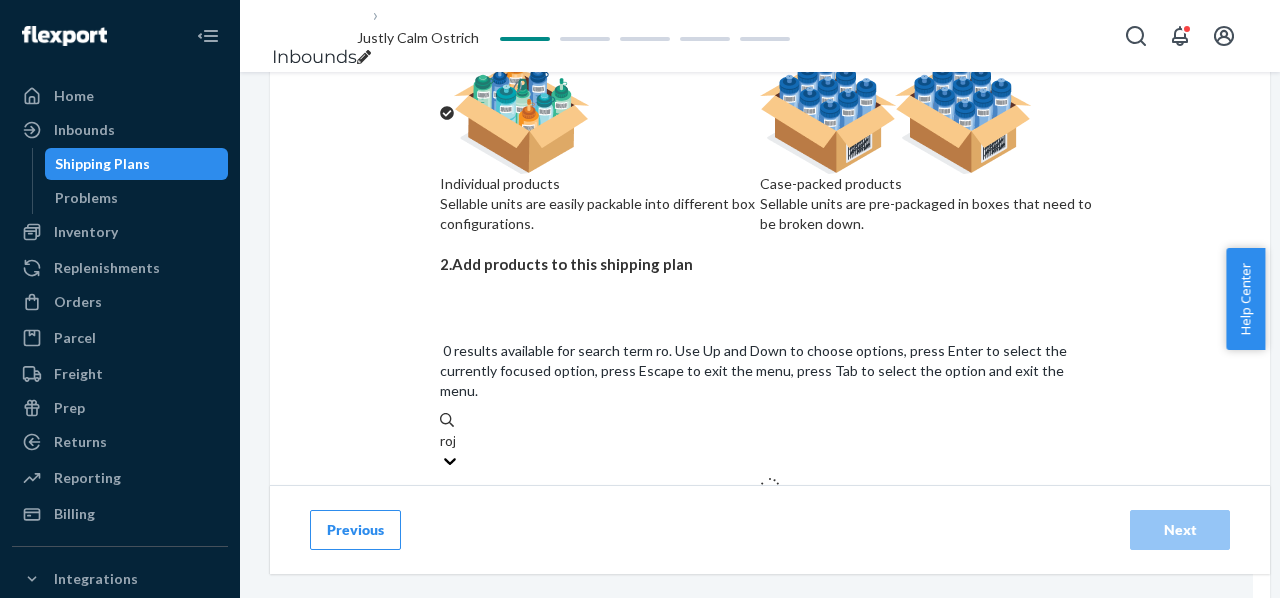 type on "roja" 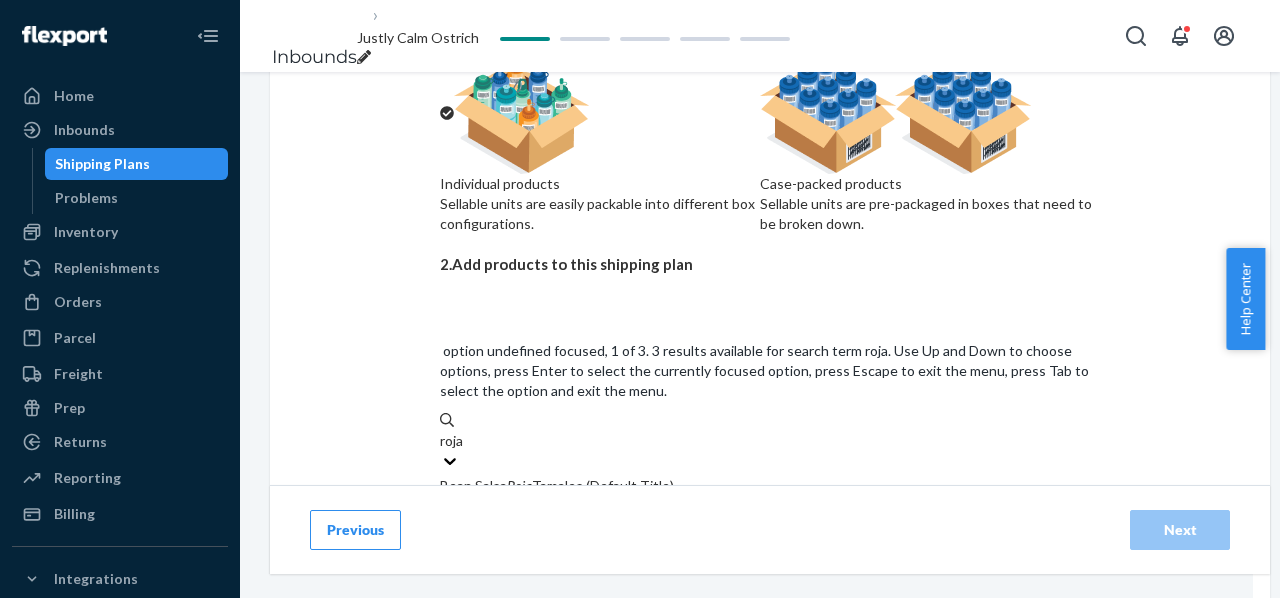 click on "41793585512637" at bounding box center [770, 506] 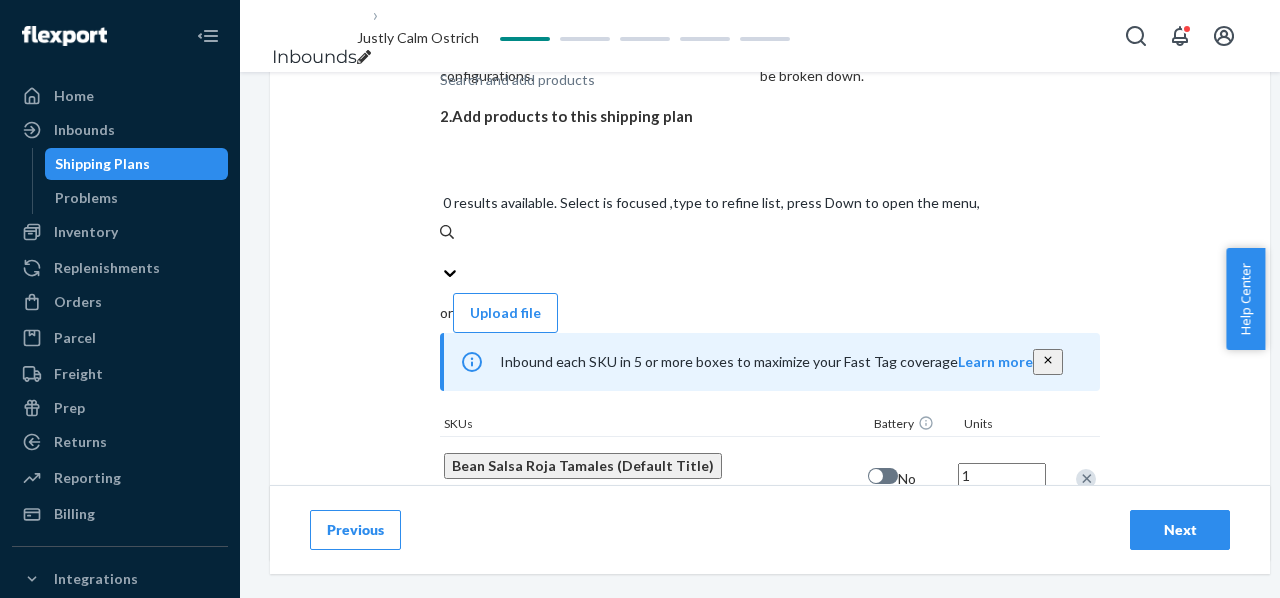 scroll, scrollTop: 399, scrollLeft: 0, axis: vertical 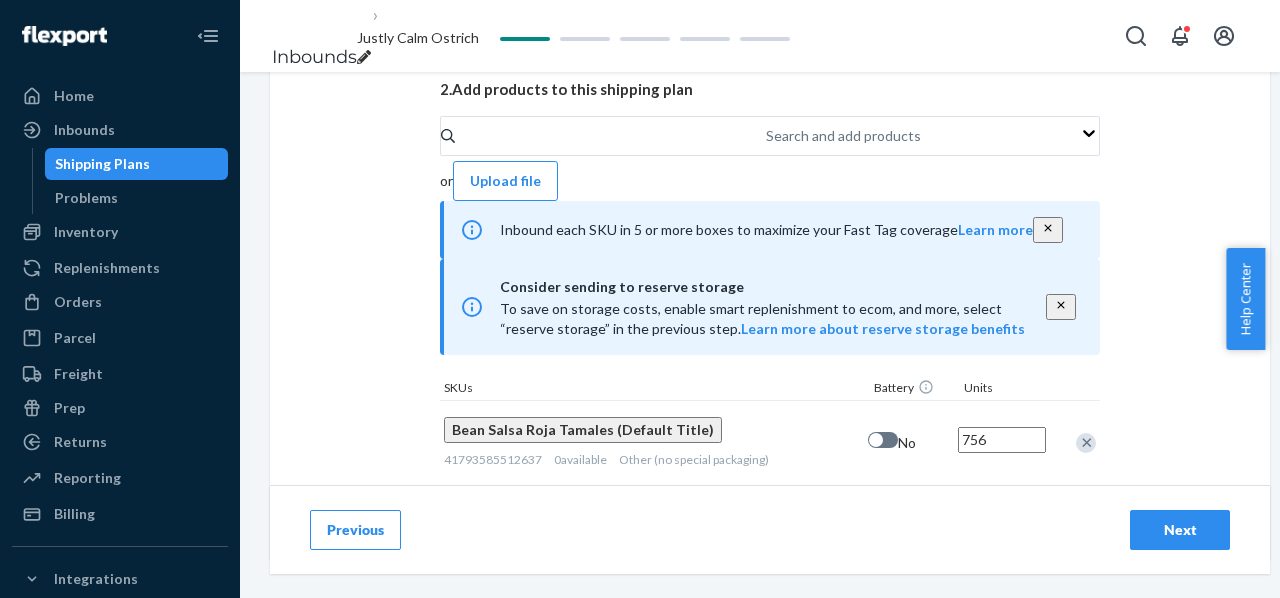 type on "756" 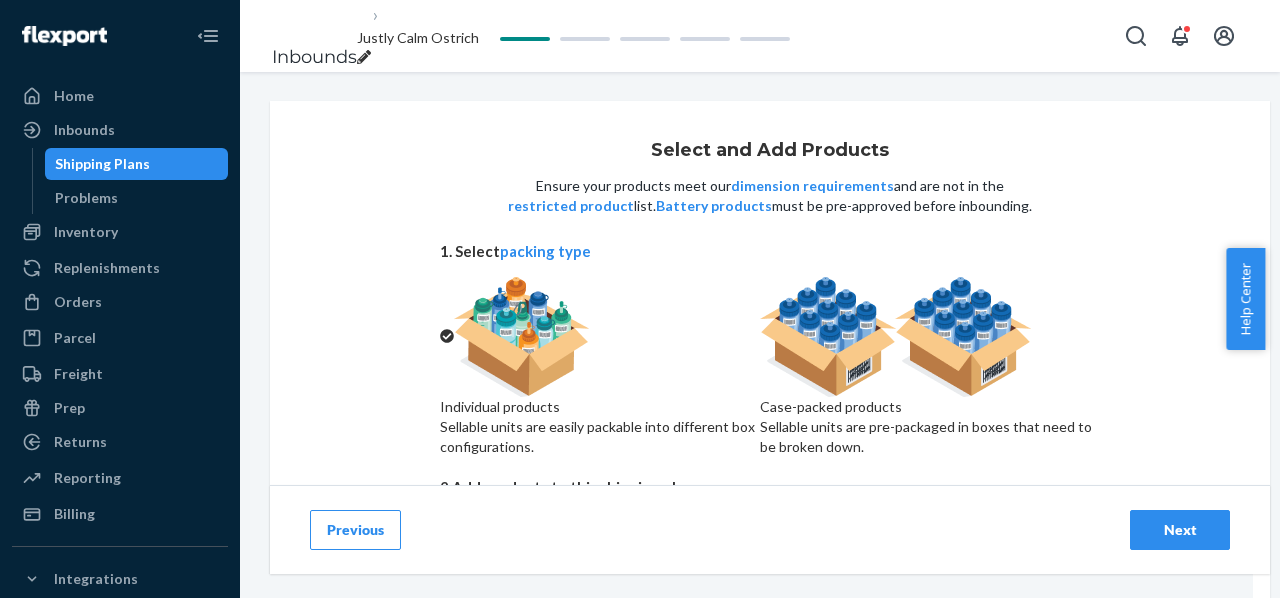scroll, scrollTop: 0, scrollLeft: 0, axis: both 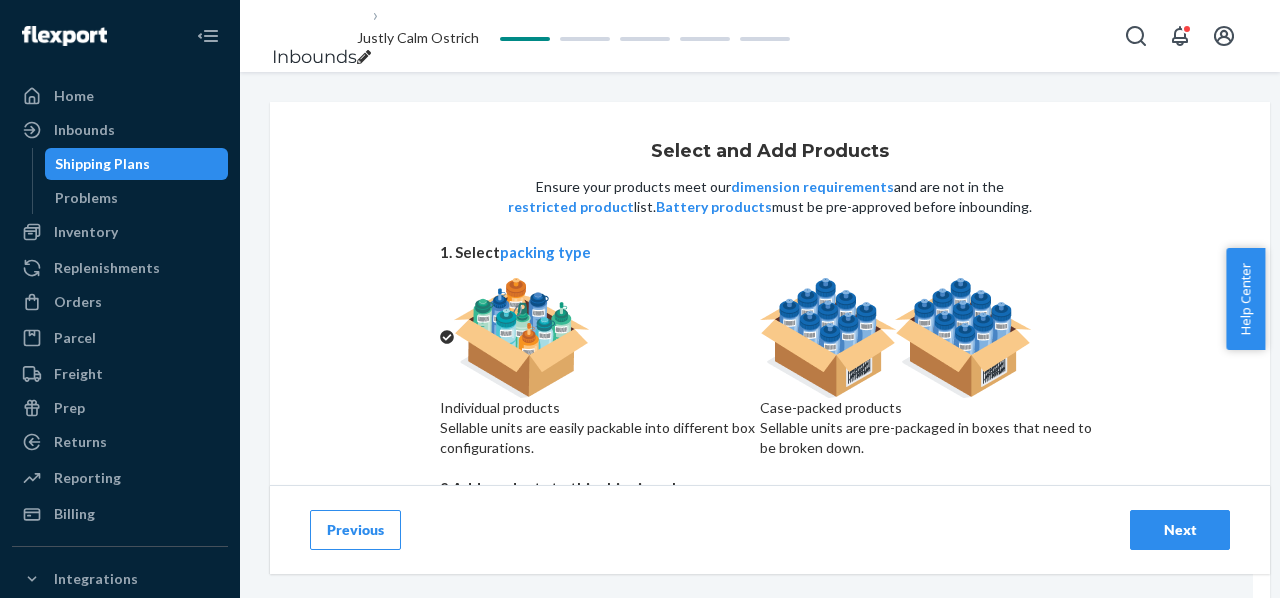 click on "Previous" at bounding box center [355, 530] 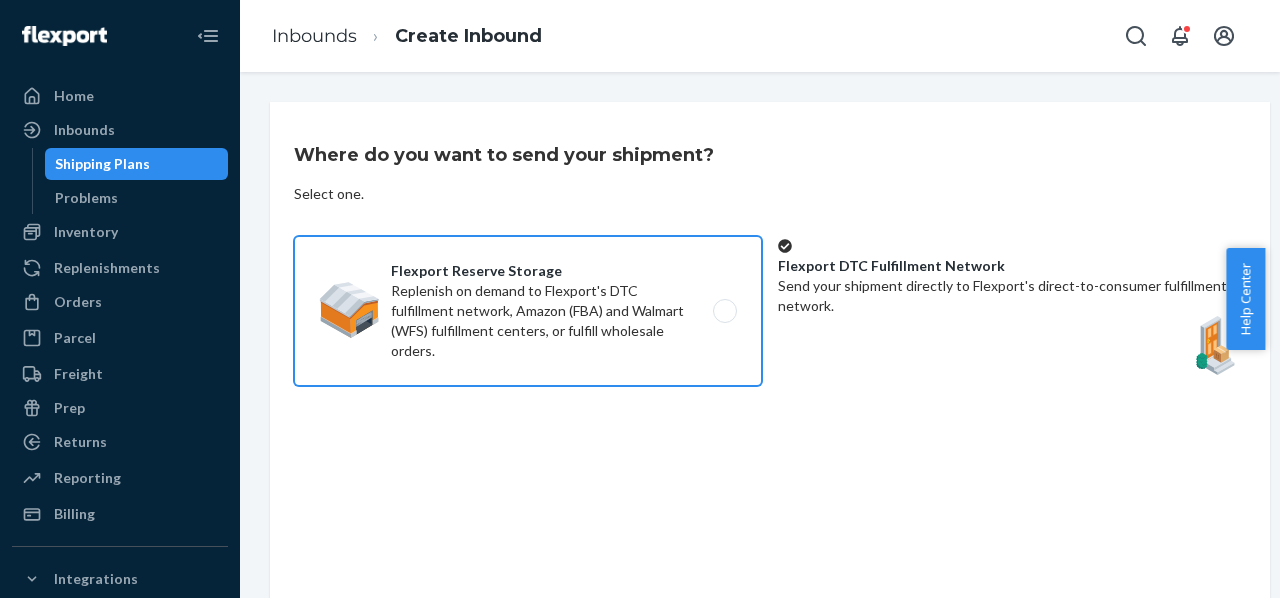 click on "Flexport Reserve Storage Replenish on demand to Flexport's DTC fulfillment network, Amazon (FBA) and Walmart (WFS) fulfillment centers, or fulfill wholesale orders." at bounding box center (528, 311) 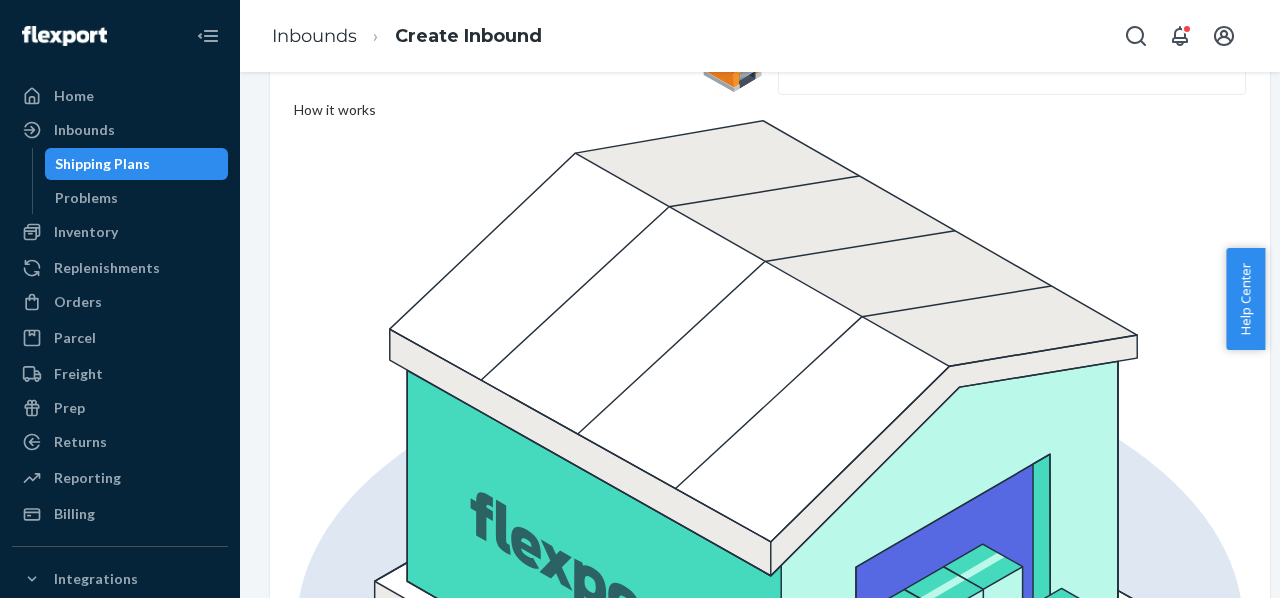 scroll, scrollTop: 296, scrollLeft: 0, axis: vertical 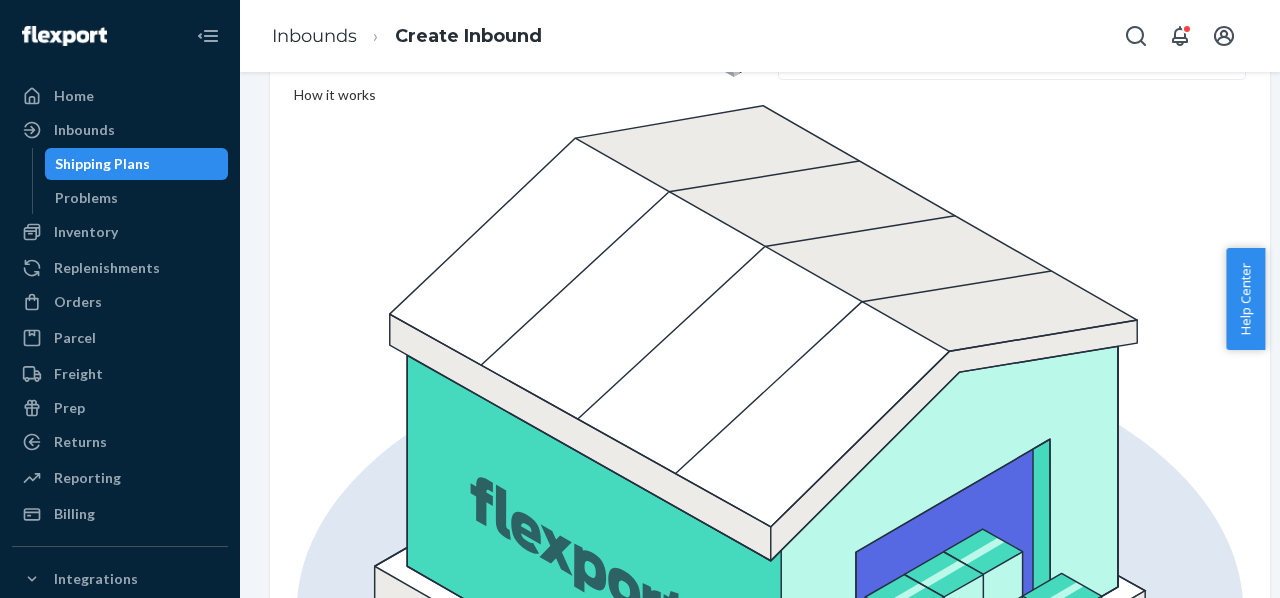 click on "Next" at bounding box center [1196, 1924] 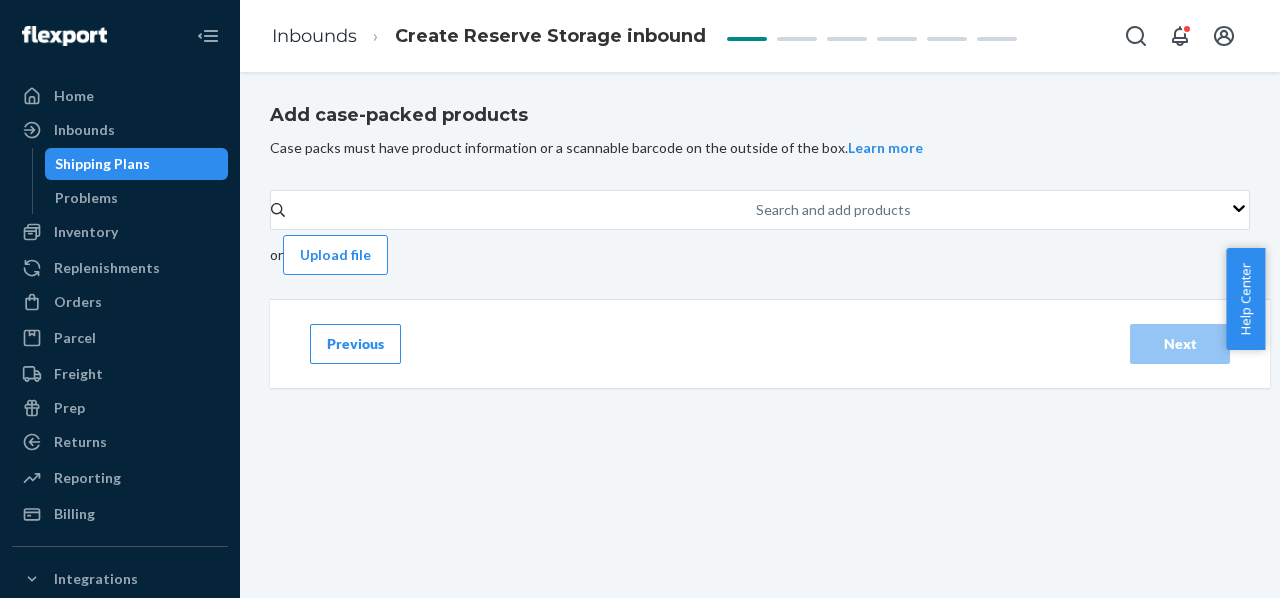 scroll, scrollTop: 0, scrollLeft: 0, axis: both 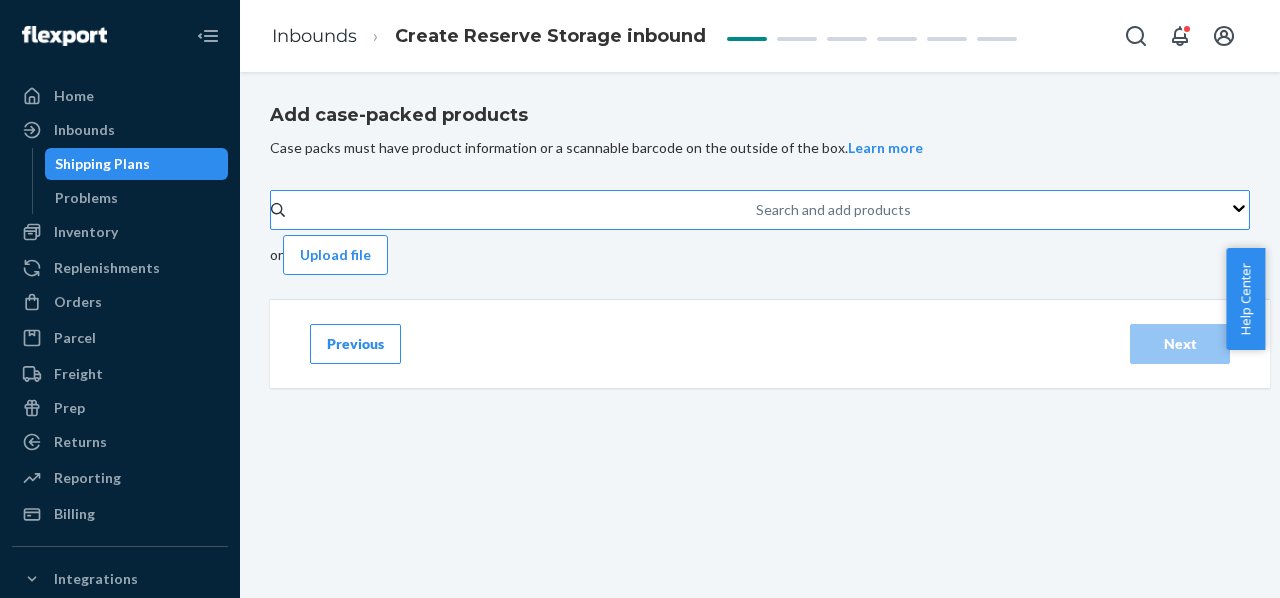 click on "Search and add products" at bounding box center (757, 210) 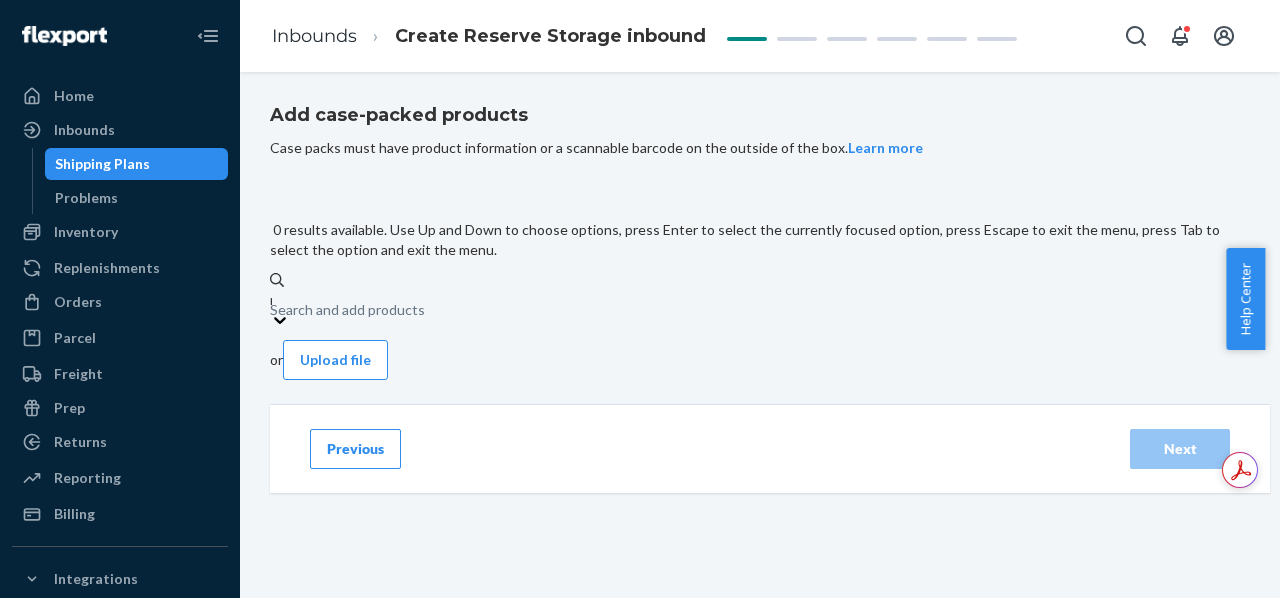 click on "Search and add products r" at bounding box center [760, 300] 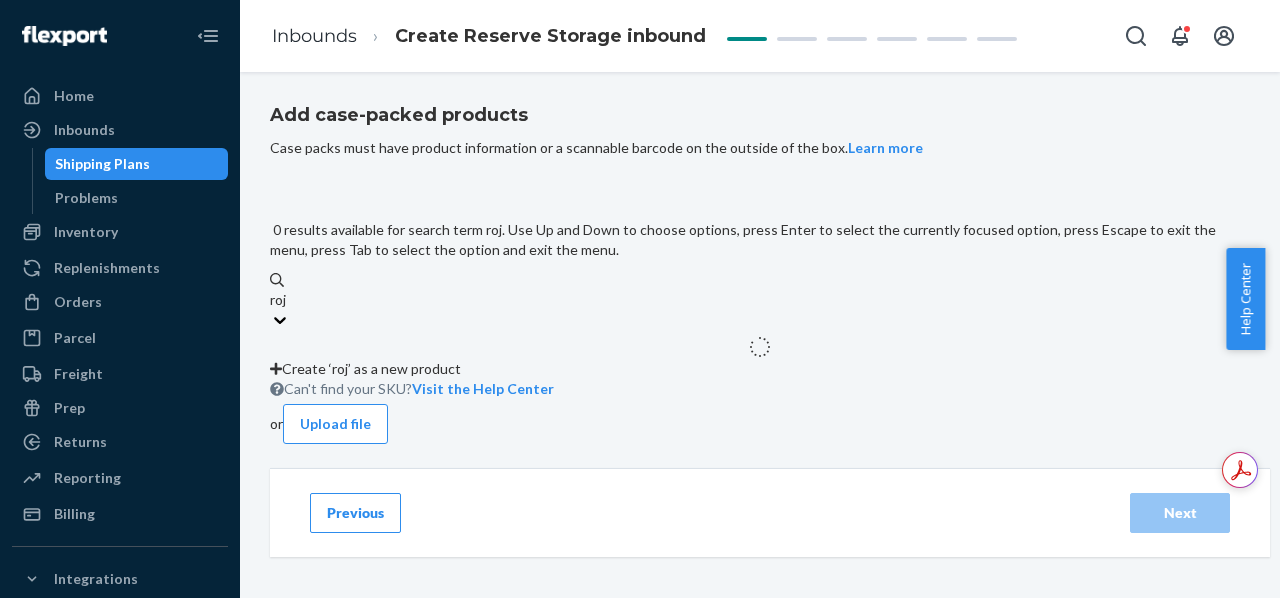 type on "roja" 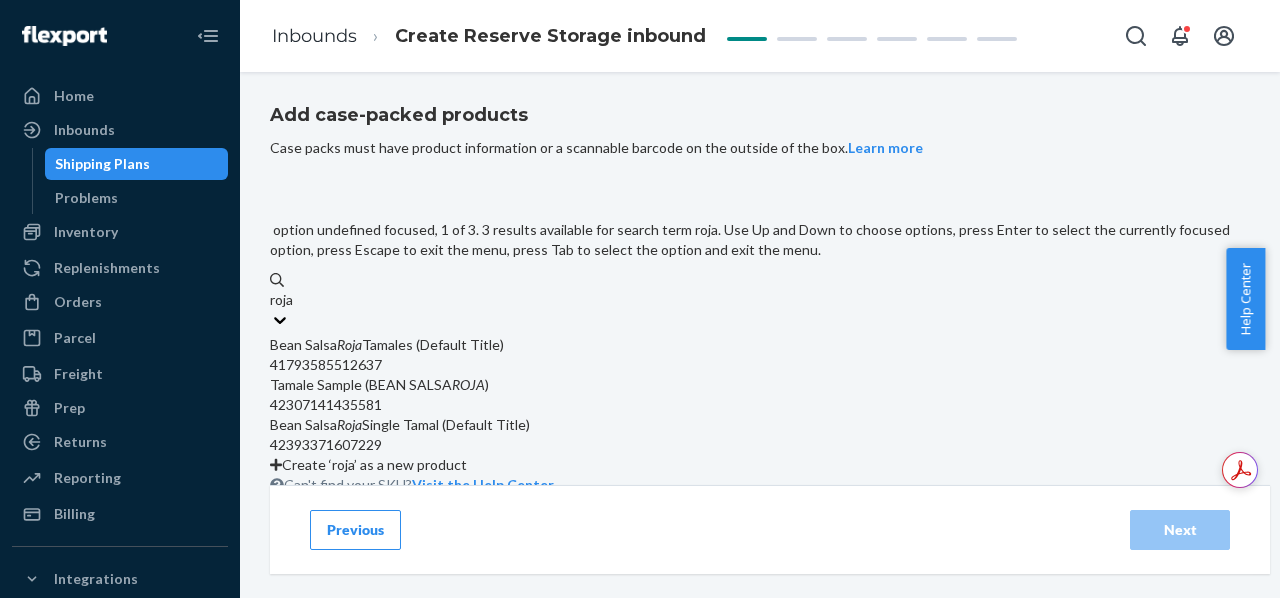 click on "Bean Salsa  Roja  Tamales (Default Title)" at bounding box center [760, 345] 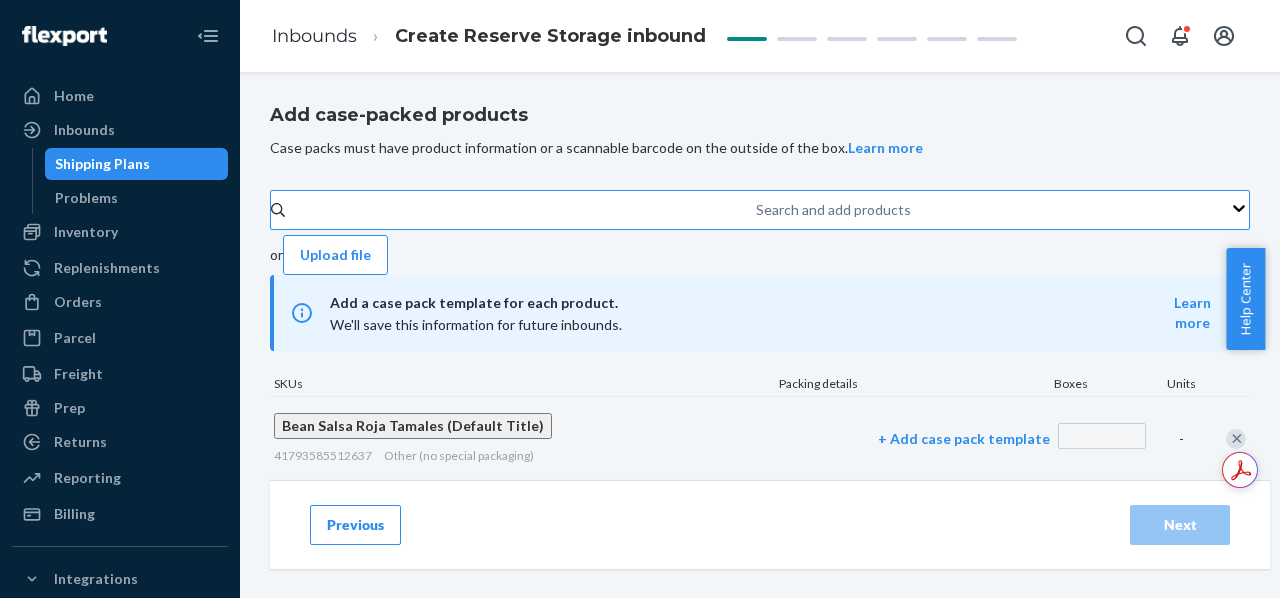 scroll, scrollTop: 73, scrollLeft: 0, axis: vertical 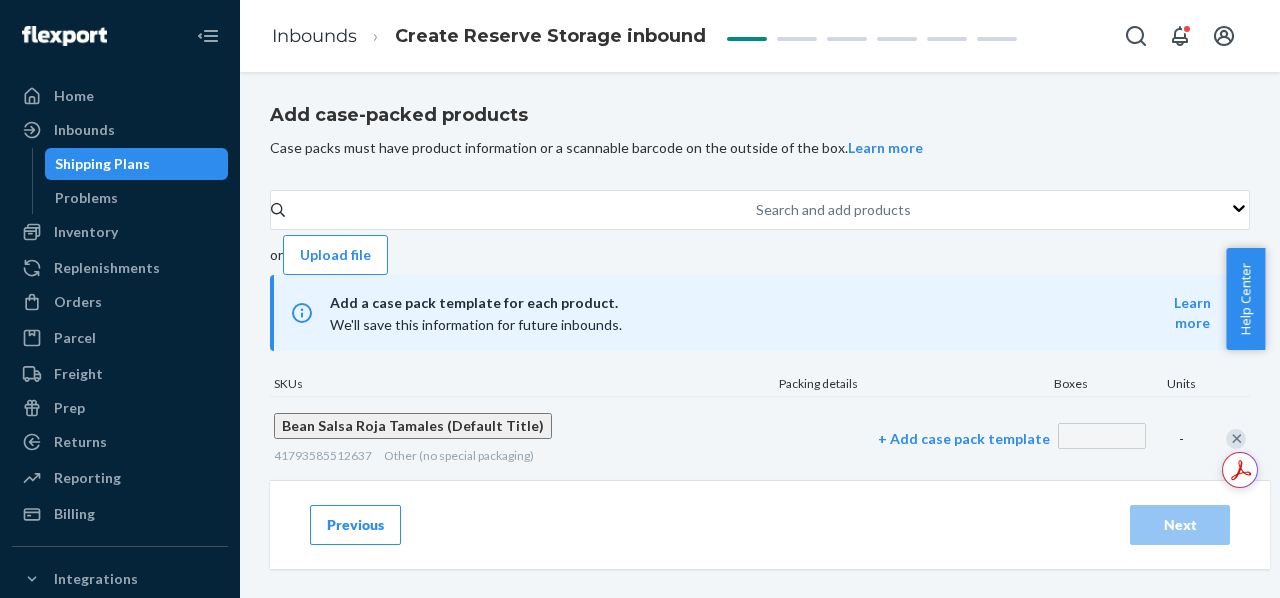 click on "We'll save this information for future inbounds." at bounding box center (476, 324) 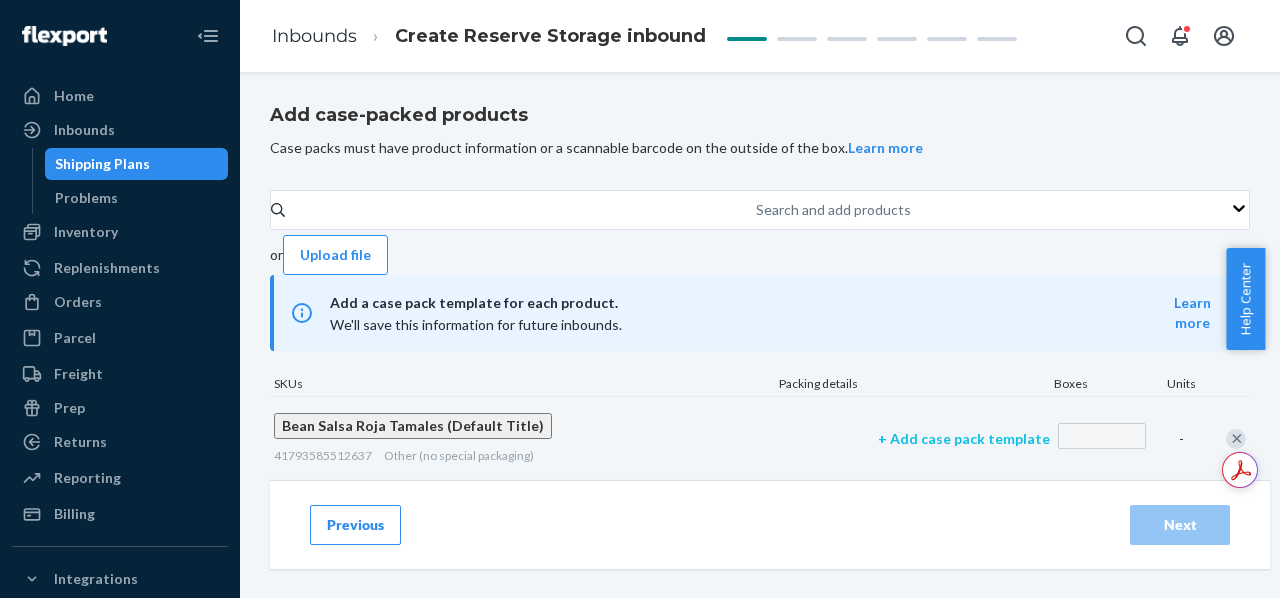 click on "+ Add case pack template" at bounding box center (964, 439) 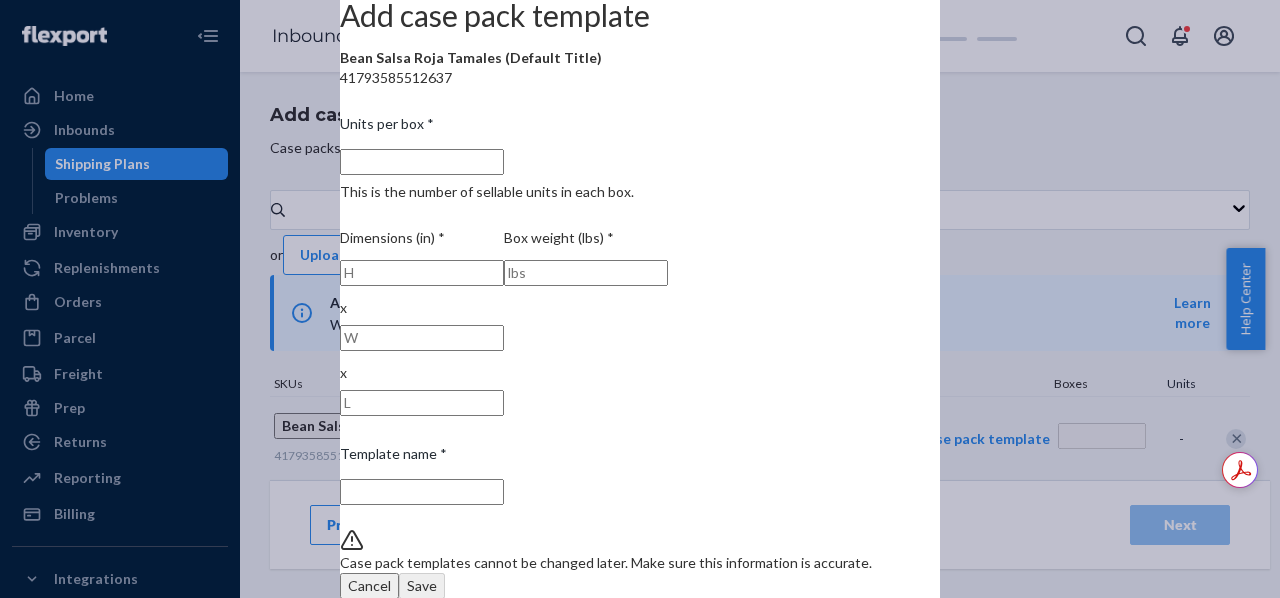 click on "Units per box * This is the number of sellable units in each box." at bounding box center [422, 162] 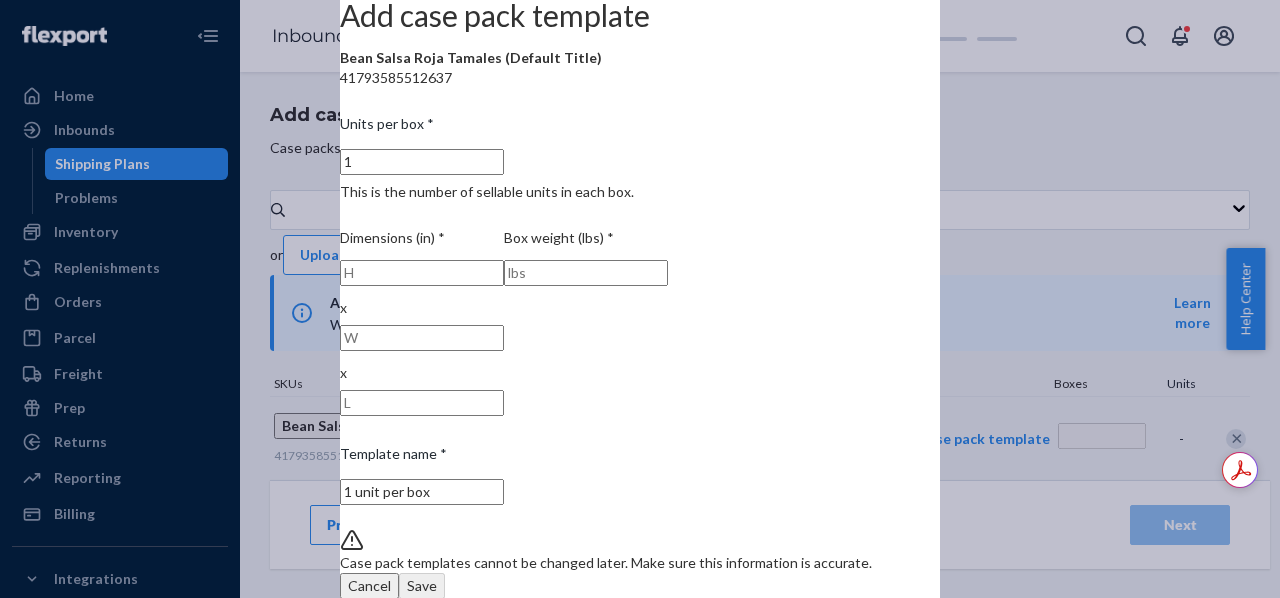 type on "1" 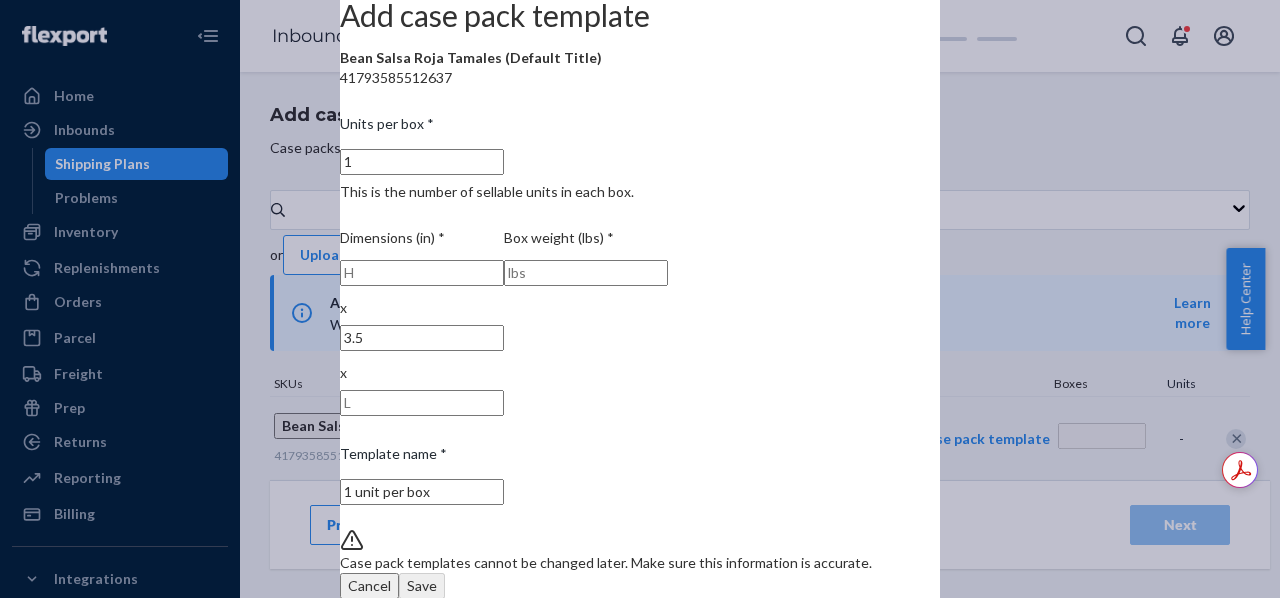 type on "3.5" 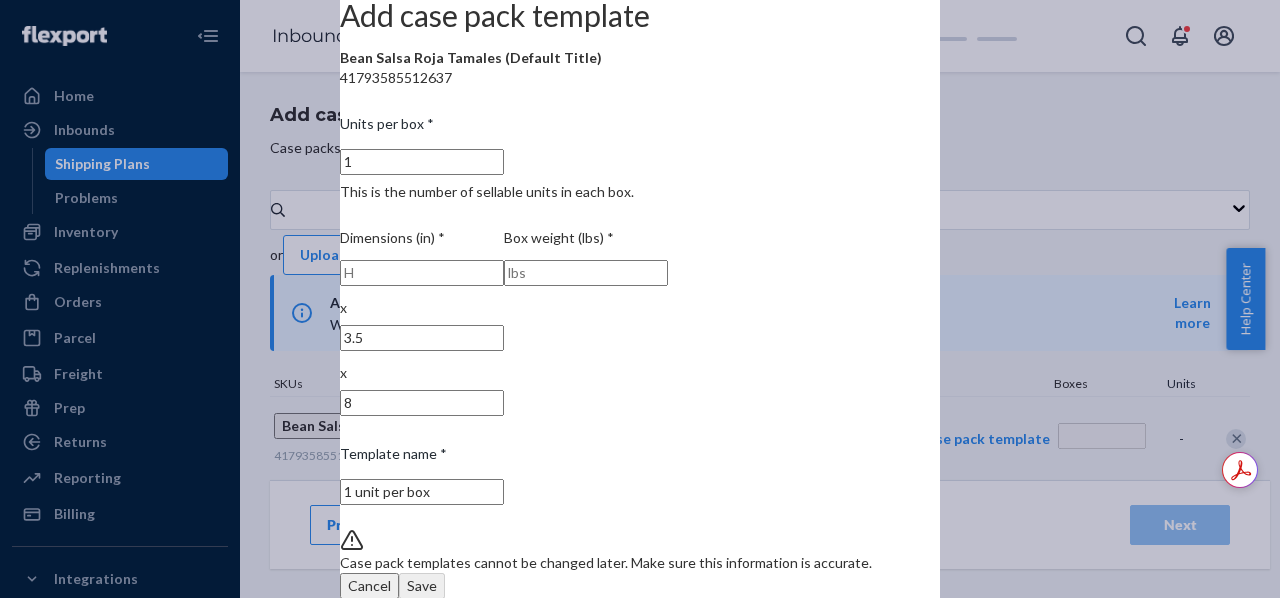 type on "8" 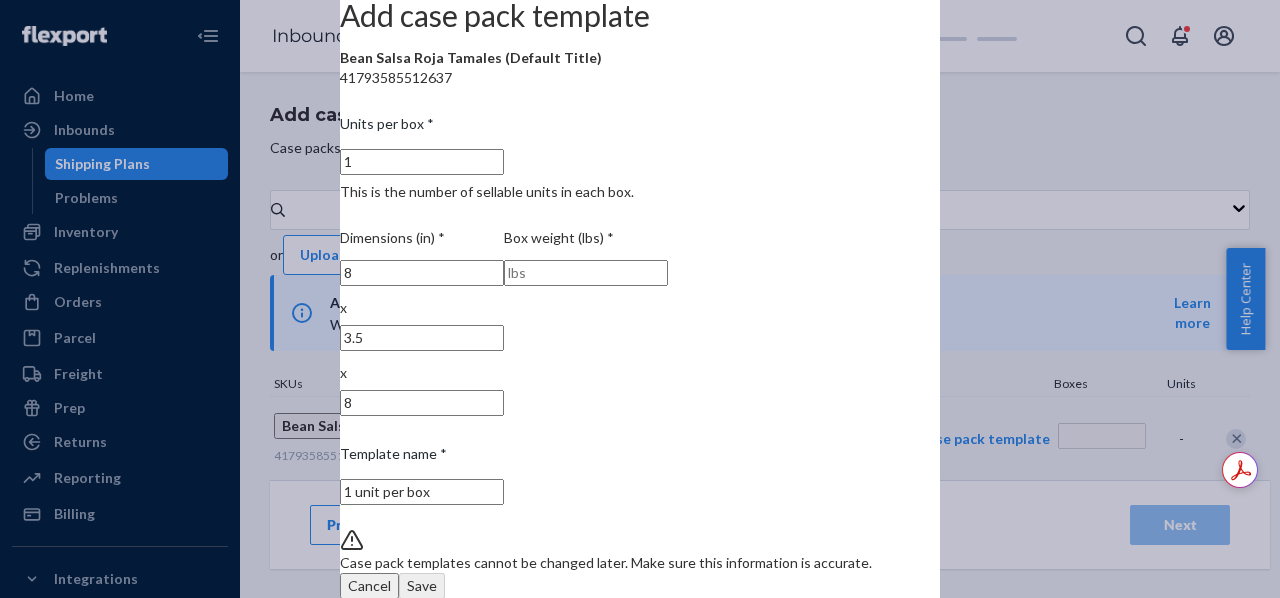 type on "8" 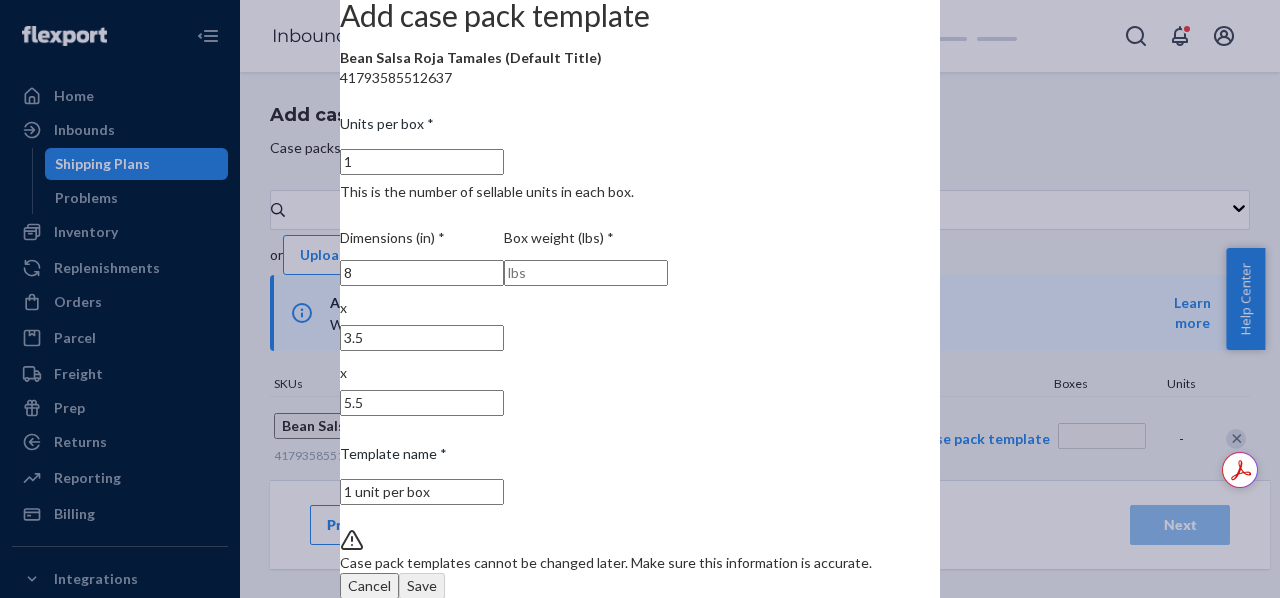 type on "5.5" 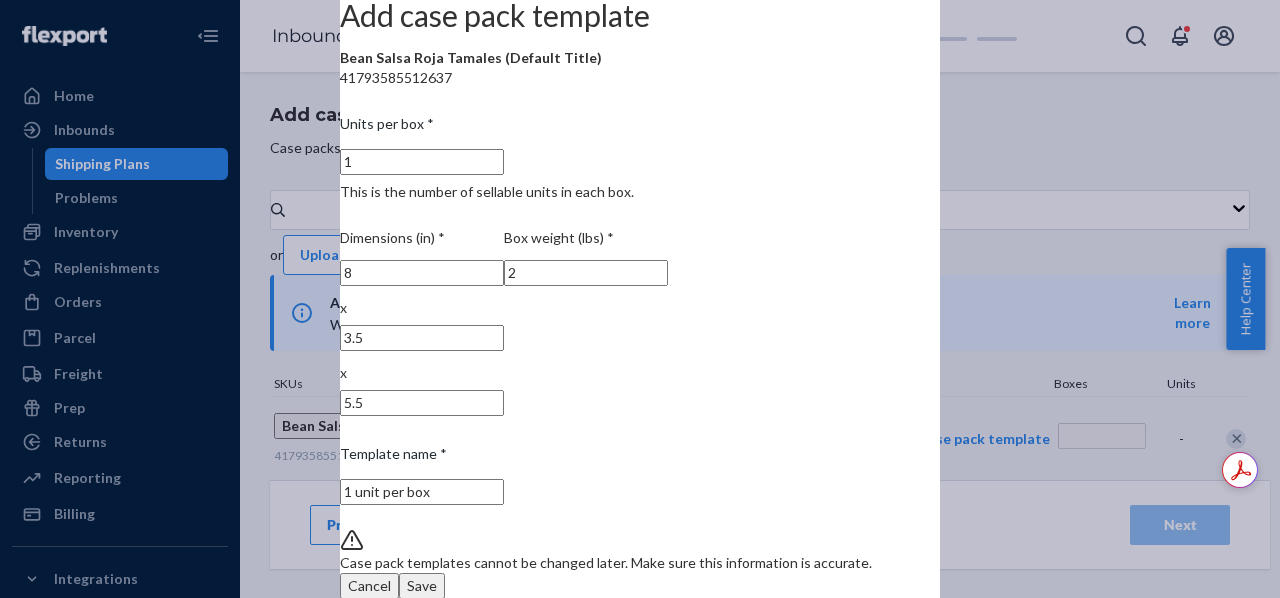 type on "2" 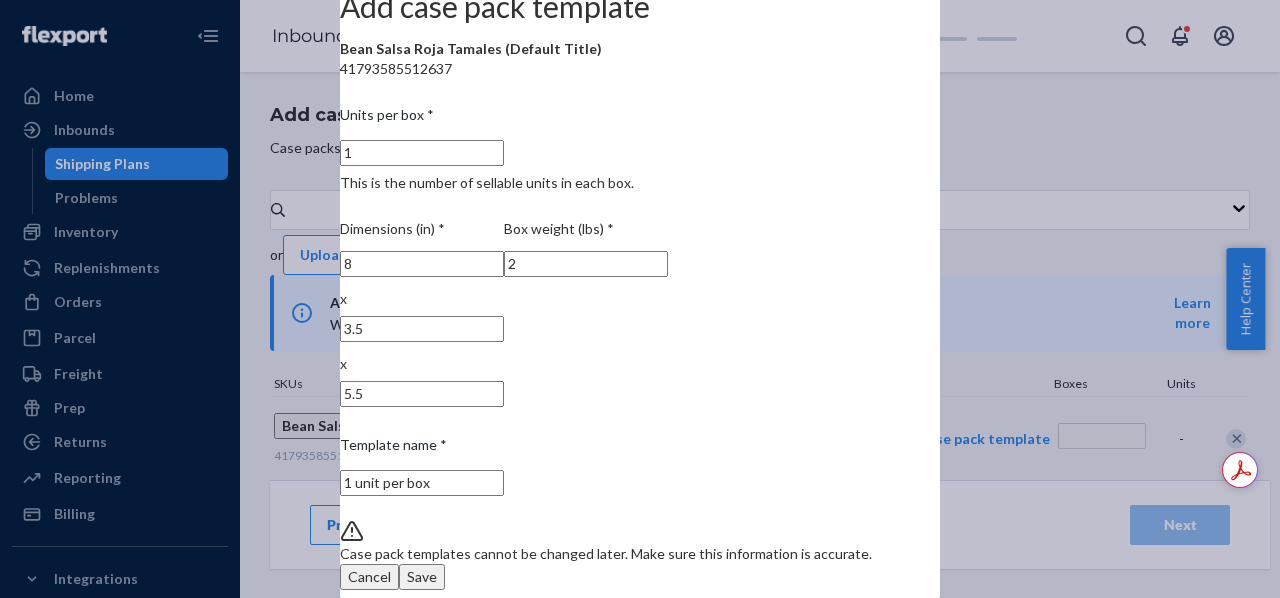 click on "Save" at bounding box center (422, 577) 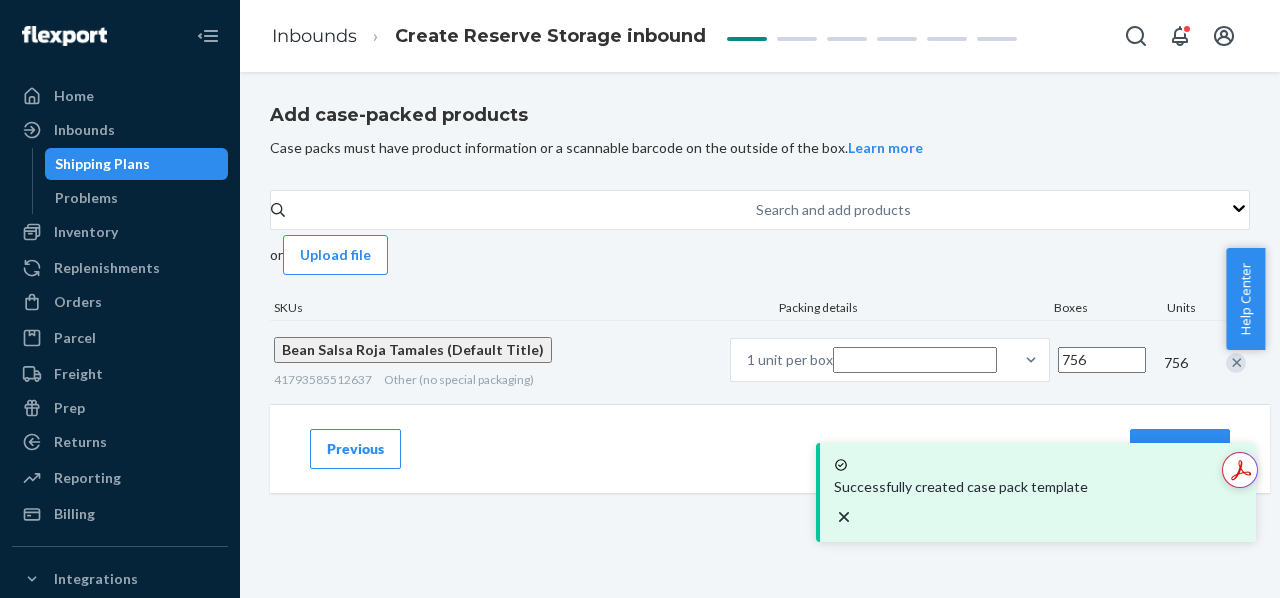 type on "756" 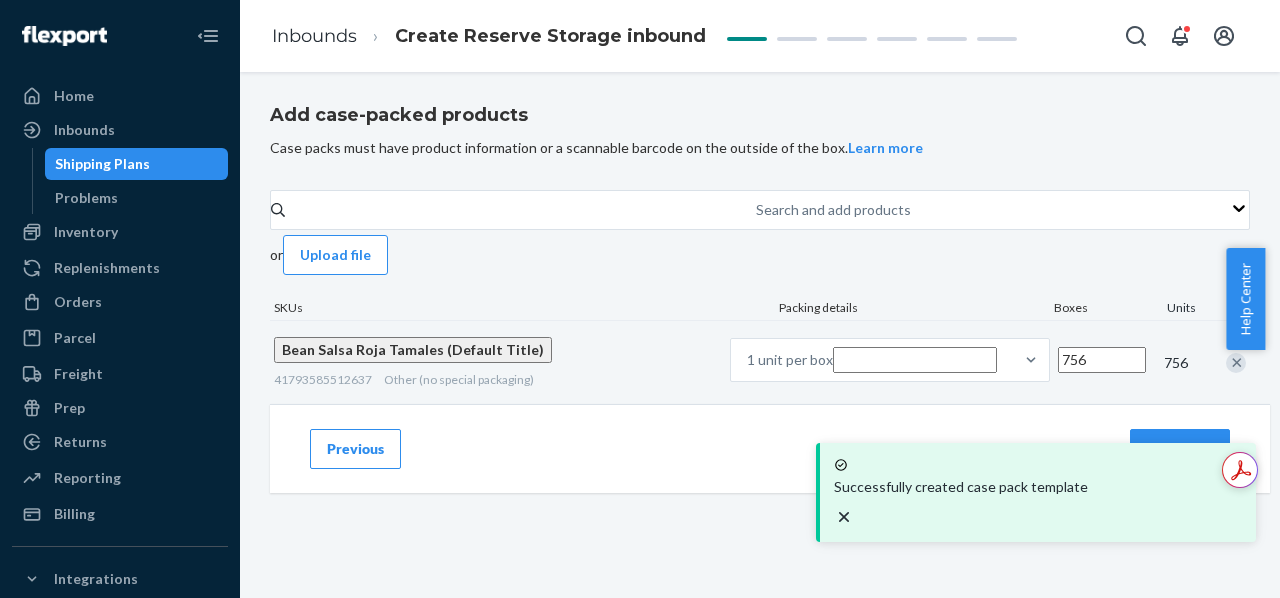 click on "Add case-packed products Case packs must have product information or a scannable barcode on the outside of the box.  Learn more Search and add products or Upload file SKUs Packing details Boxes Units Bean Salsa Roja Tamales (Default Title) 41793585512637 Other (no special packaging) 1 unit per box 756 756" at bounding box center [760, 253] 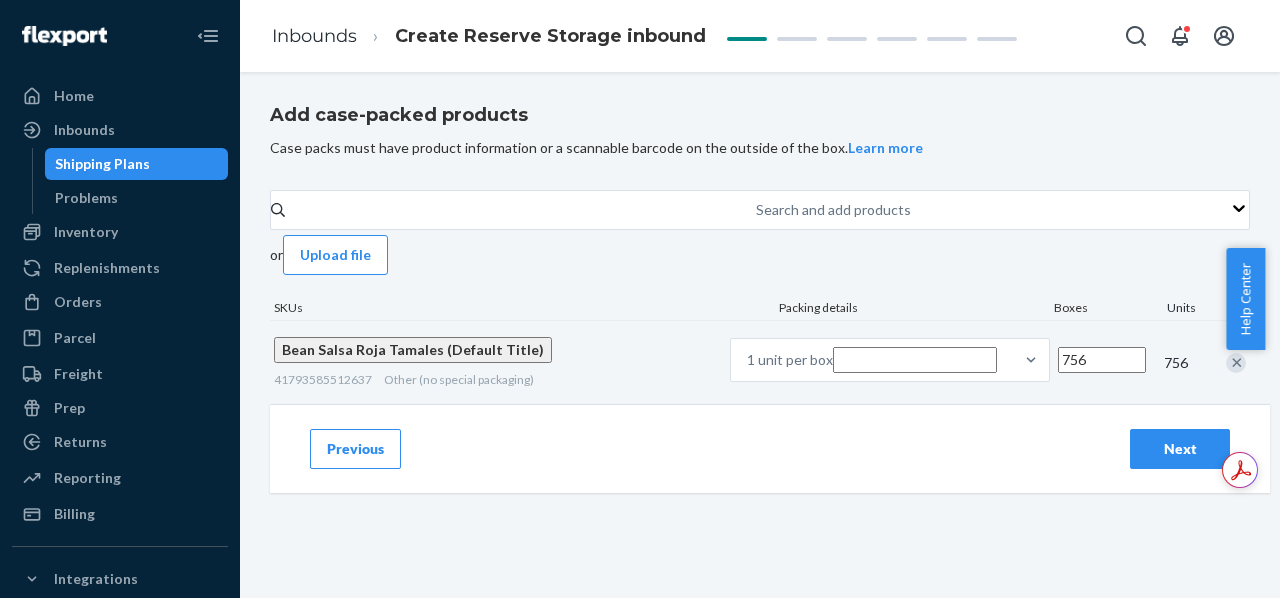 scroll, scrollTop: 0, scrollLeft: 0, axis: both 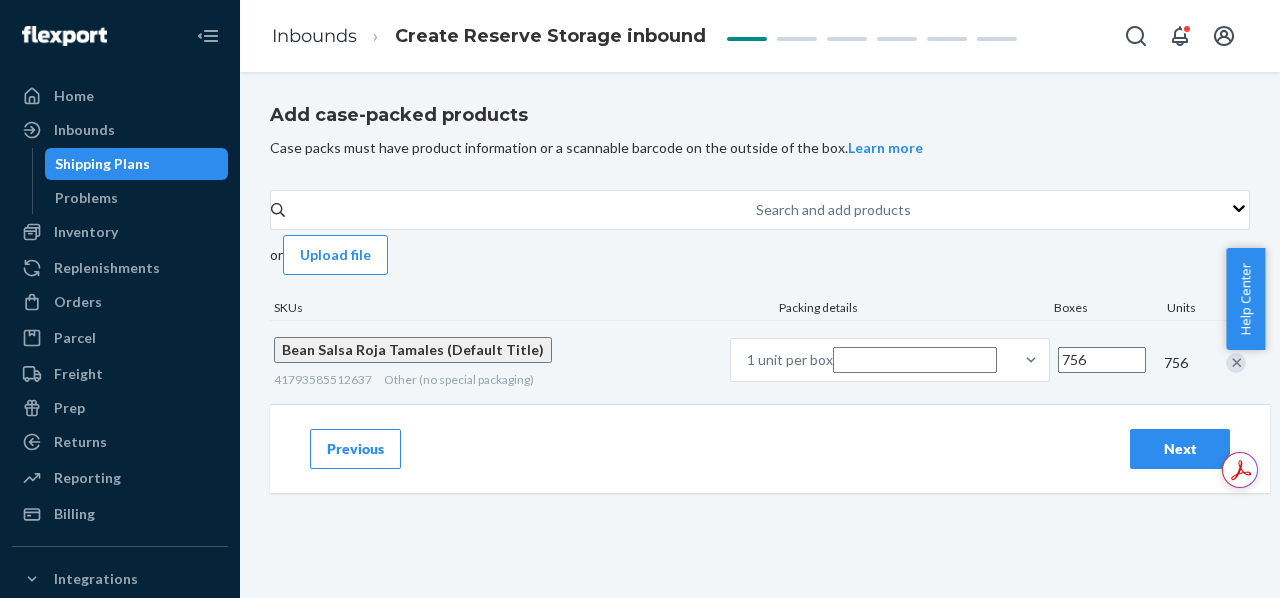 click on "Previous" at bounding box center (355, 449) 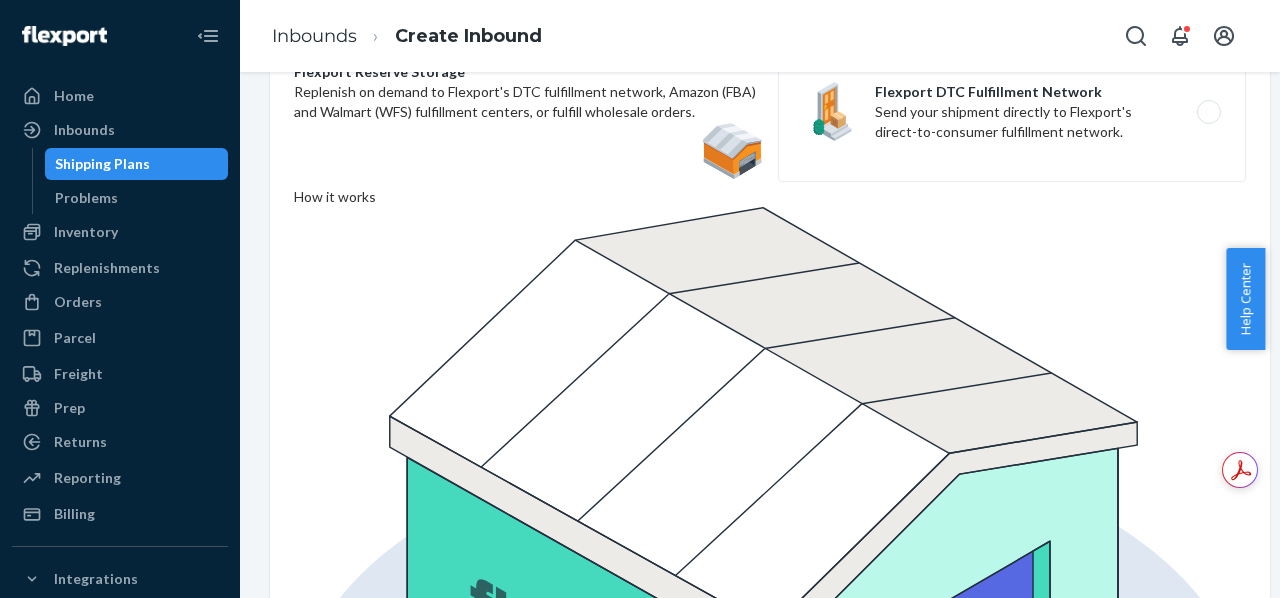 scroll, scrollTop: 296, scrollLeft: 0, axis: vertical 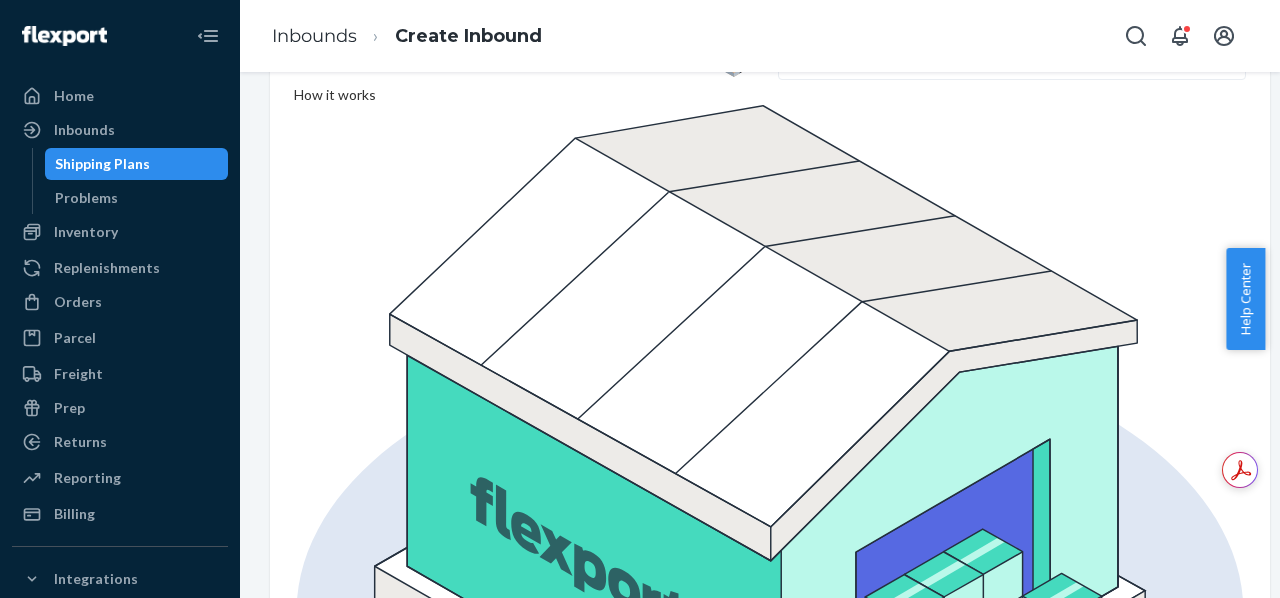 click on "Next" at bounding box center (1196, 1924) 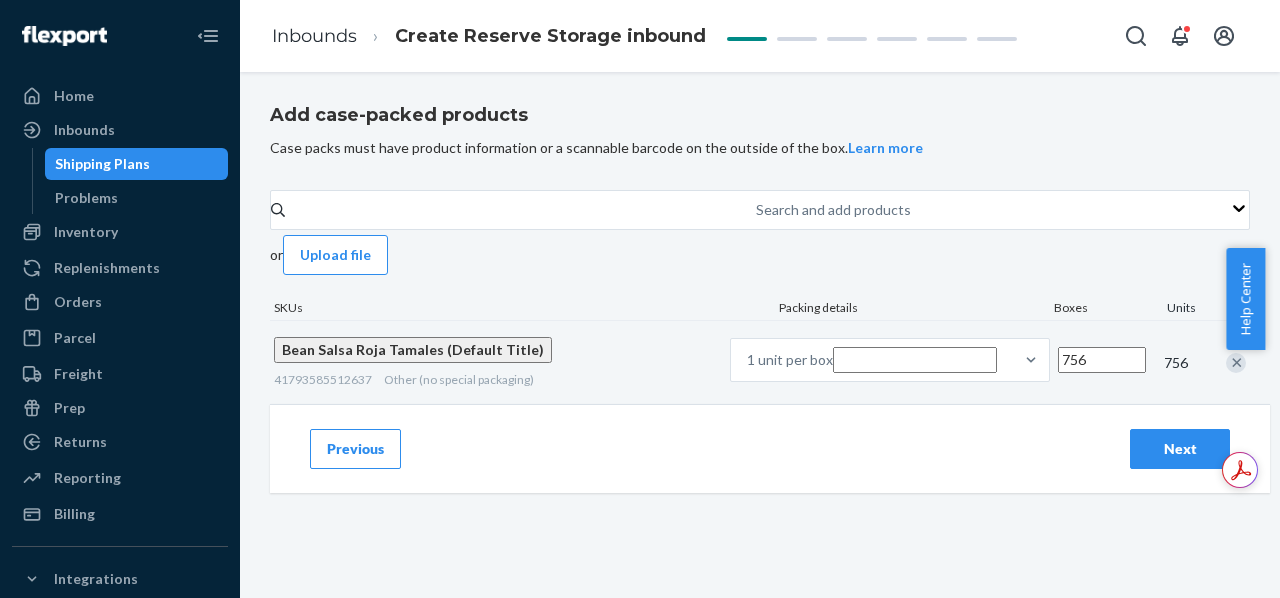 scroll, scrollTop: 0, scrollLeft: 0, axis: both 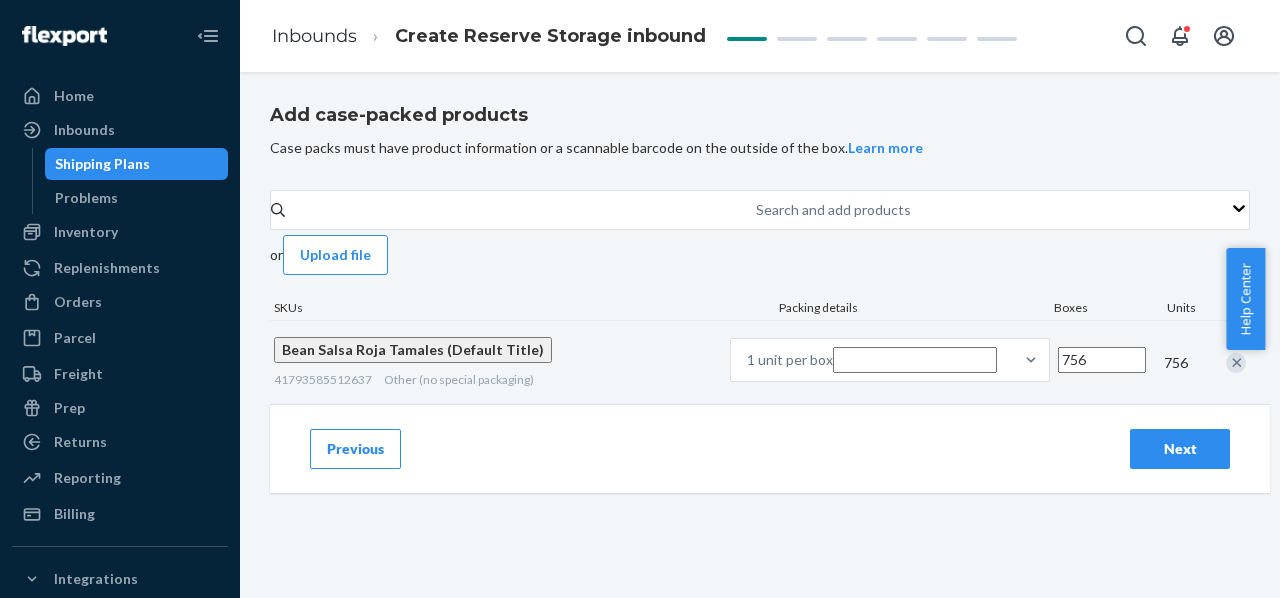 click on "Next" at bounding box center [1180, 449] 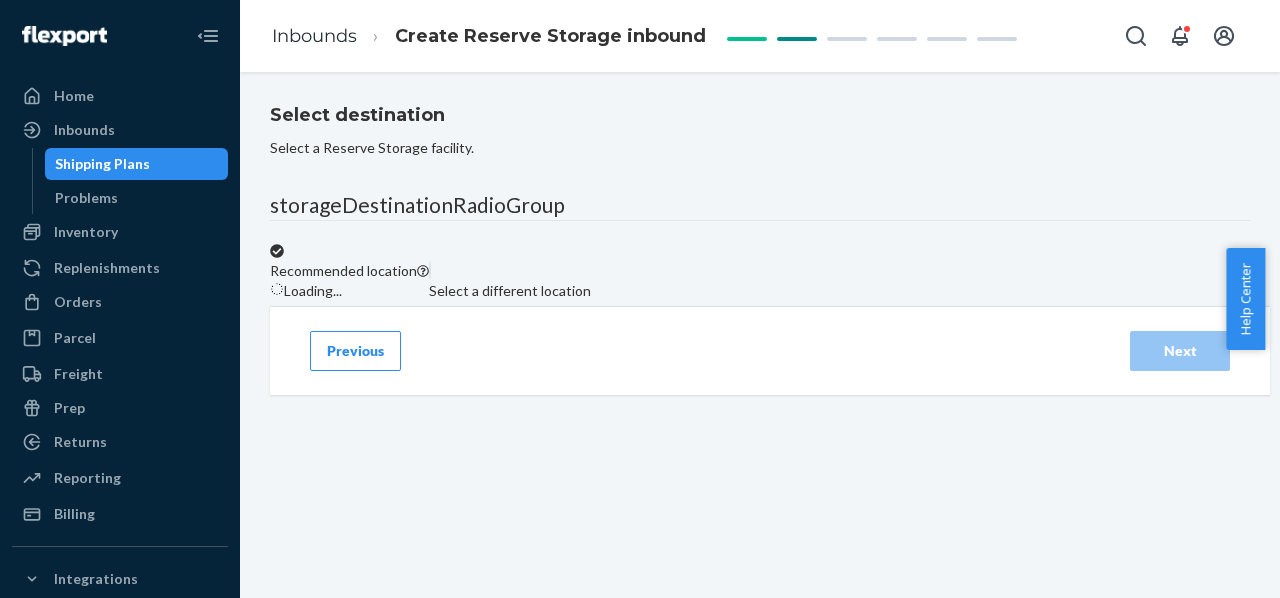 click on "Previous" at bounding box center (355, 351) 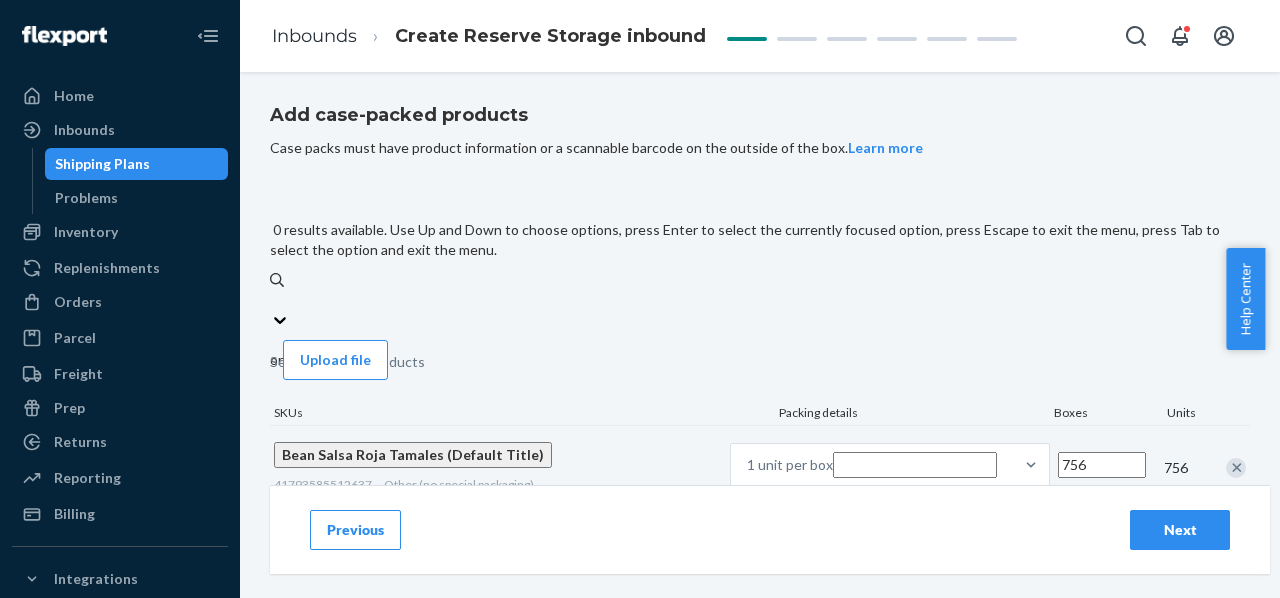 click on "Search and add products" at bounding box center (760, 300) 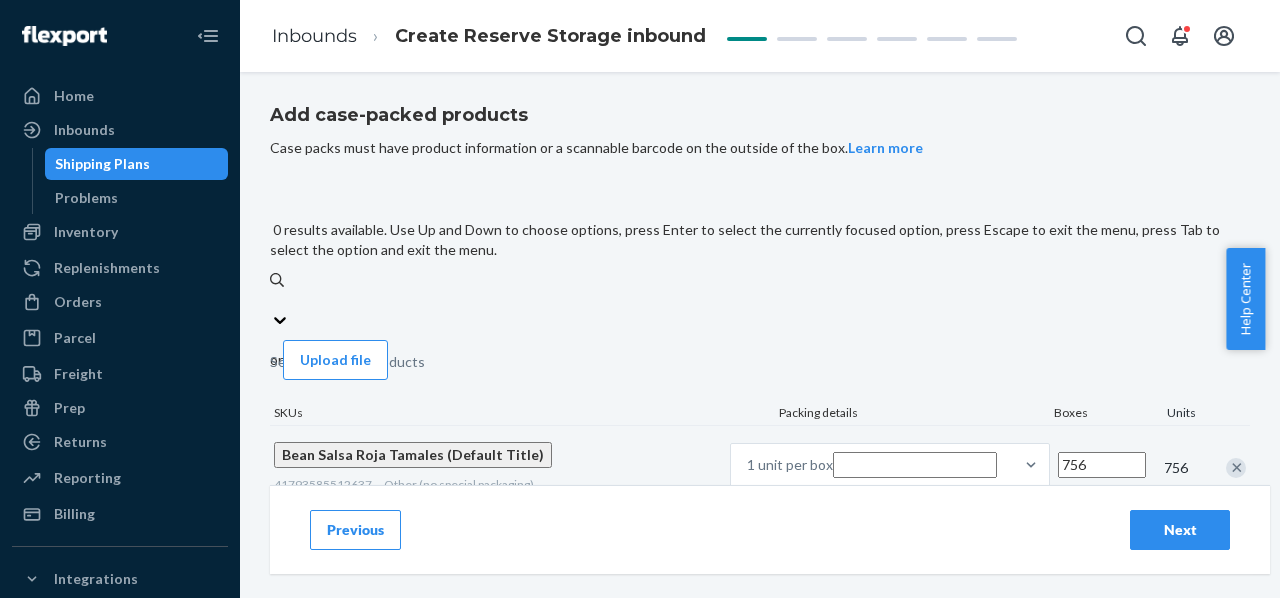click on "0 results available. Use Up and Down to choose options, press Enter to select the currently focused option, press Escape to exit the menu, press Tab to select the option and exit the menu. Search and add products" at bounding box center [271, 300] 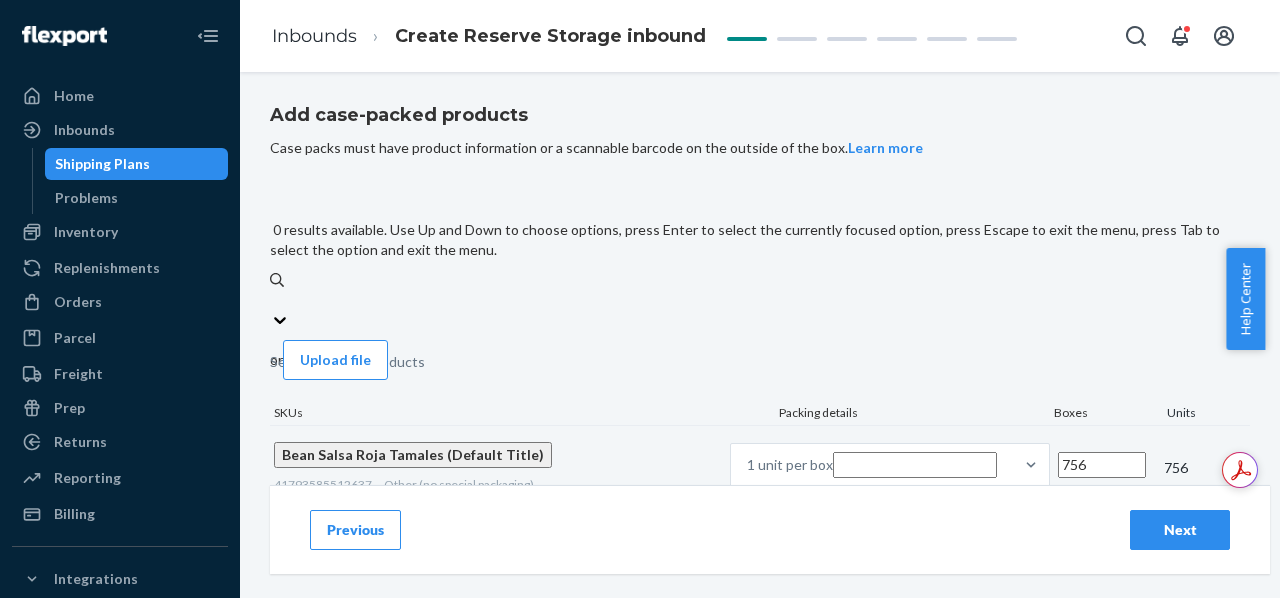 click on "Search and add products" at bounding box center [760, 300] 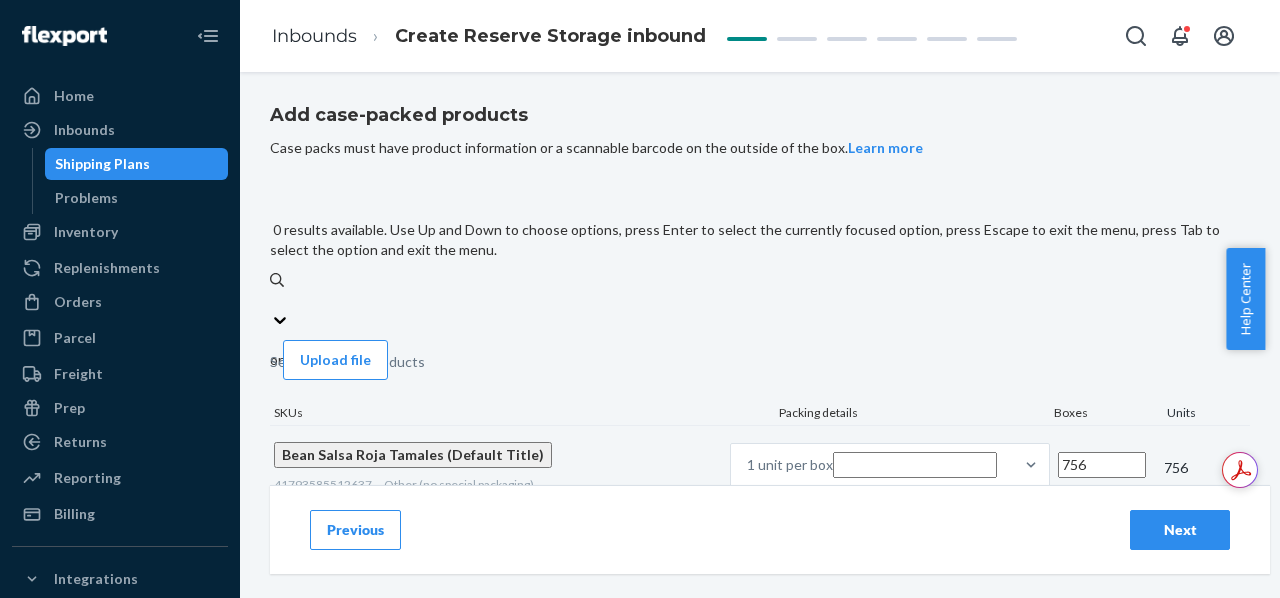 click on "0 results available. Use Up and Down to choose options, press Enter to select the currently focused option, press Escape to exit the menu, press Tab to select the option and exit the menu. Search and add products" at bounding box center (271, 300) 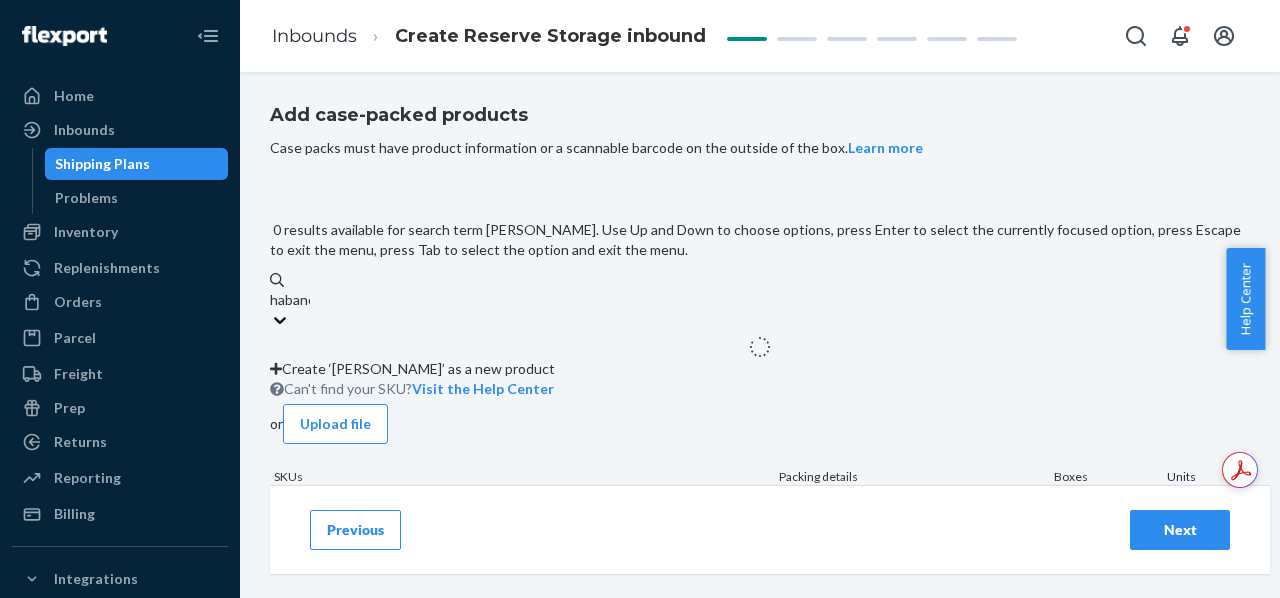 type on "habanero" 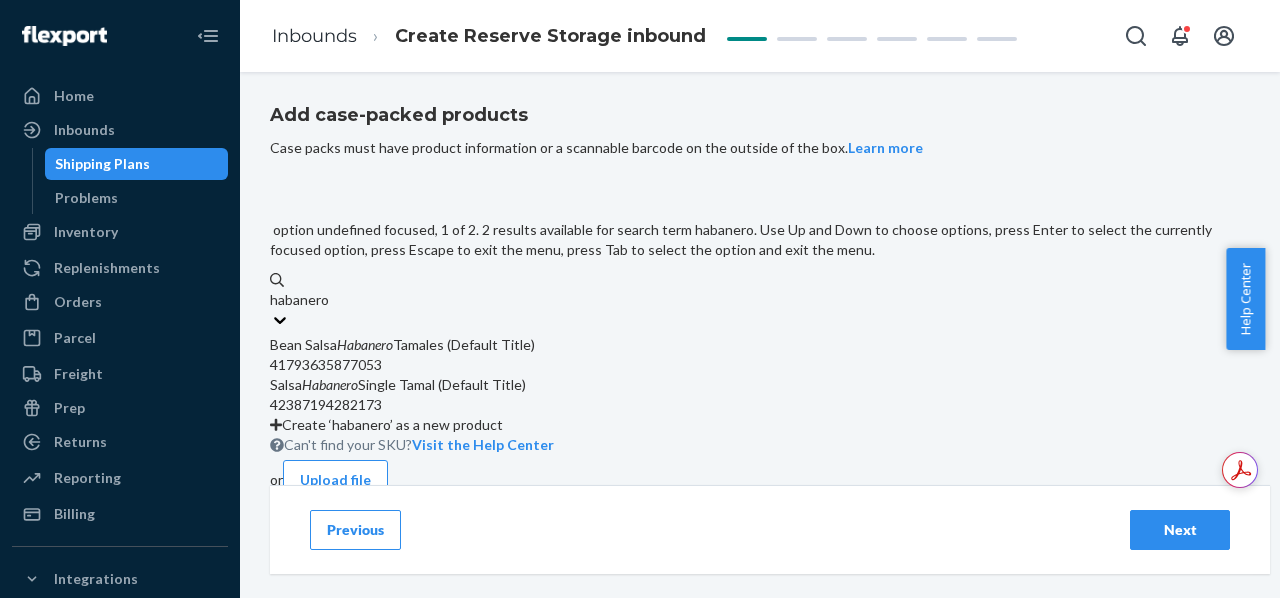 click on "41793635877053" at bounding box center (760, 365) 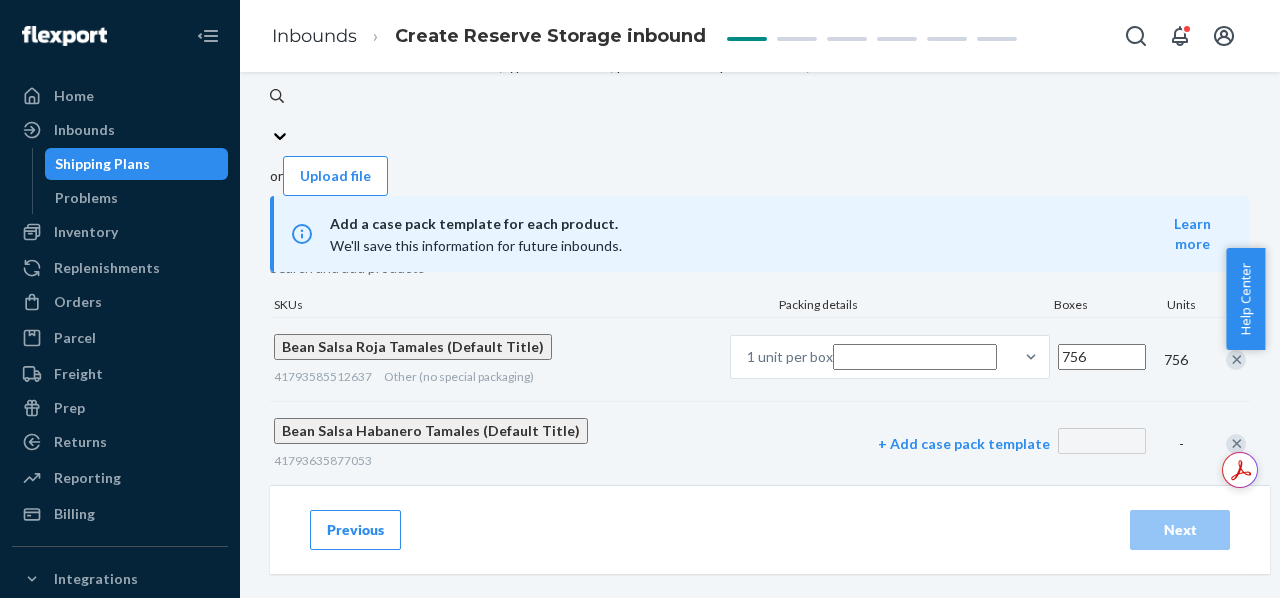 scroll, scrollTop: 180, scrollLeft: 0, axis: vertical 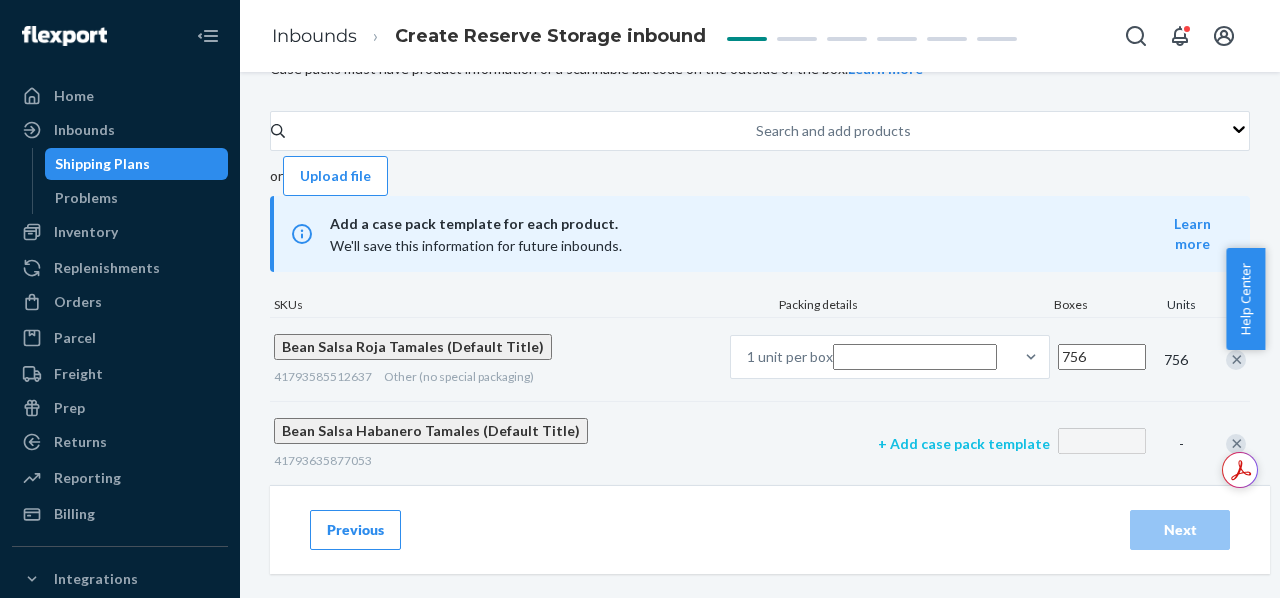 click on "+ Add case pack template" at bounding box center (964, 444) 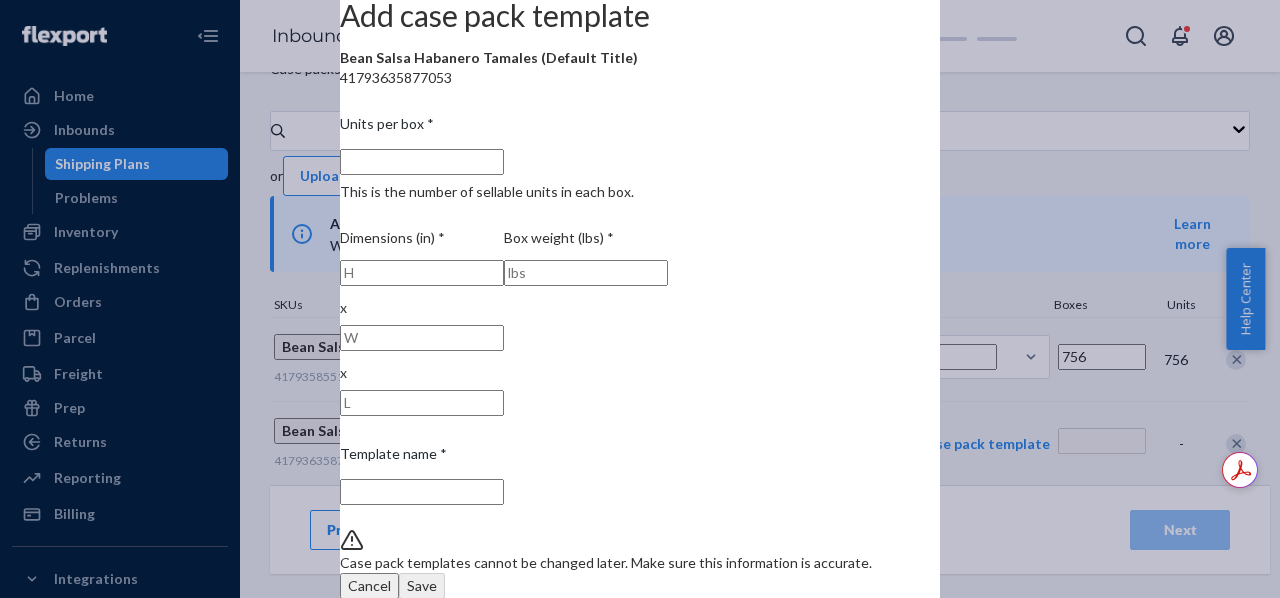 drag, startPoint x: 472, startPoint y: 291, endPoint x: 398, endPoint y: 288, distance: 74.06078 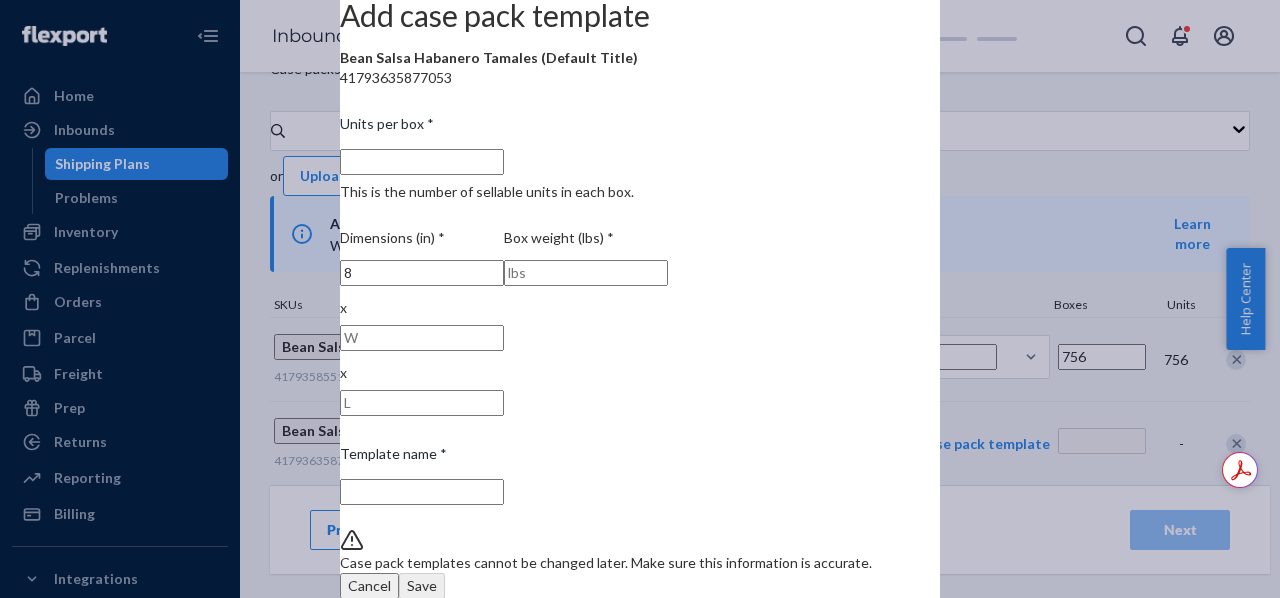 type on "8" 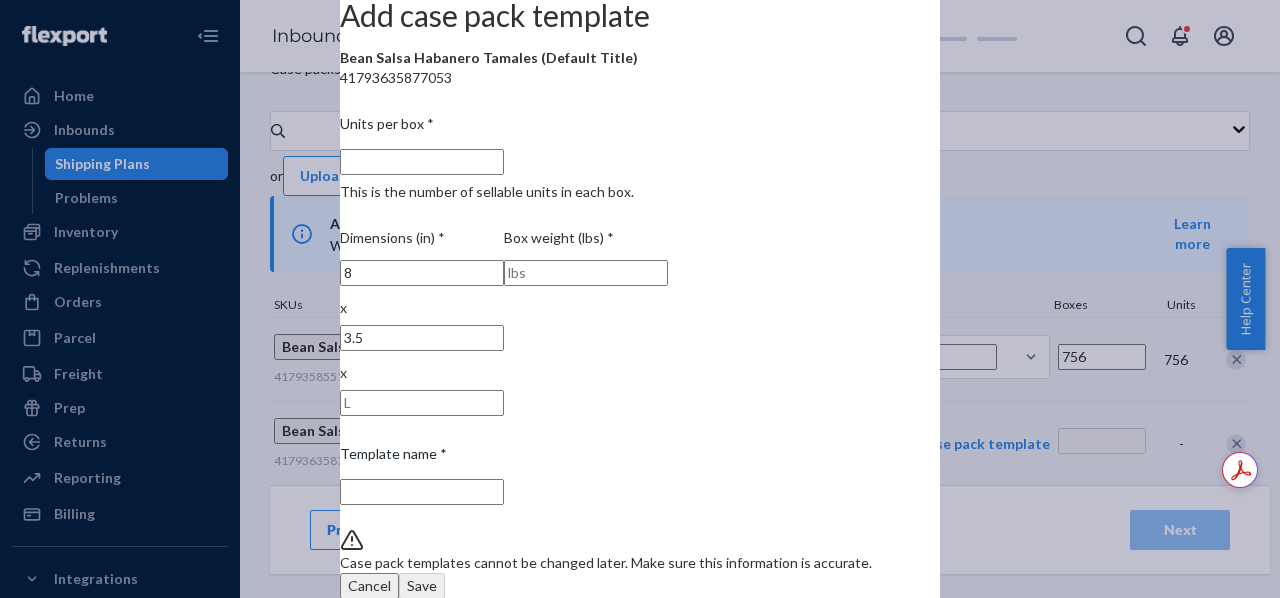 type on "3.5" 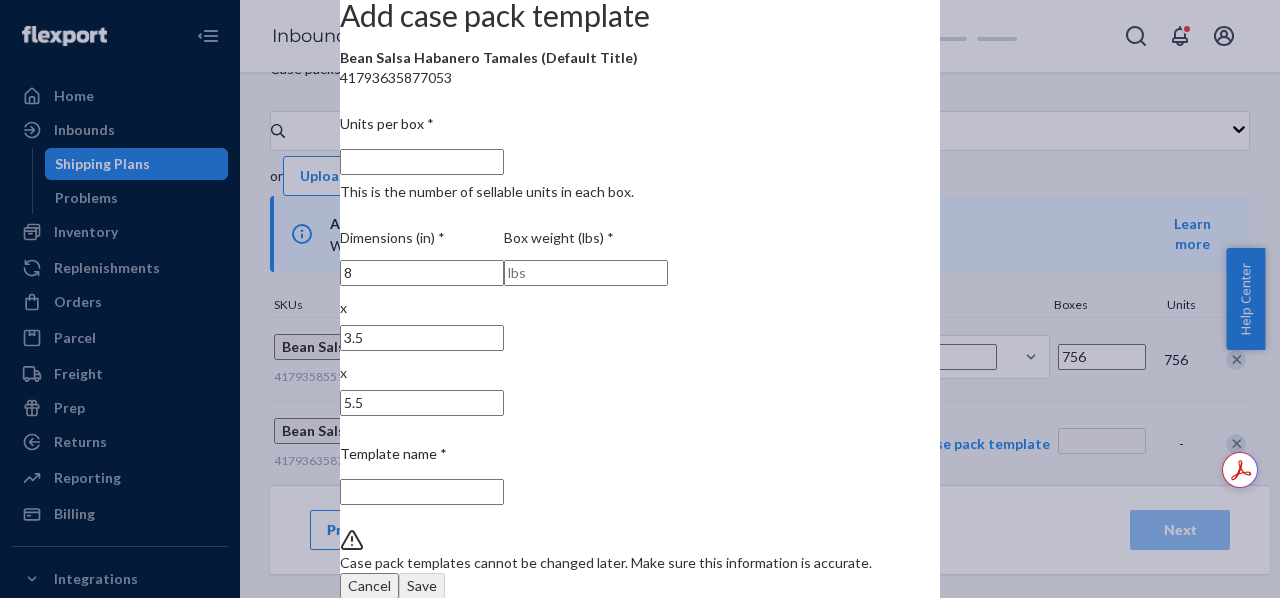 type on "5.5" 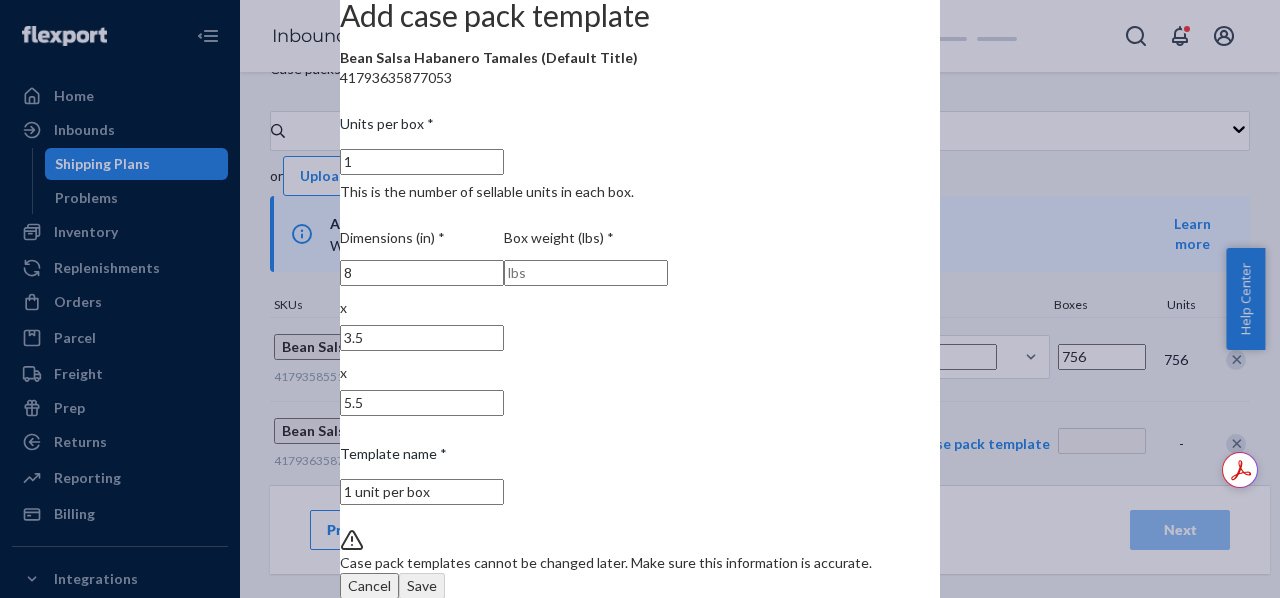 type on "1" 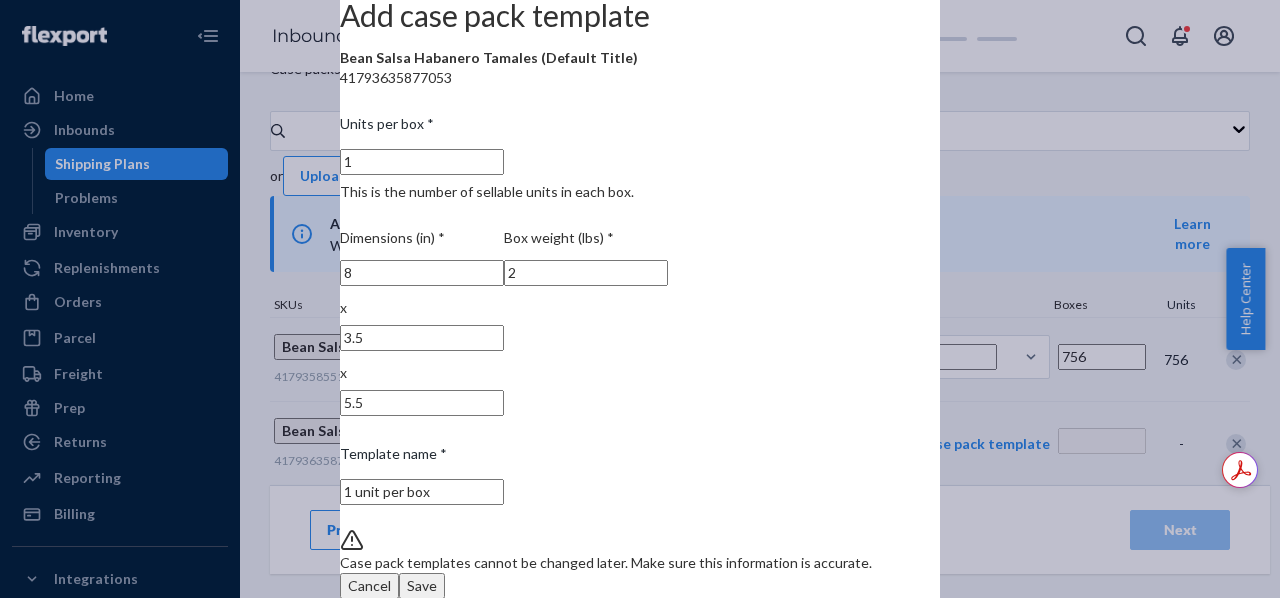 scroll, scrollTop: 25, scrollLeft: 0, axis: vertical 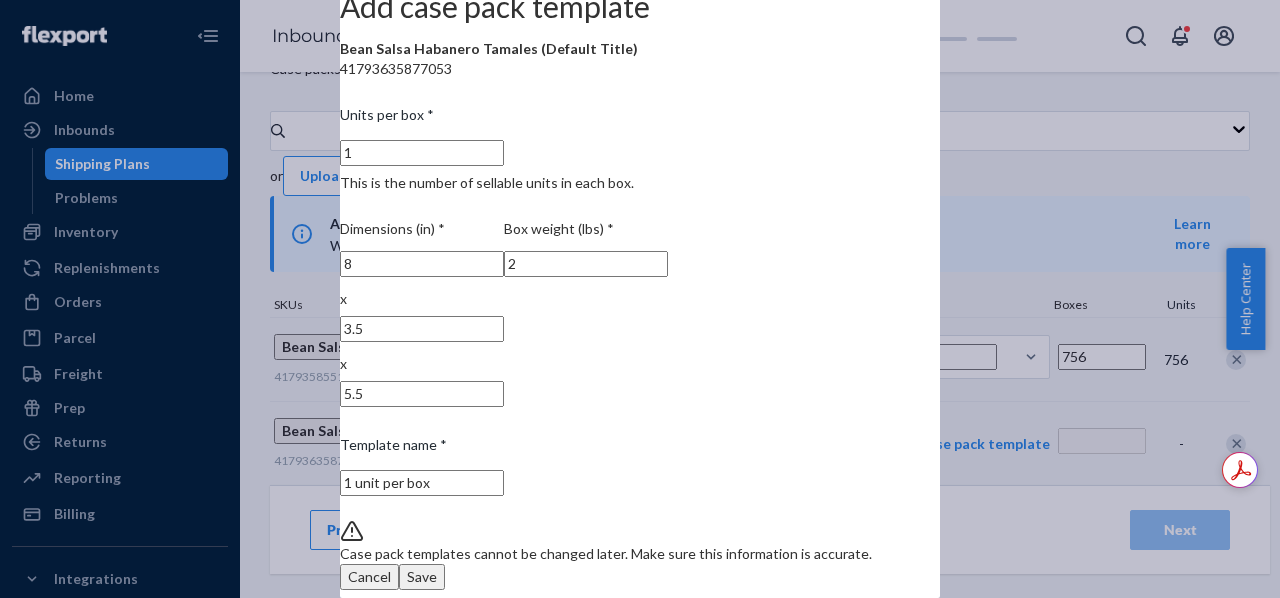 type on "2" 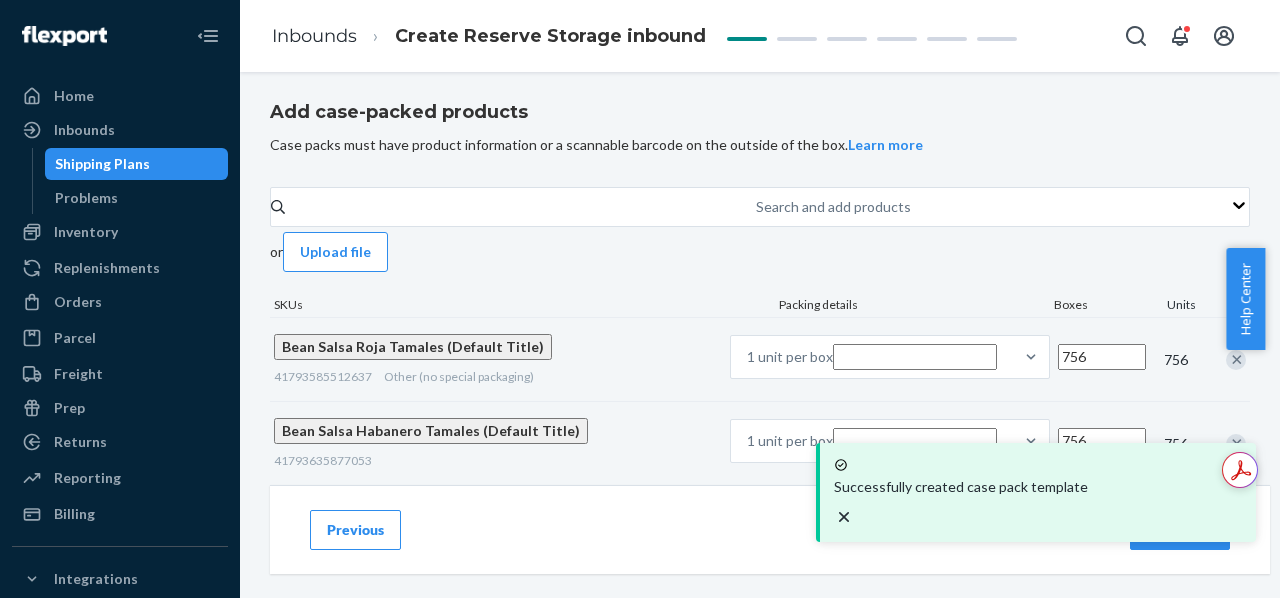 type on "756" 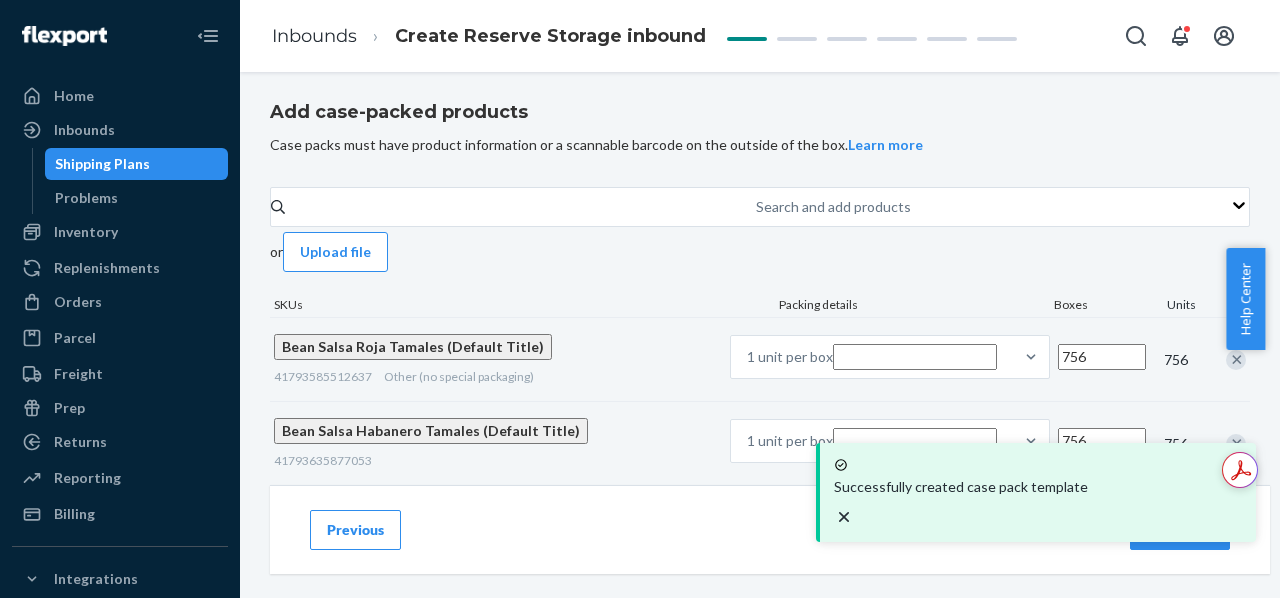 click on "Add case-packed products Case packs must have product information or a scannable barcode on the outside of the box.  Learn more Search and add products or Upload file SKUs Packing details Boxes Units Bean Salsa Roja Tamales (Default Title) 41793585512637 Other (no special packaging) 1 unit per box 756 756 Bean Salsa Habanero Tamales (Default Title) 41793635877053 1 unit per box 756 756" at bounding box center (760, 292) 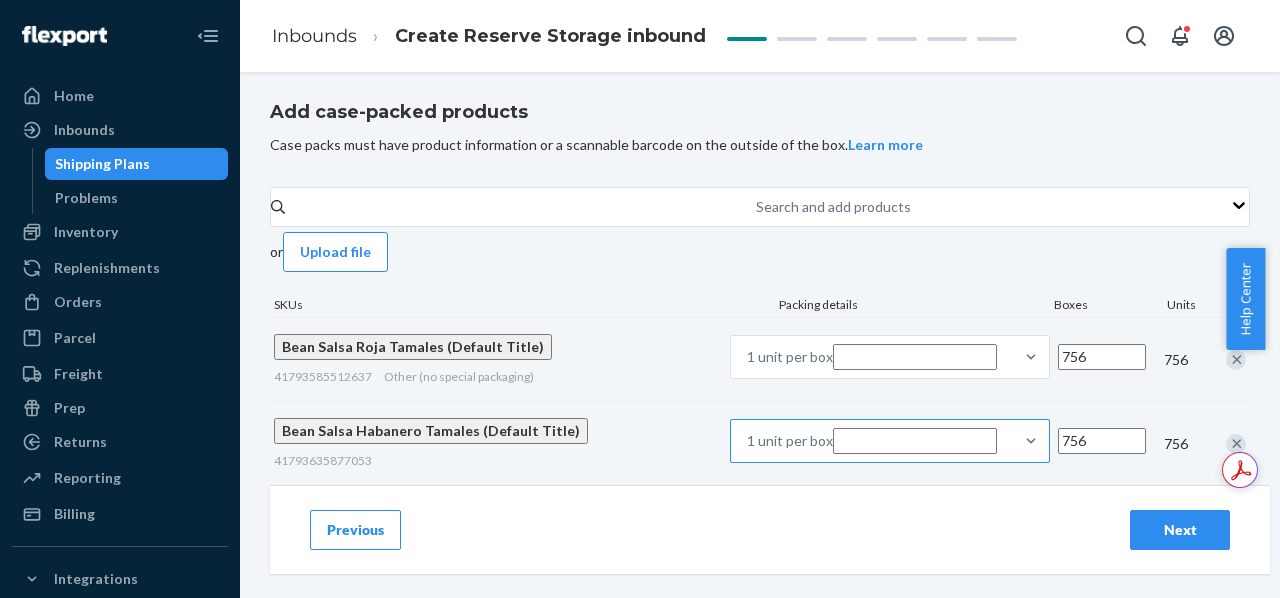 scroll, scrollTop: 0, scrollLeft: 0, axis: both 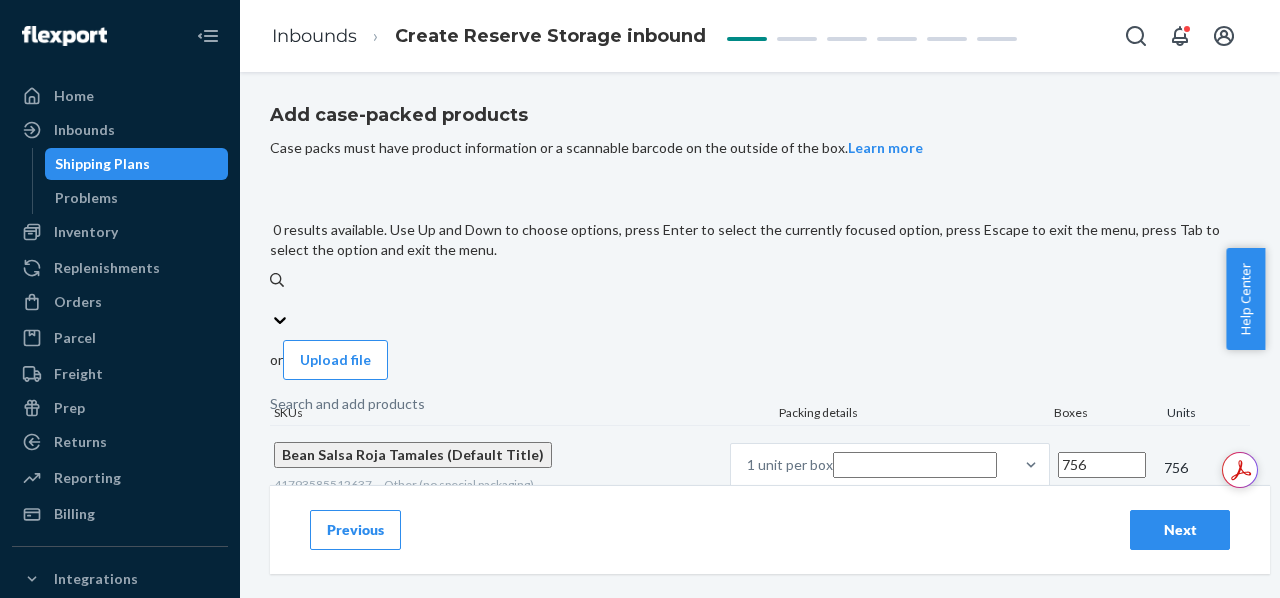 click on "Search and add products" at bounding box center (760, 300) 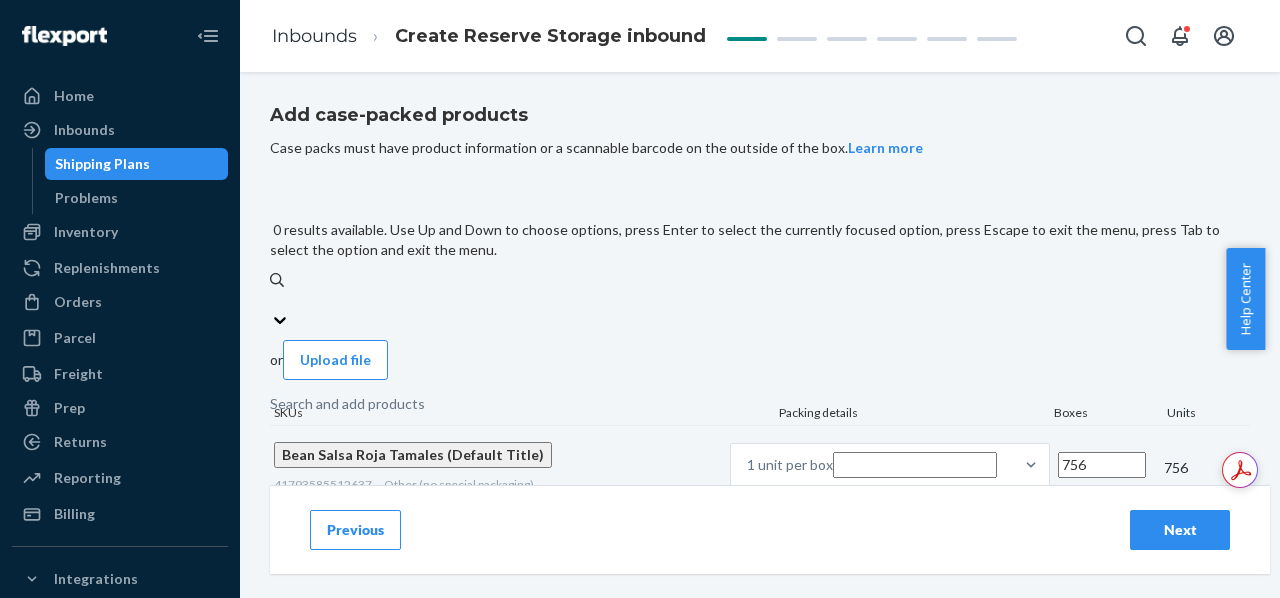 click on "0 results available. Use Up and Down to choose options, press Enter to select the currently focused option, press Escape to exit the menu, press Tab to select the option and exit the menu. Search and add products" at bounding box center (271, 300) 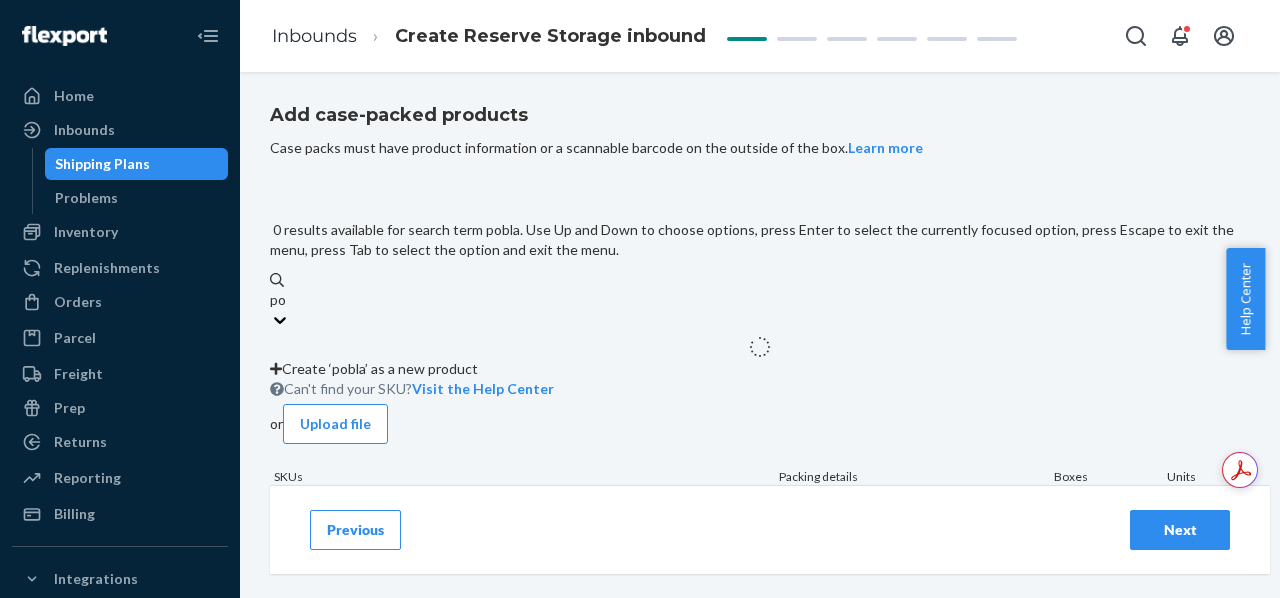 type on "p" 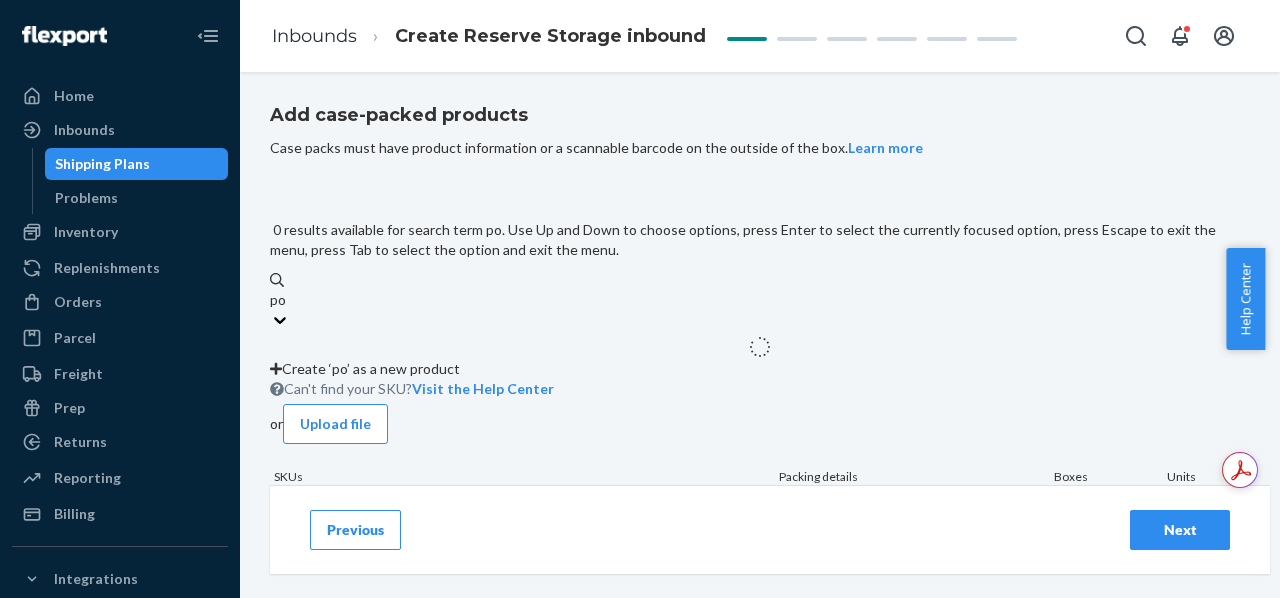 type on "p" 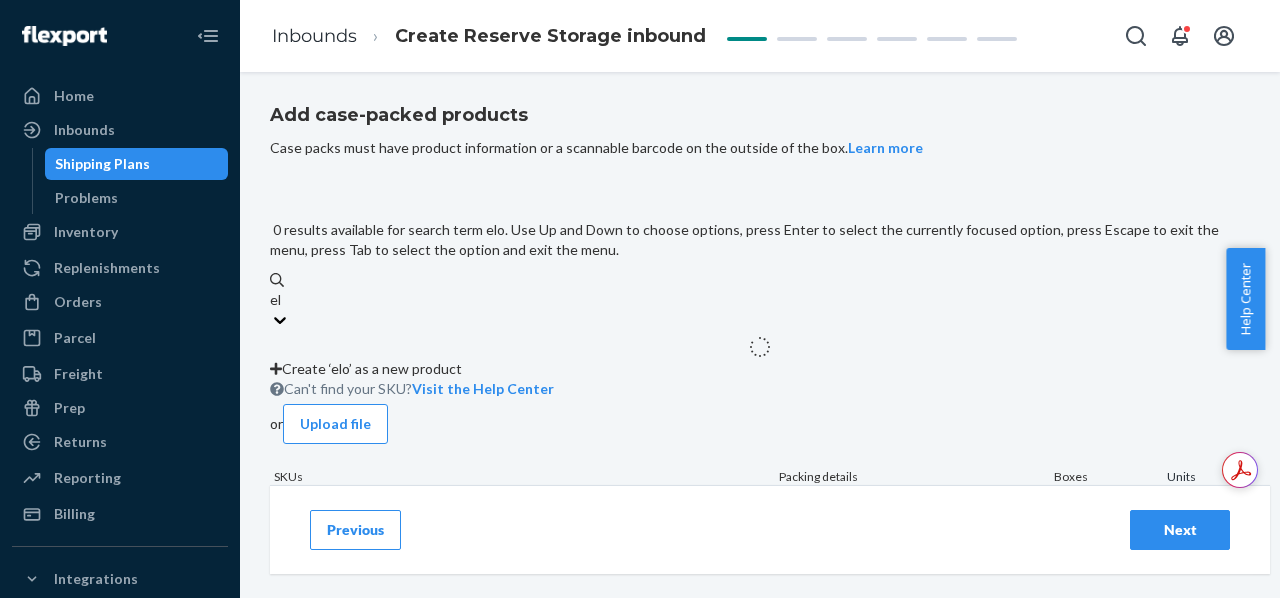 type on "e" 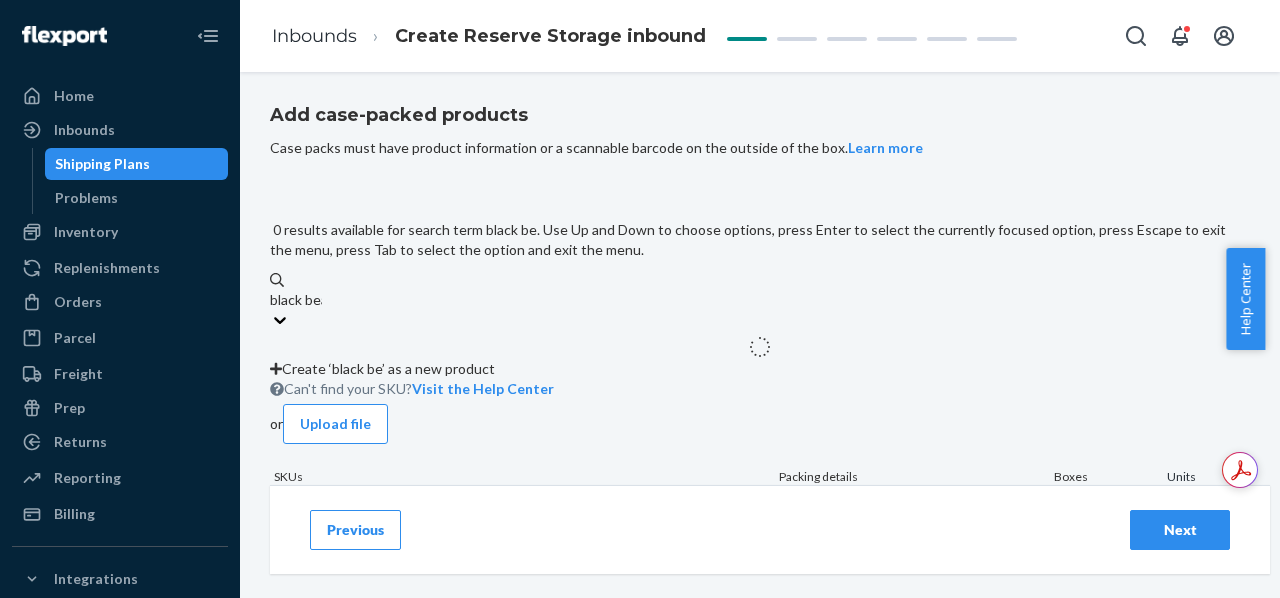 type on "black bean" 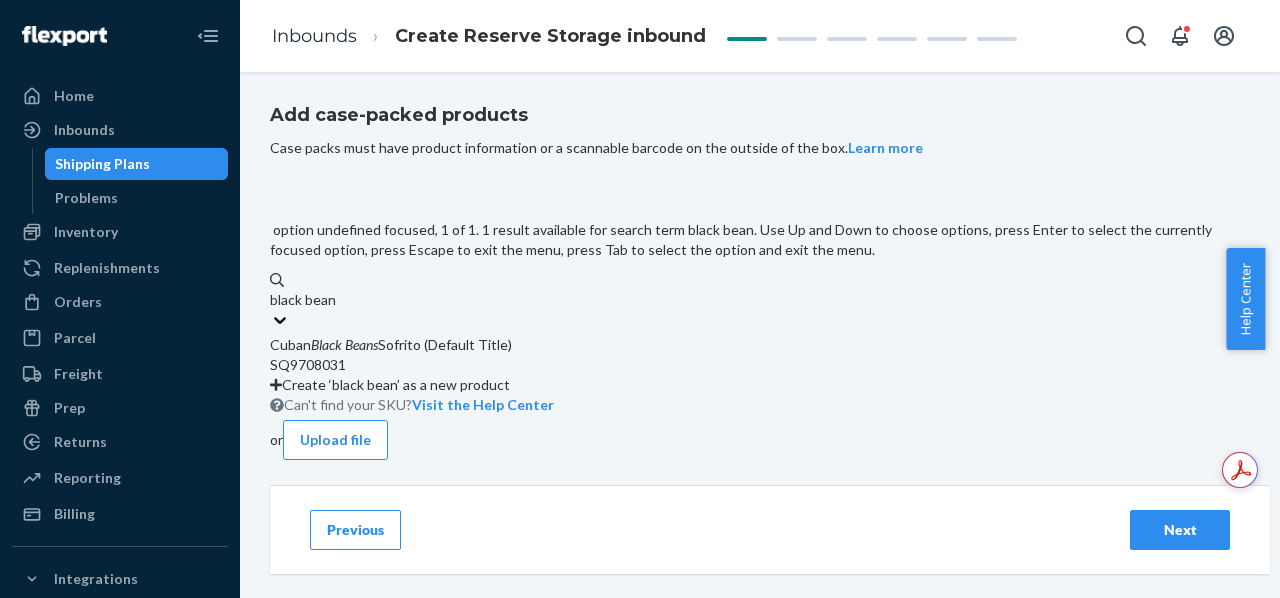 click on "Cuban  Black   Beans  Sofrito (Default Title)" at bounding box center [760, 345] 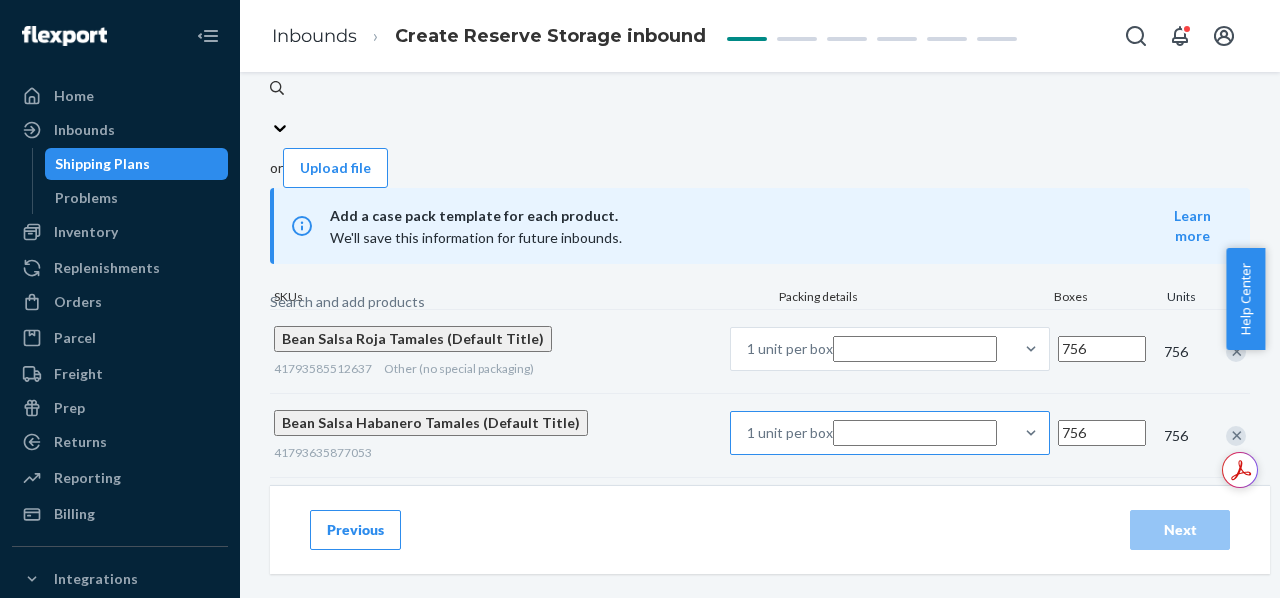 scroll, scrollTop: 294, scrollLeft: 0, axis: vertical 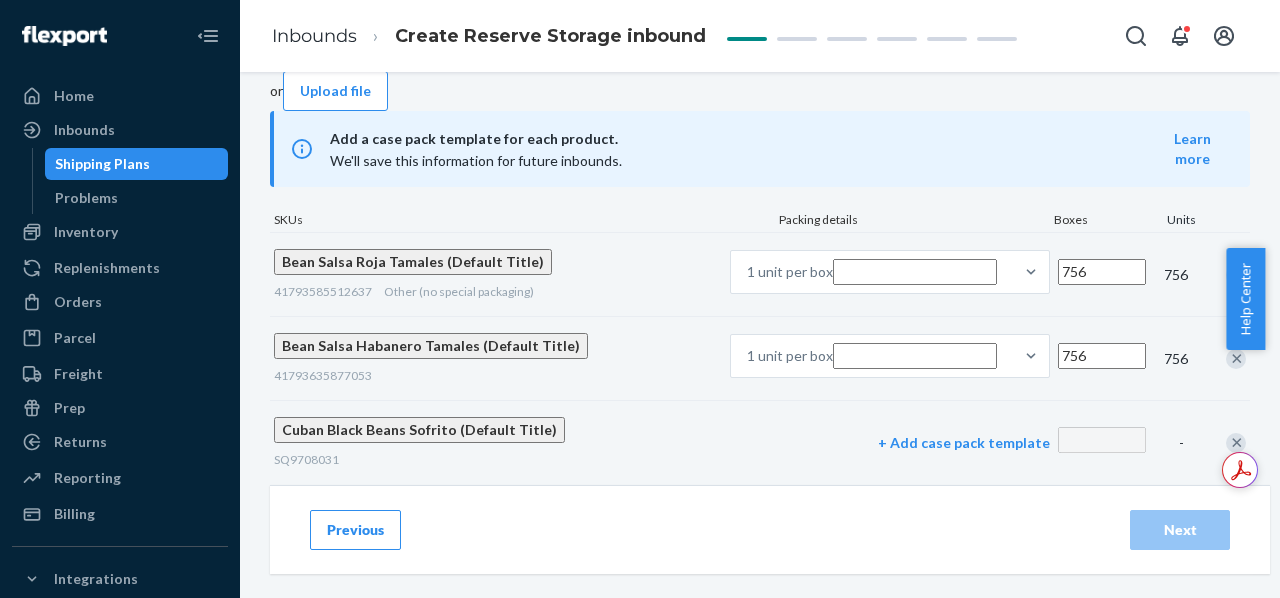 click on "+ Add case pack template" at bounding box center (964, 443) 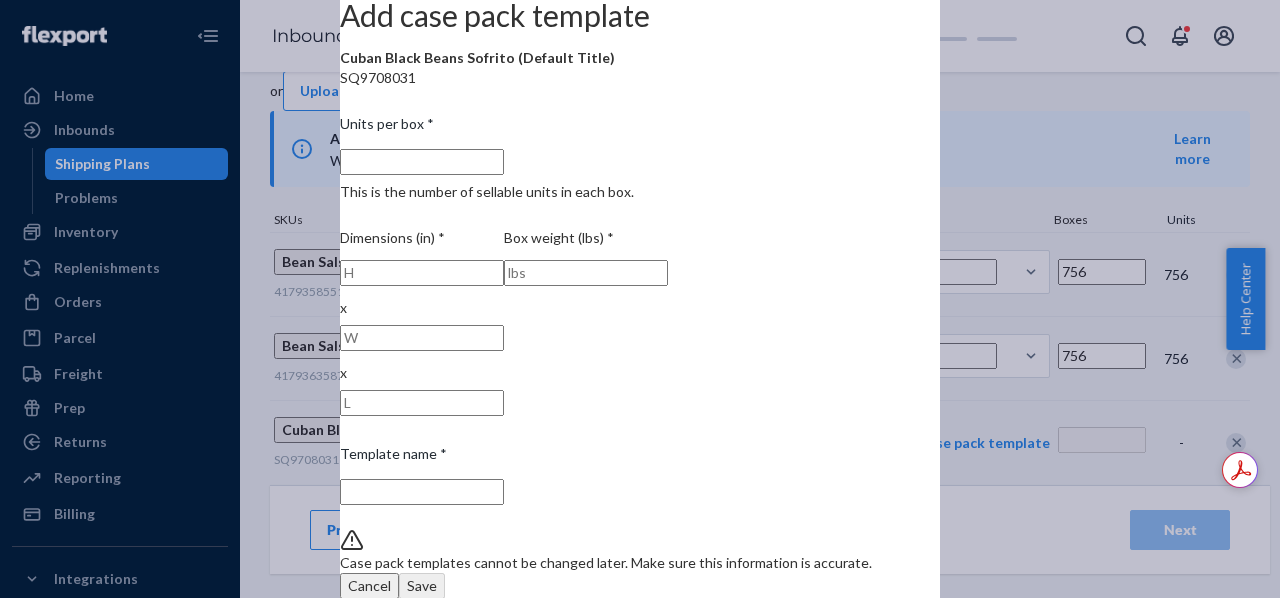 click on "Units per box * This is the number of sellable units in each box." at bounding box center [422, 162] 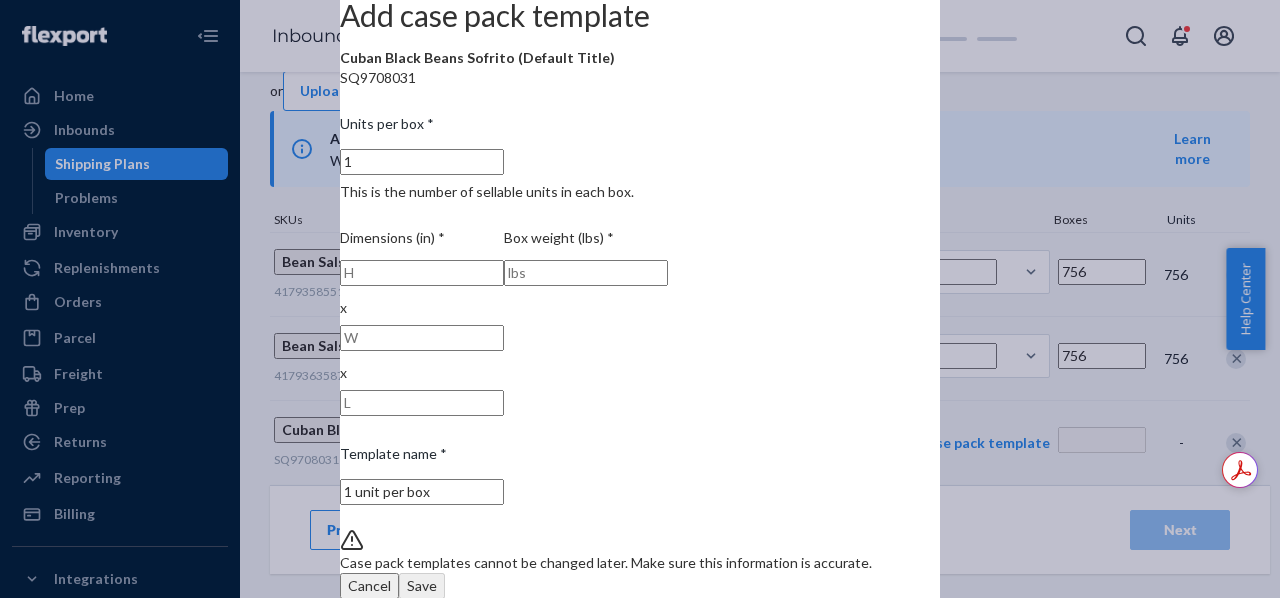 type on "1" 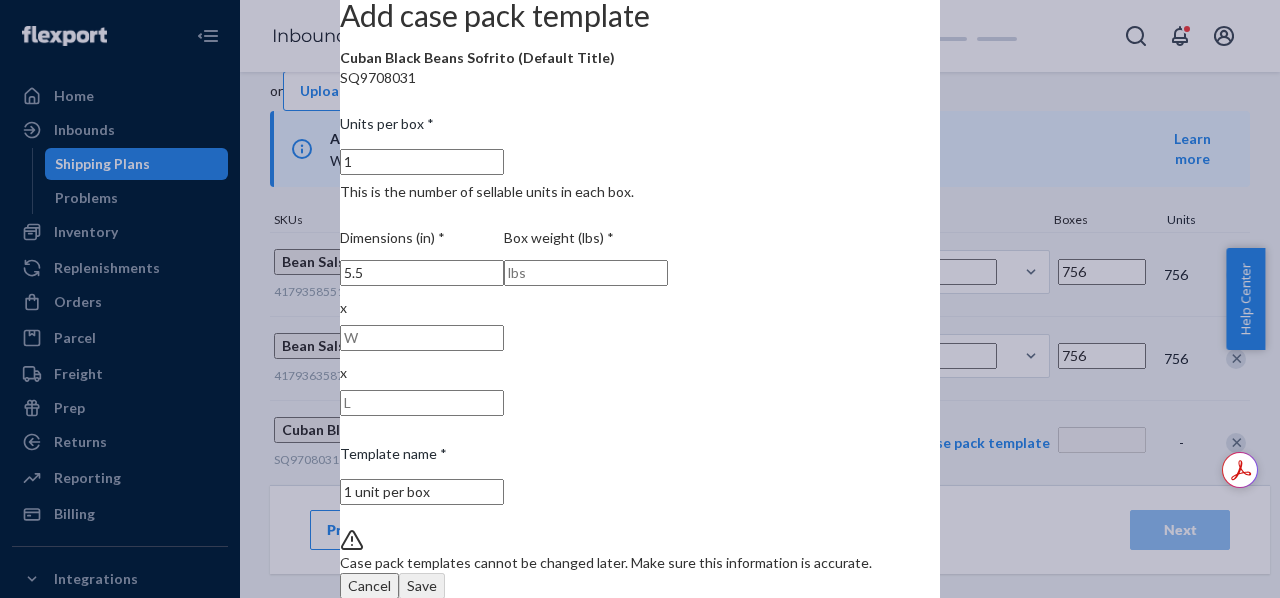 type on "5.5" 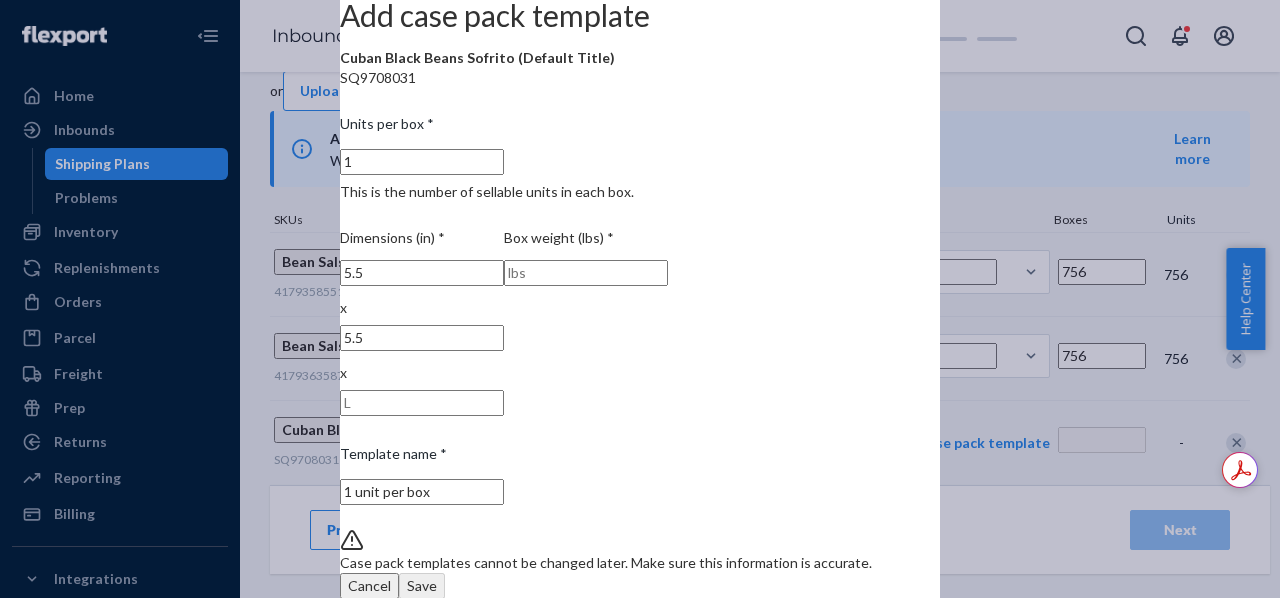 type on "5.5" 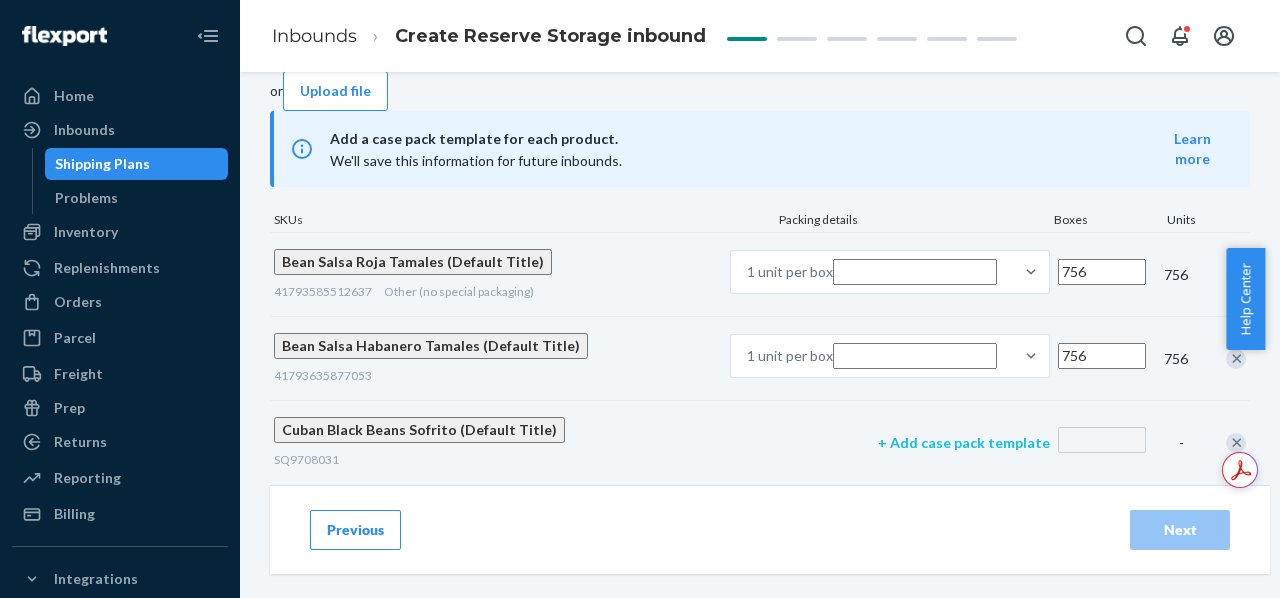 click on "+ Add case pack template" at bounding box center (964, 443) 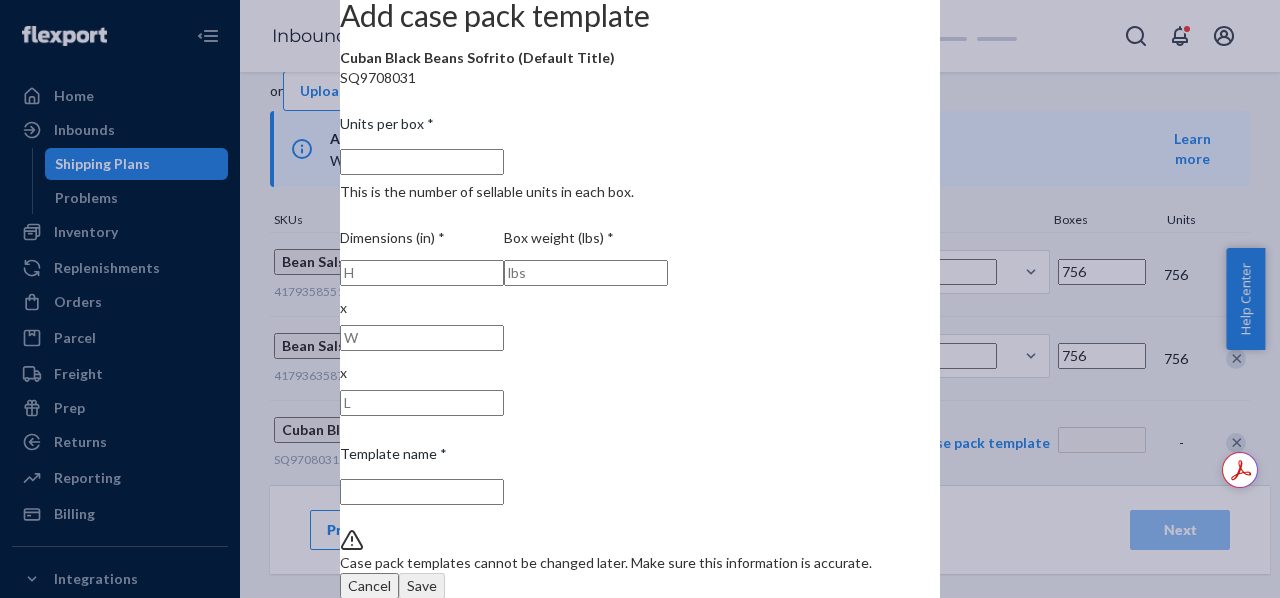 click at bounding box center [422, 273] 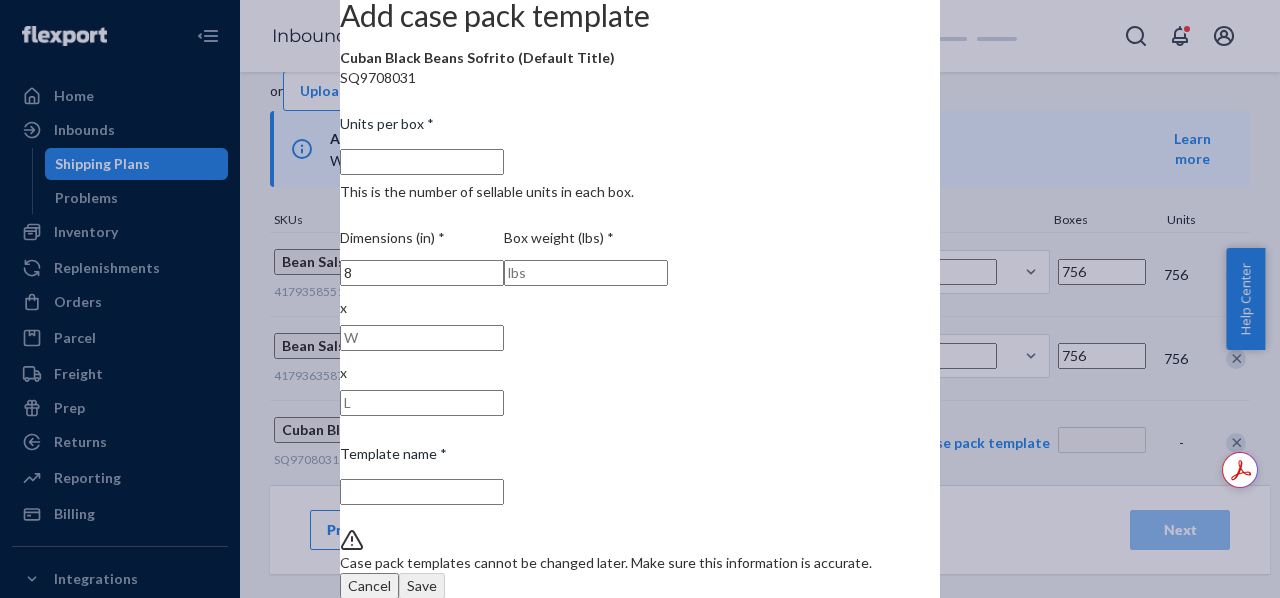 type on "8" 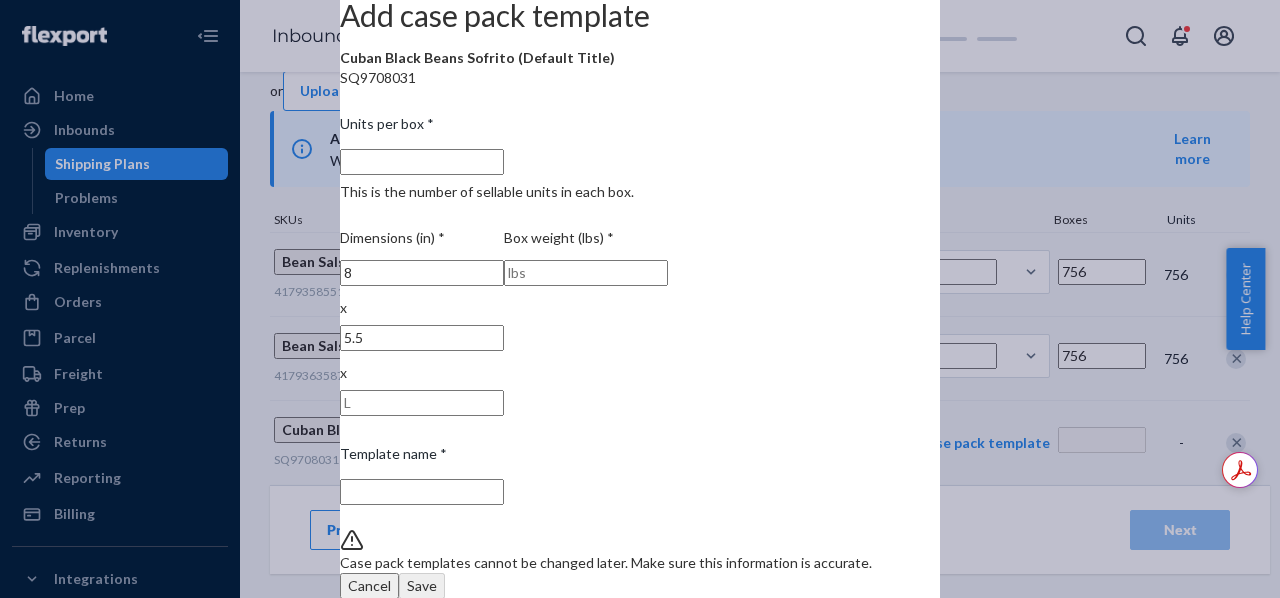 type on "5.5" 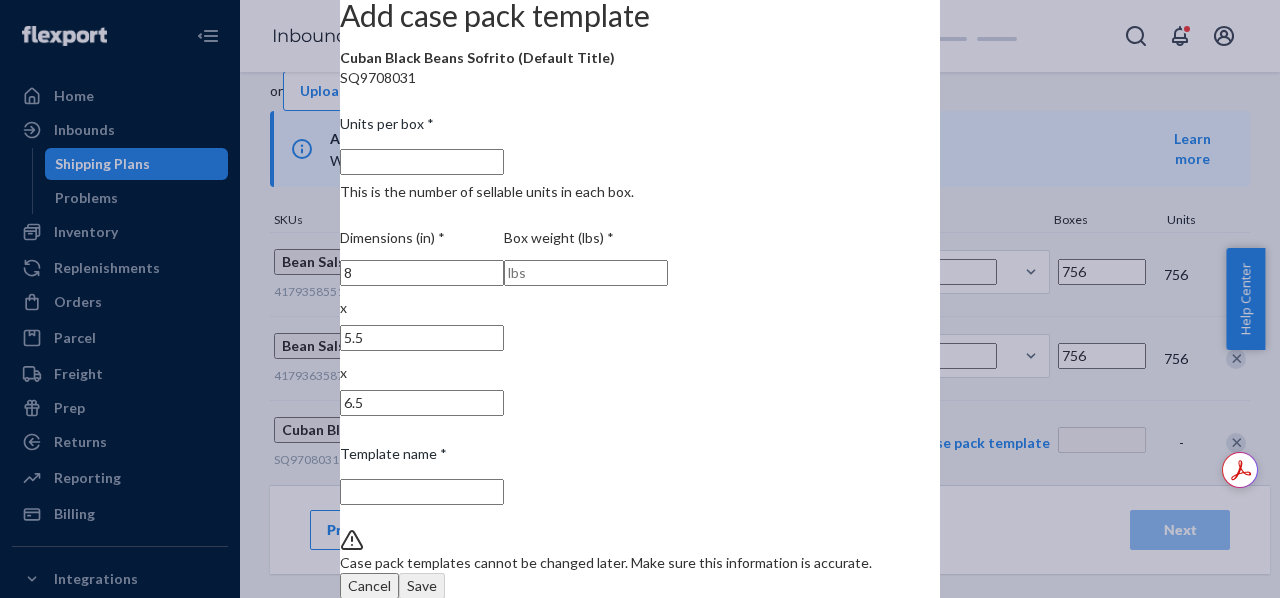 type on "6.5" 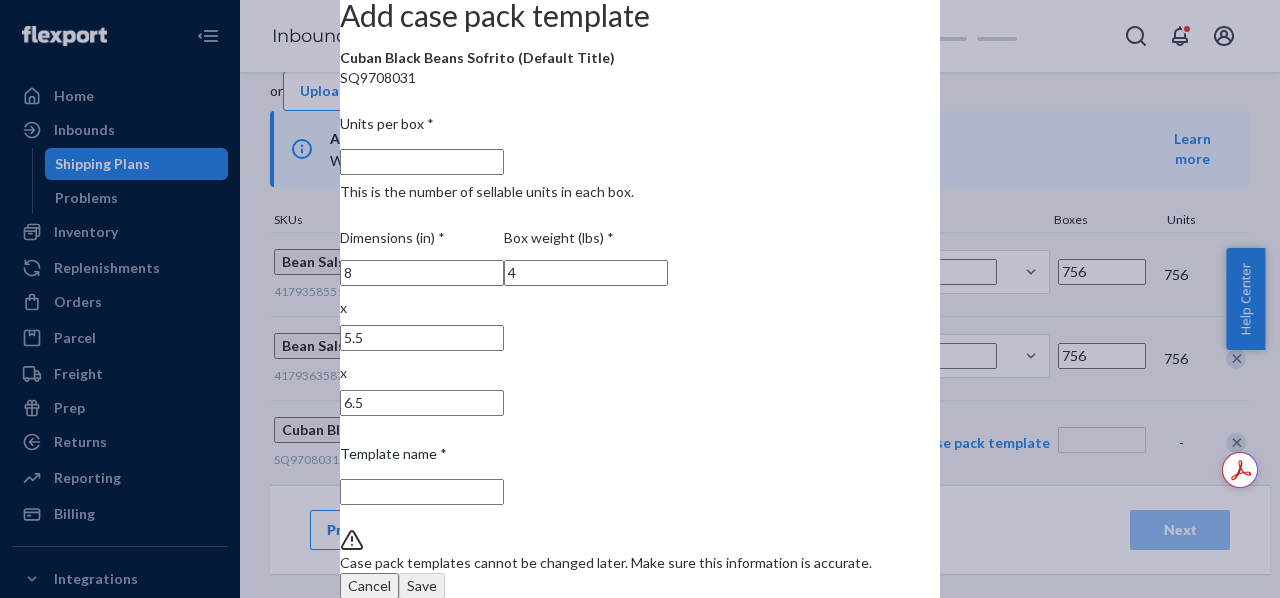 type on "4" 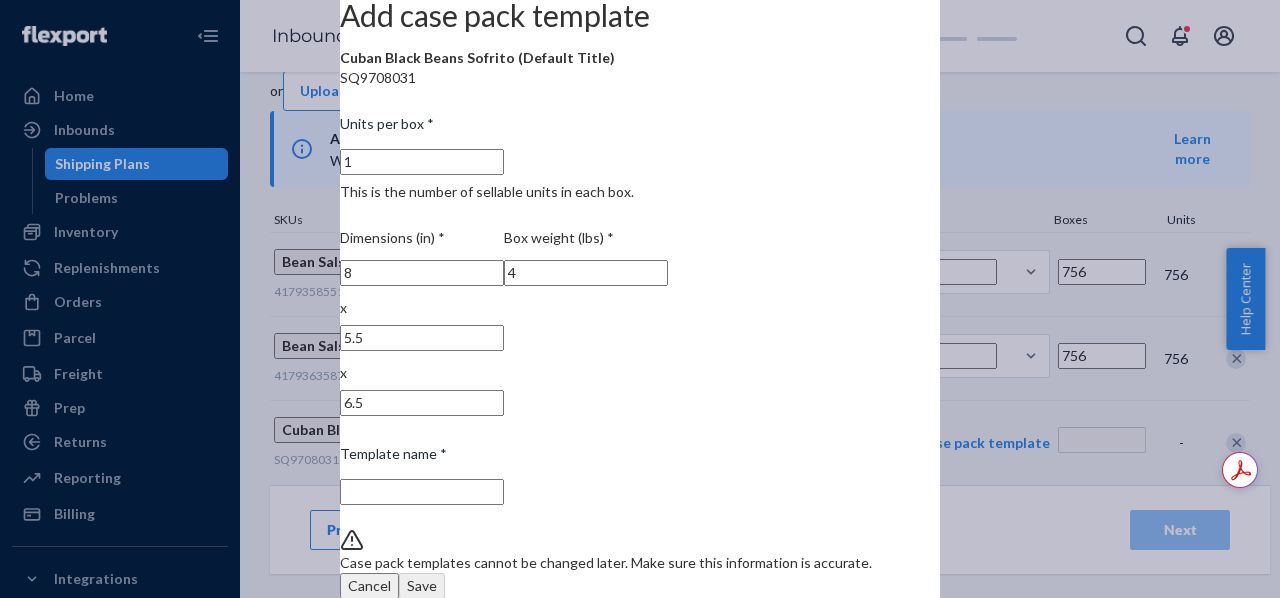 type on "1 unit per box" 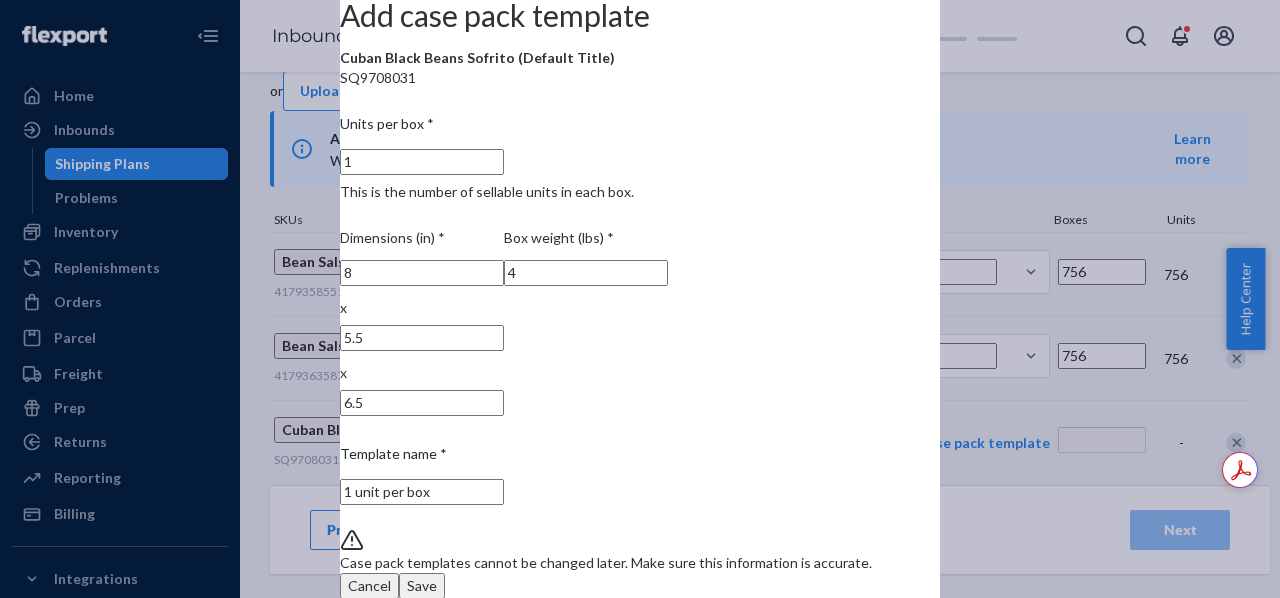 scroll, scrollTop: 25, scrollLeft: 0, axis: vertical 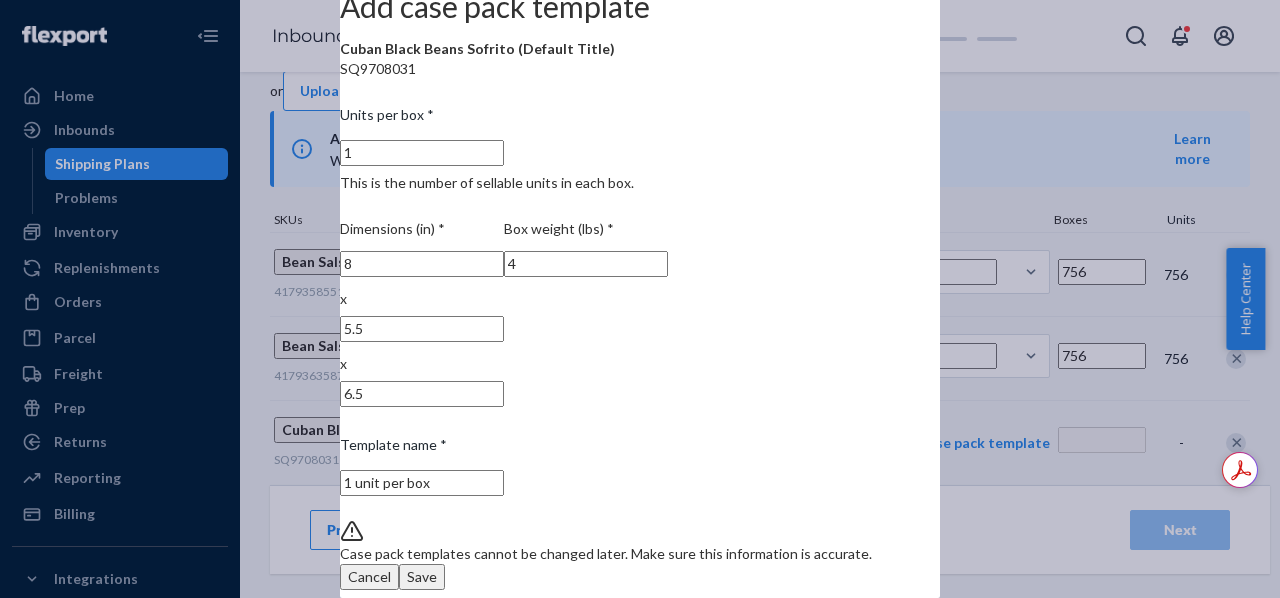 type on "1" 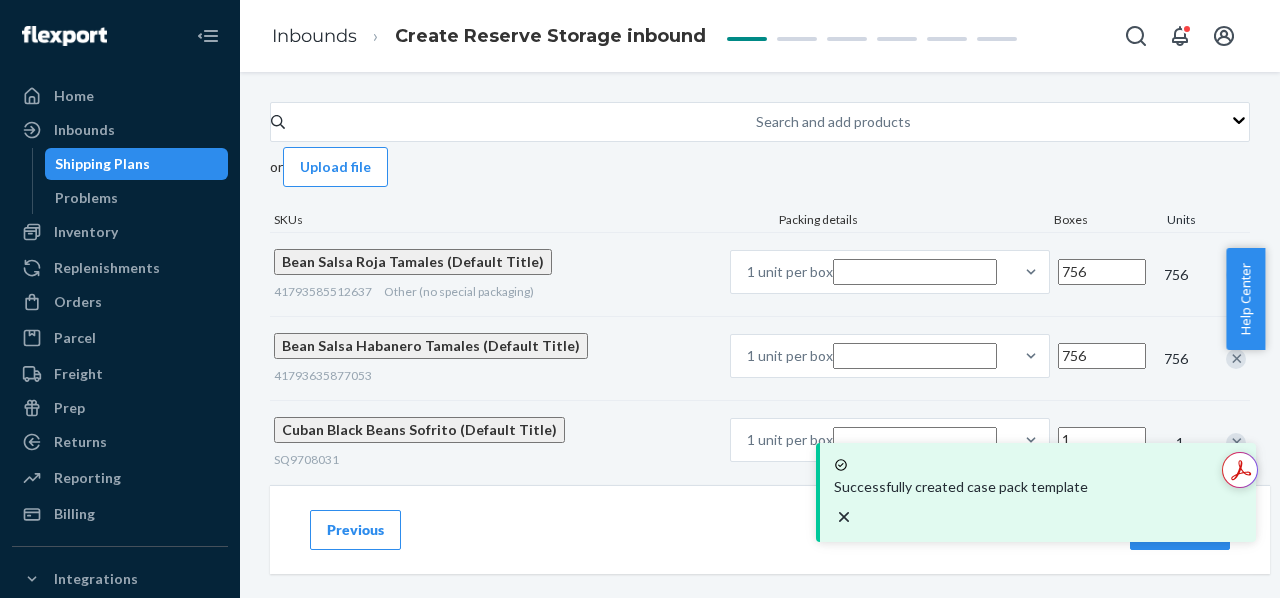scroll, scrollTop: 202, scrollLeft: 0, axis: vertical 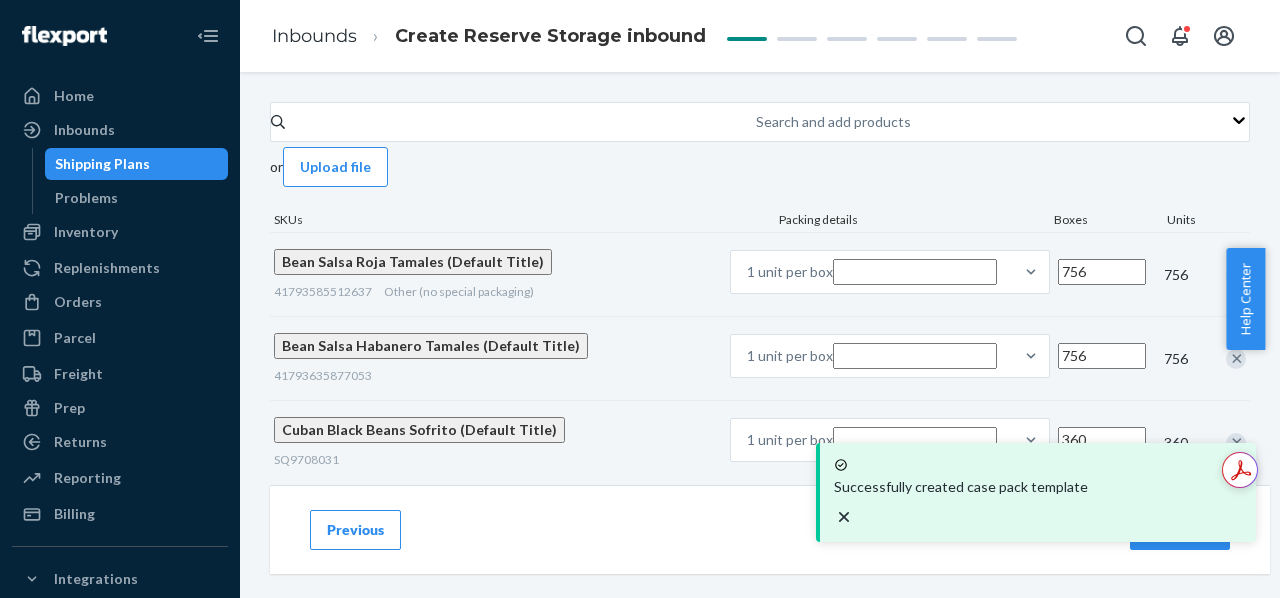 type on "360" 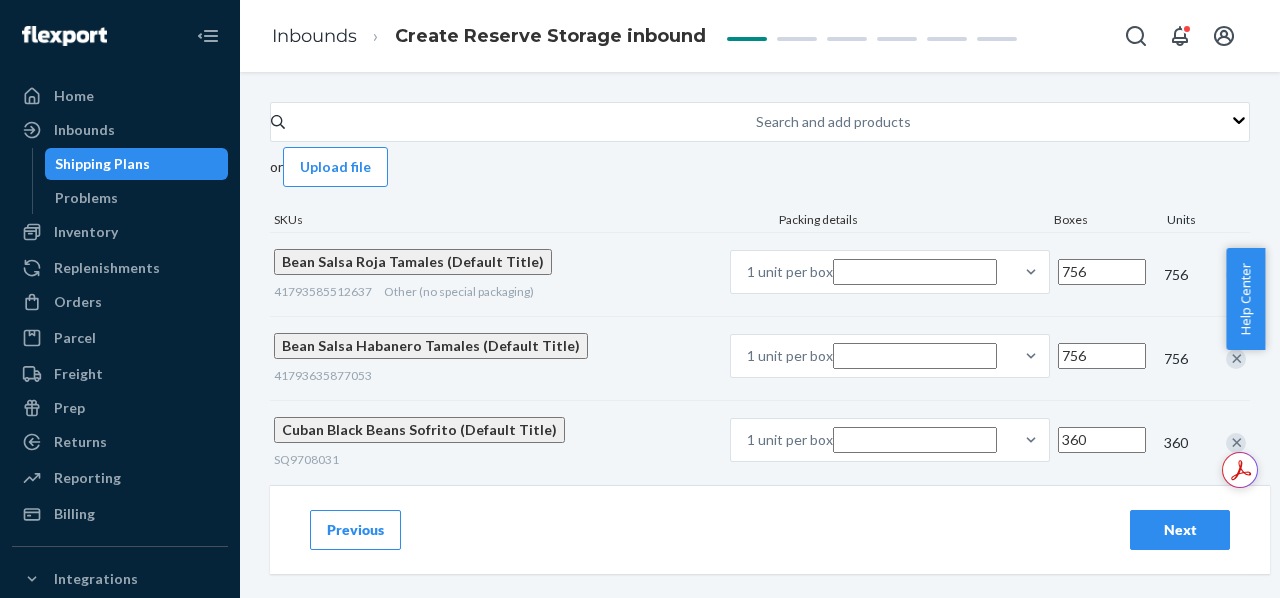 scroll, scrollTop: 0, scrollLeft: 0, axis: both 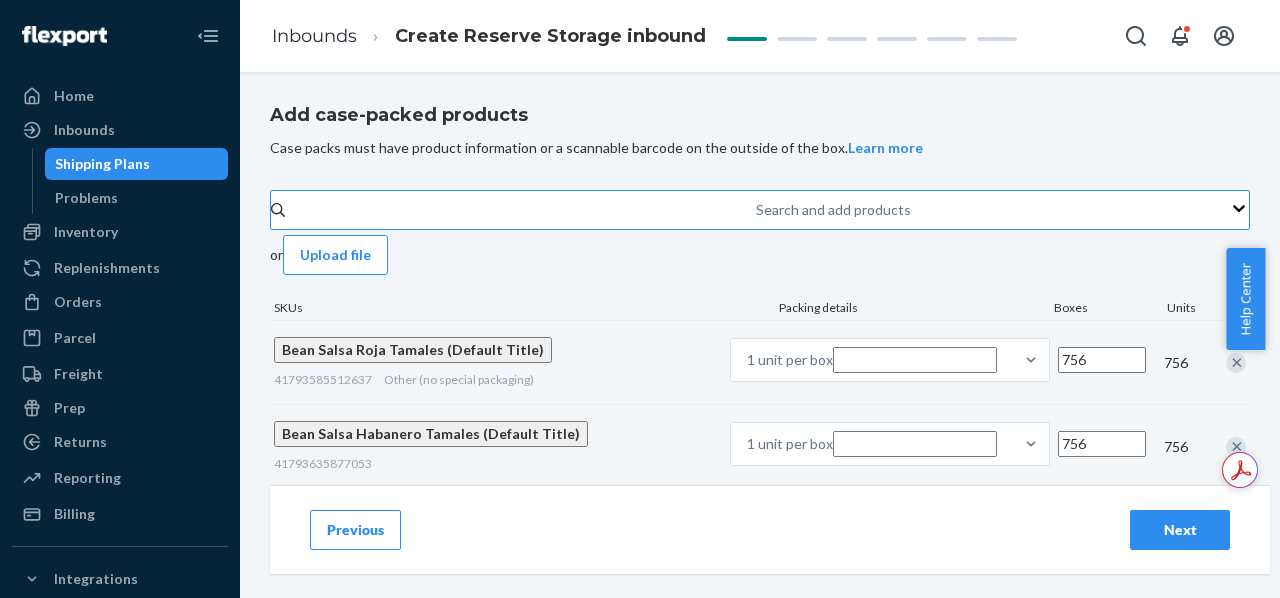 click on "Search and add products" at bounding box center [757, 210] 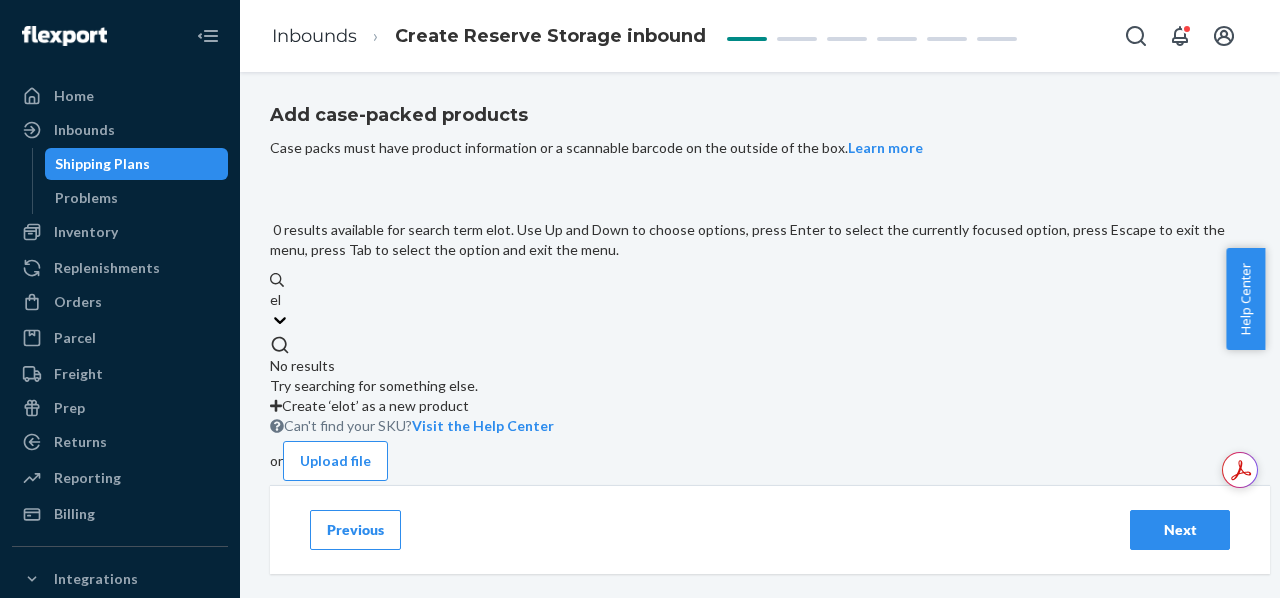 type on "e" 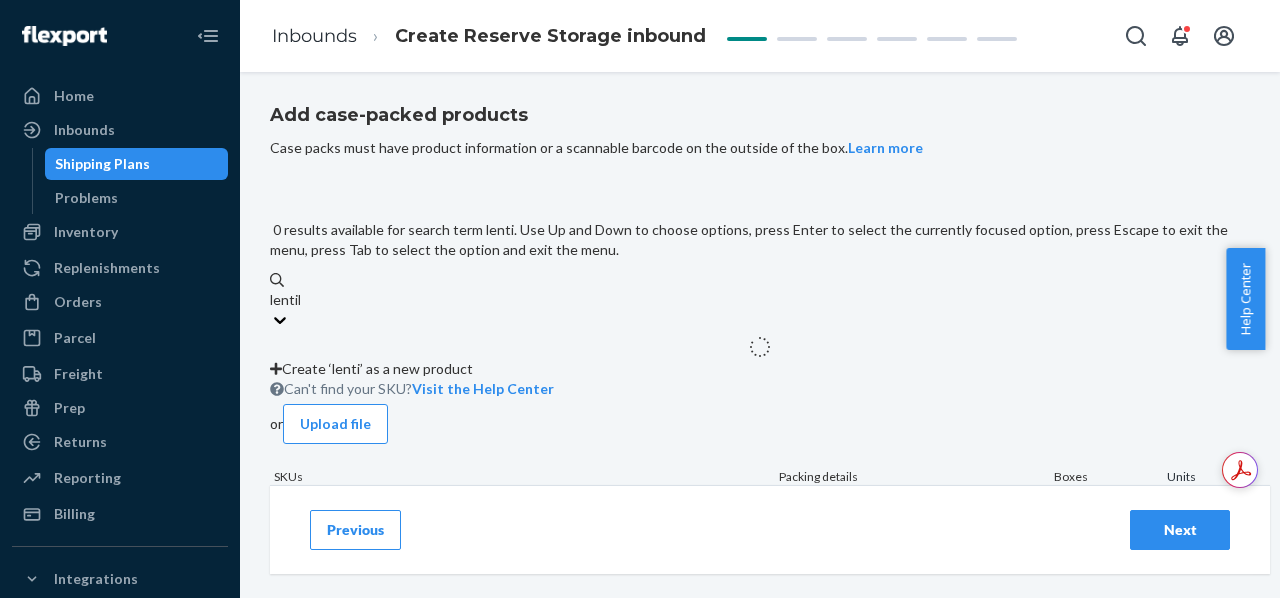 type on "lentils" 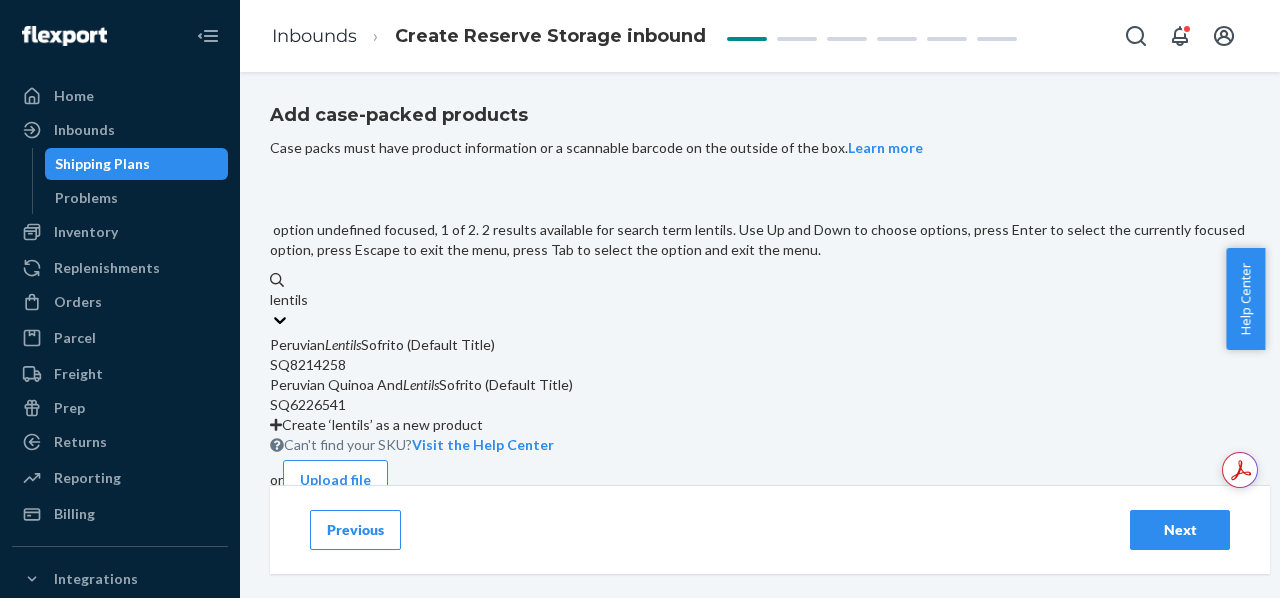 click on "Peruvian  Lentils  Sofrito (Default Title)" at bounding box center (760, 345) 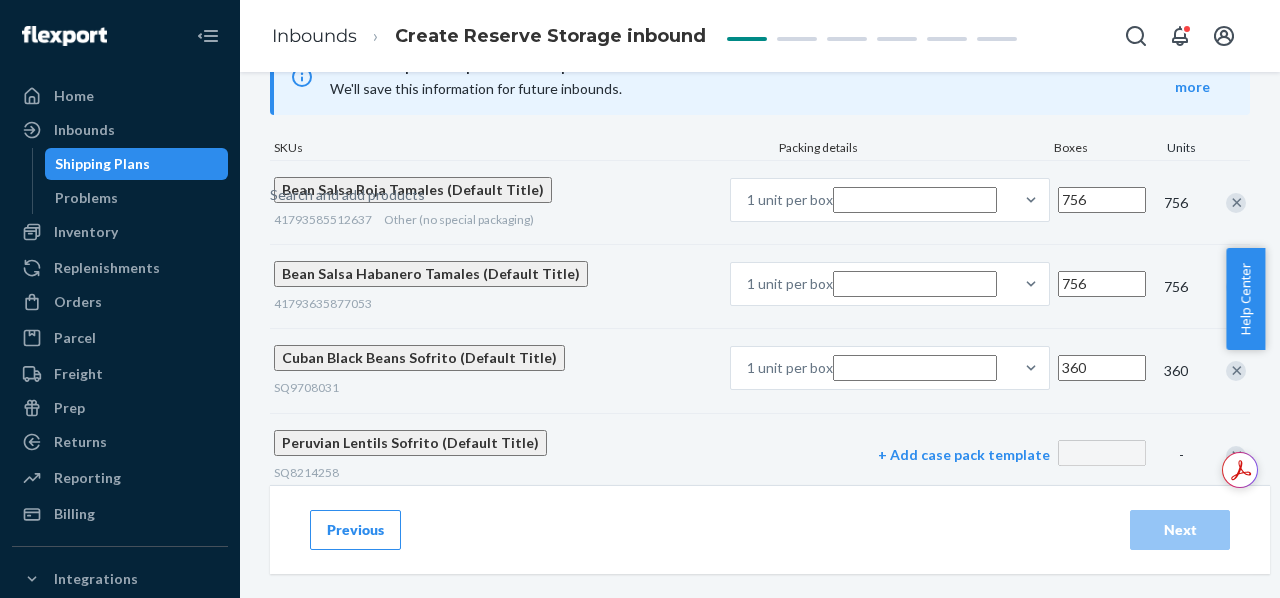 scroll, scrollTop: 374, scrollLeft: 0, axis: vertical 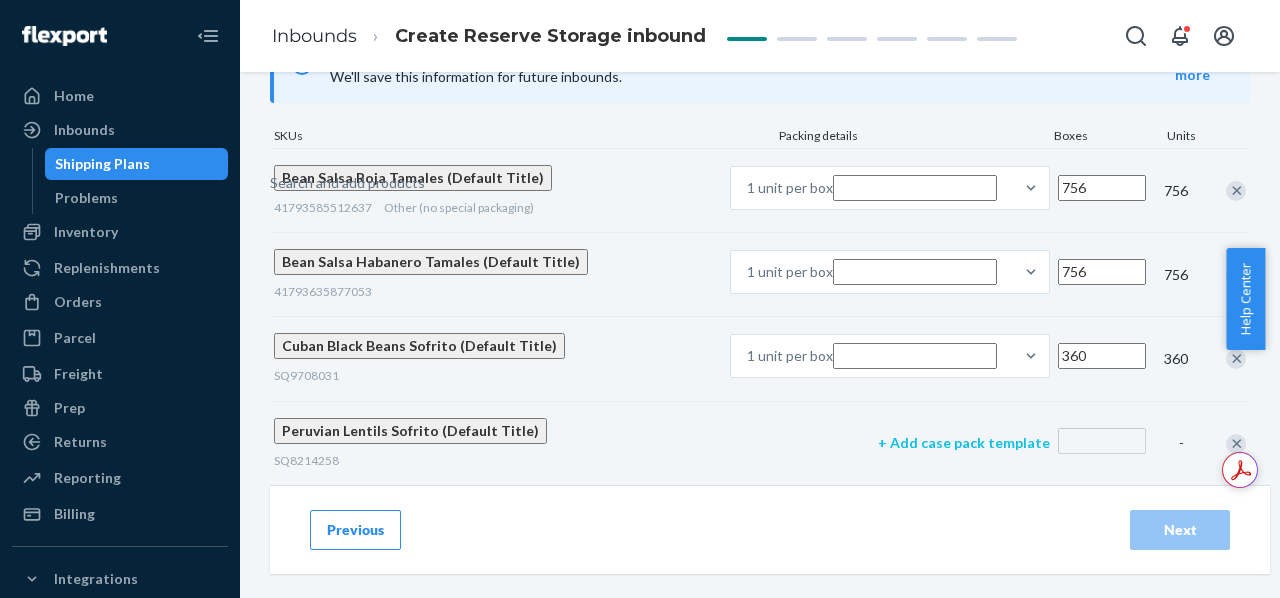 click on "+ Add case pack template" at bounding box center [964, 443] 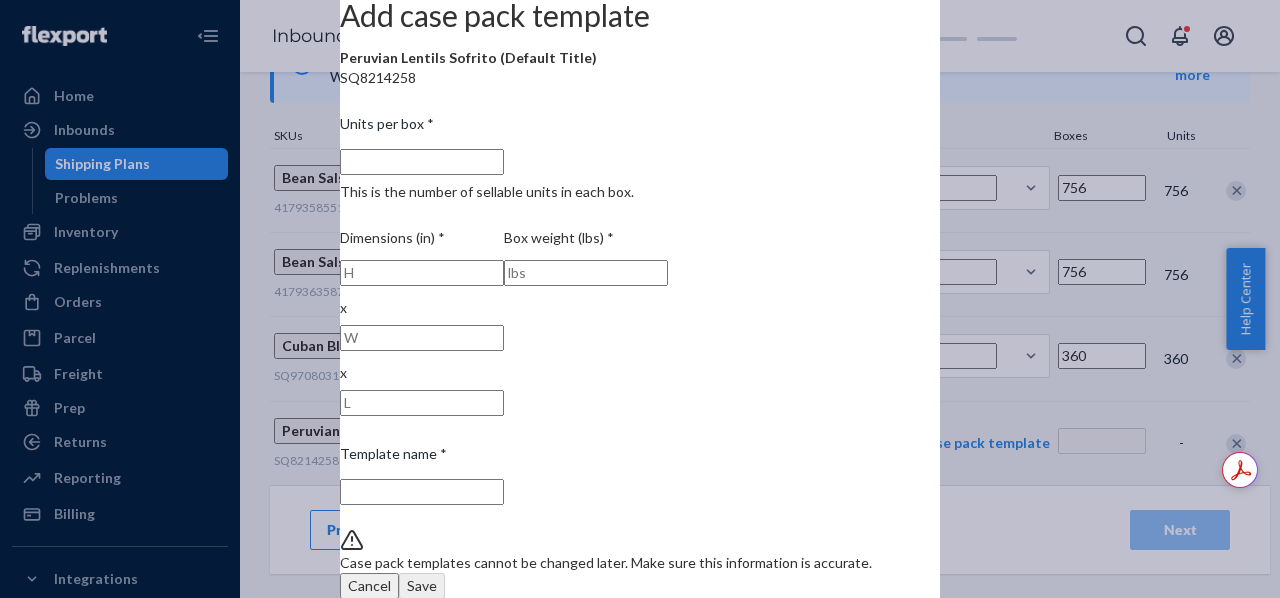 click on "Units per box * This is the number of sellable units in each box." at bounding box center [422, 162] 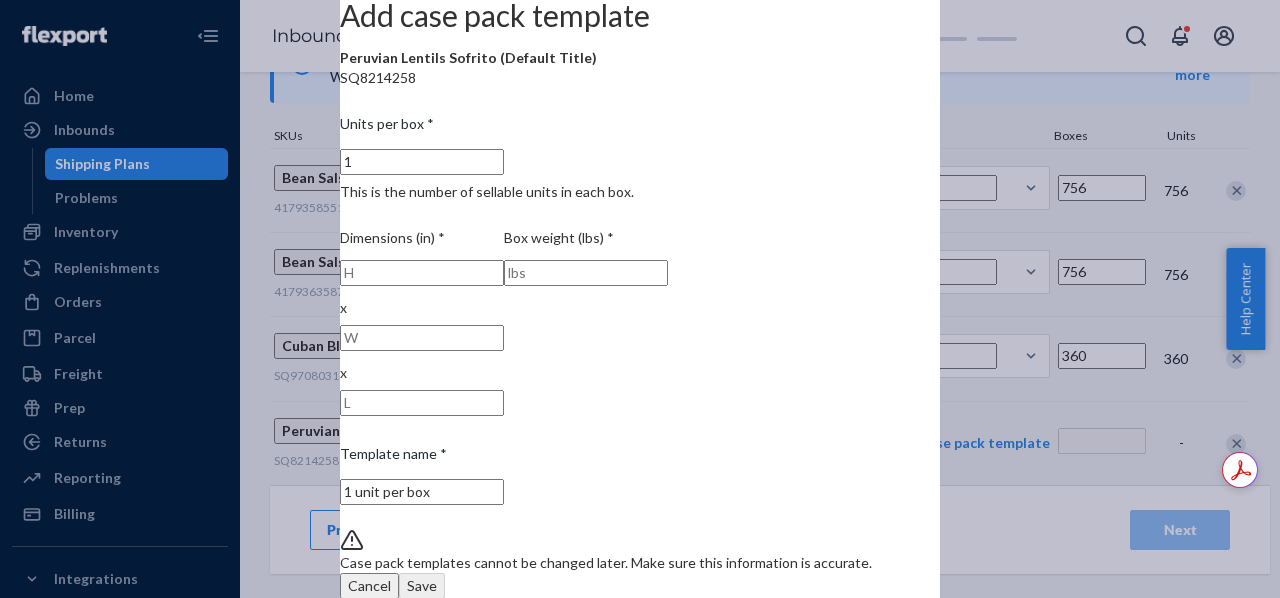 type on "1" 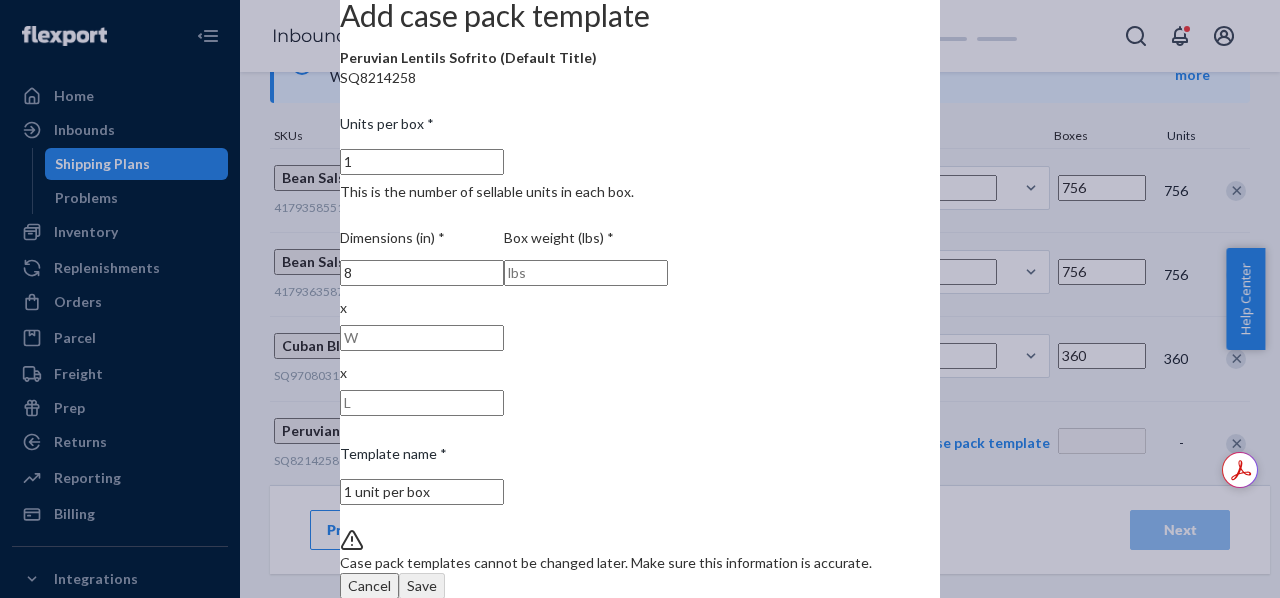type on "8" 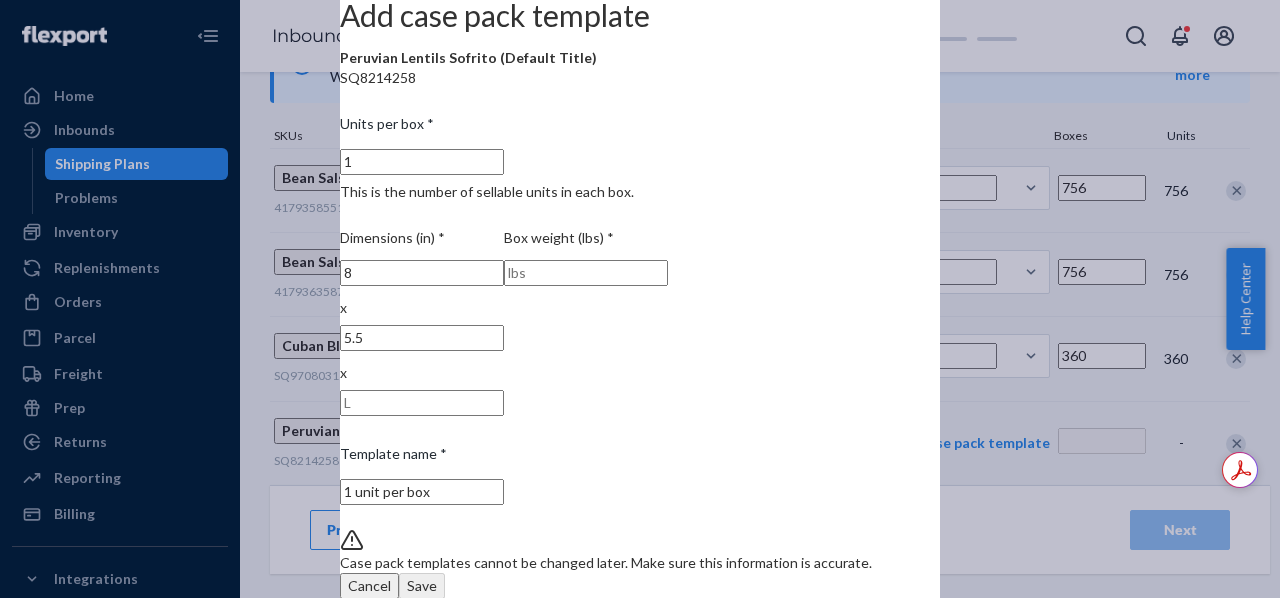type on "5.5" 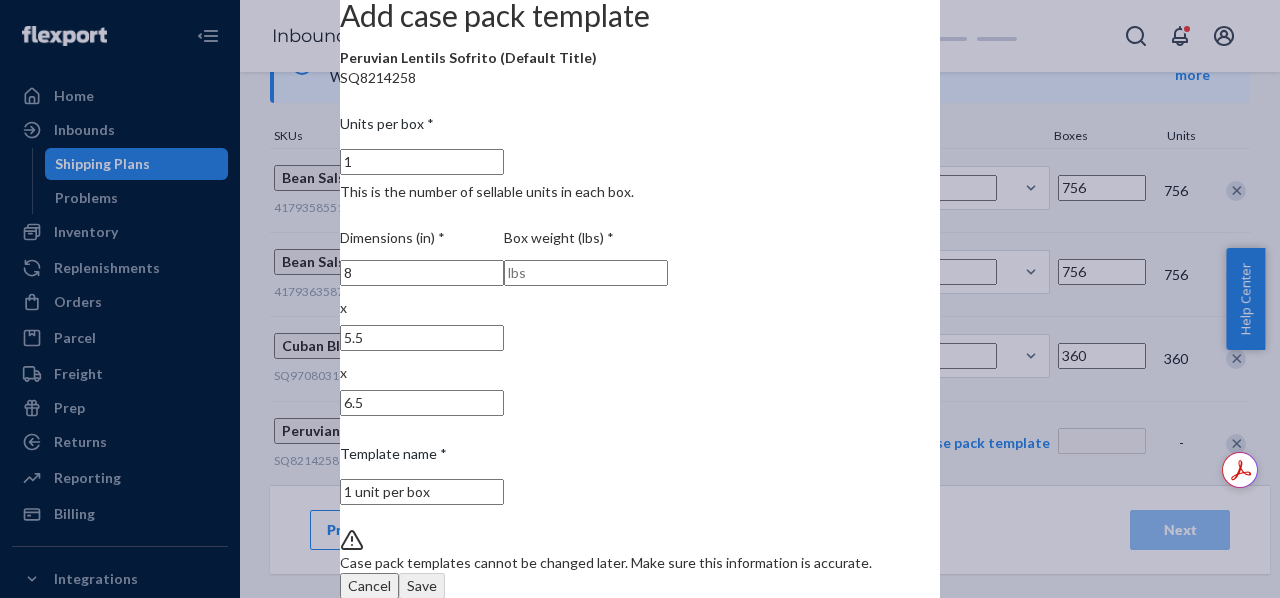 type on "6.5" 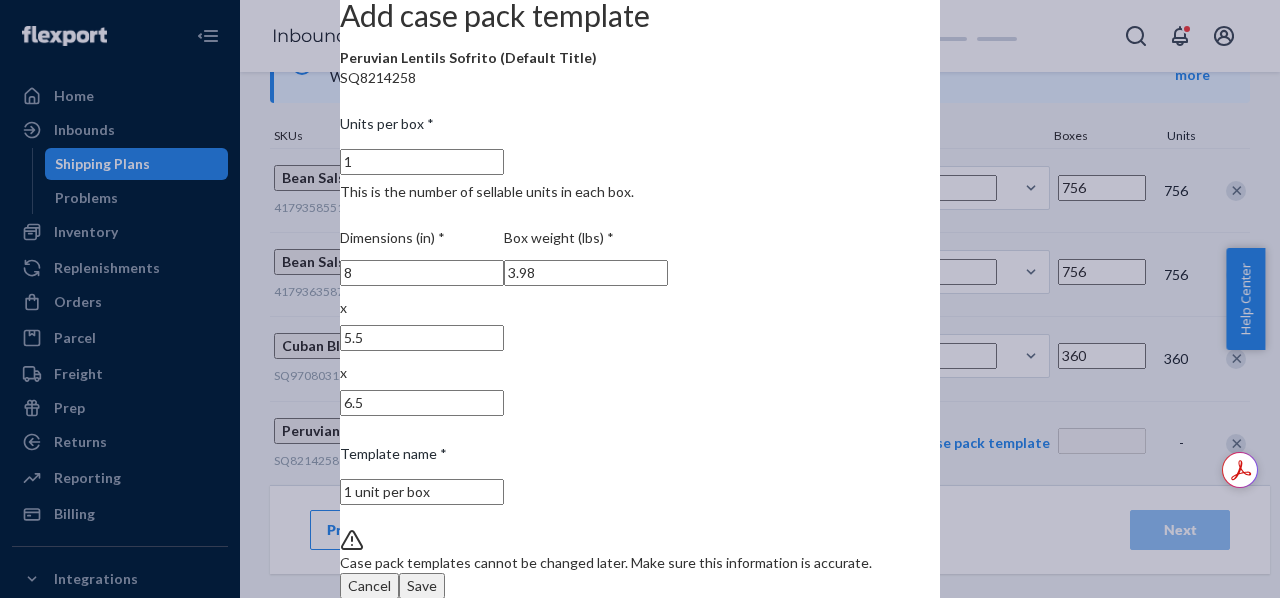 scroll, scrollTop: 25, scrollLeft: 0, axis: vertical 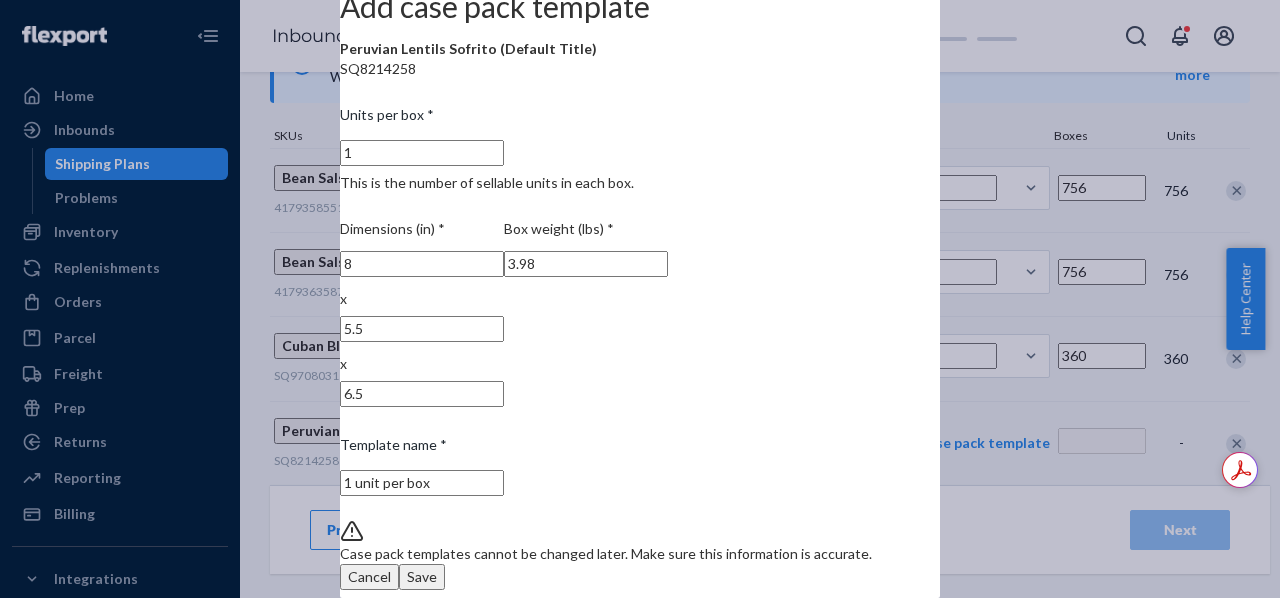type on "3.98" 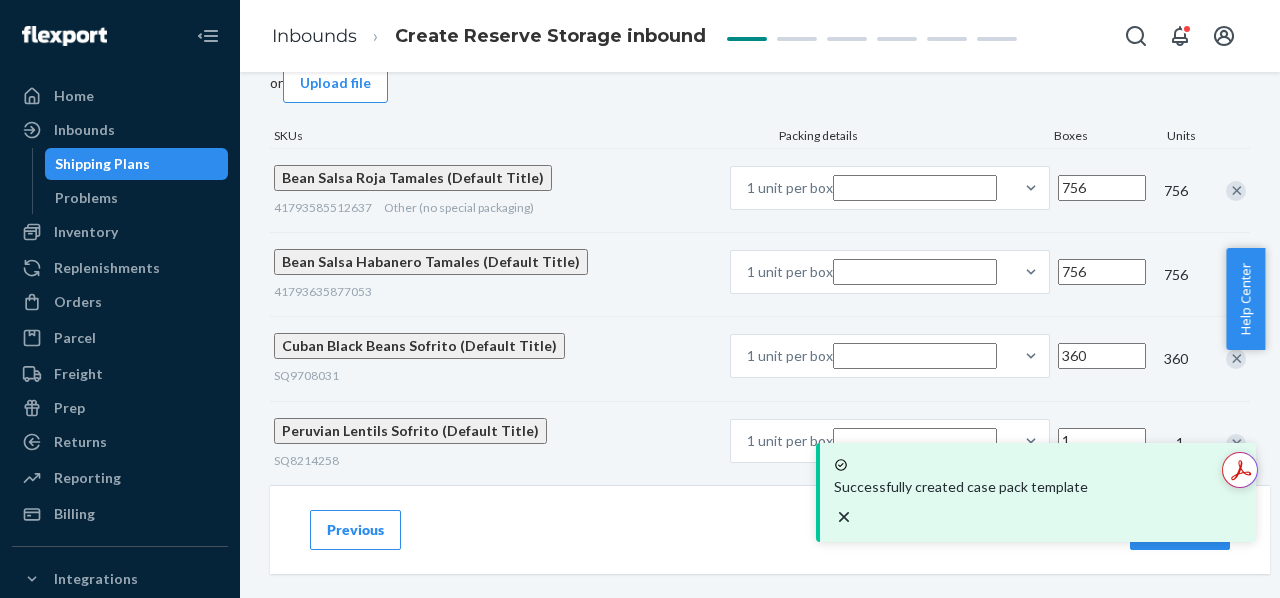 scroll, scrollTop: 282, scrollLeft: 0, axis: vertical 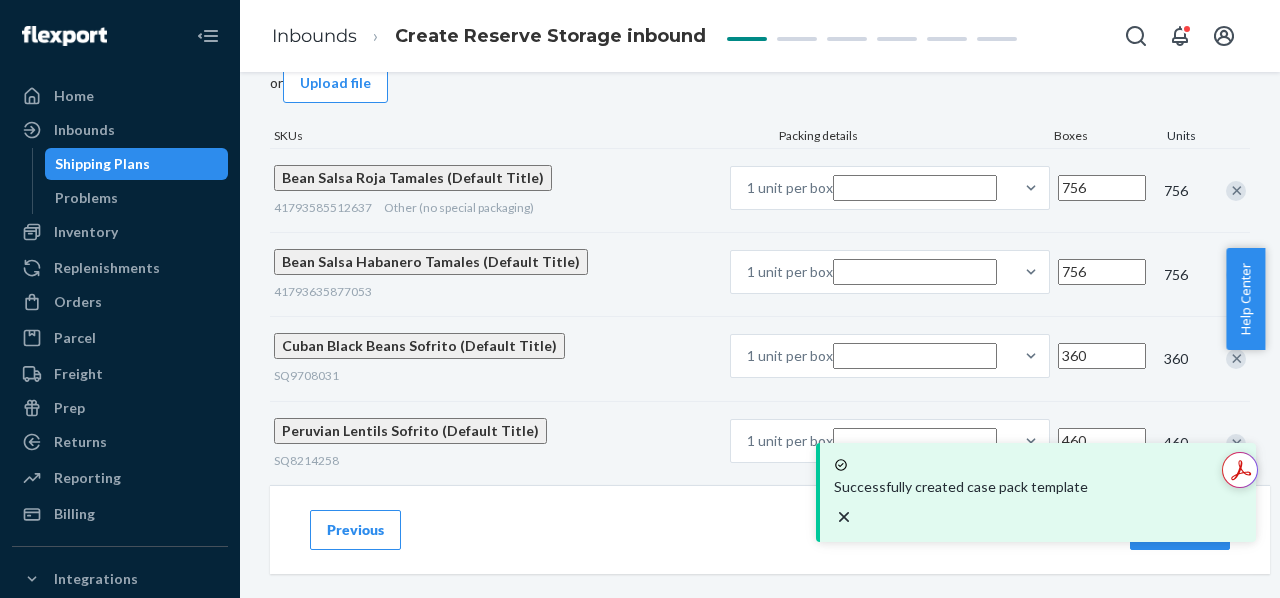 click on "Add case-packed products Case packs must have product information or a scannable barcode on the outside of the box.  Learn more Search and add products or Upload file SKUs Packing details Boxes Units Bean Salsa Roja Tamales (Default Title) 41793585512637 Other (no special packaging) 1 unit per box 756 756 Bean Salsa Habanero Tamales (Default Title) 41793635877053 1 unit per box 756 756 Cuban Black Beans Sofrito (Default Title) SQ9708031 1 unit per box 360 360 Peruvian Lentils Sofrito (Default Title) SQ8214258 1 unit per box 460 460" at bounding box center (760, 207) 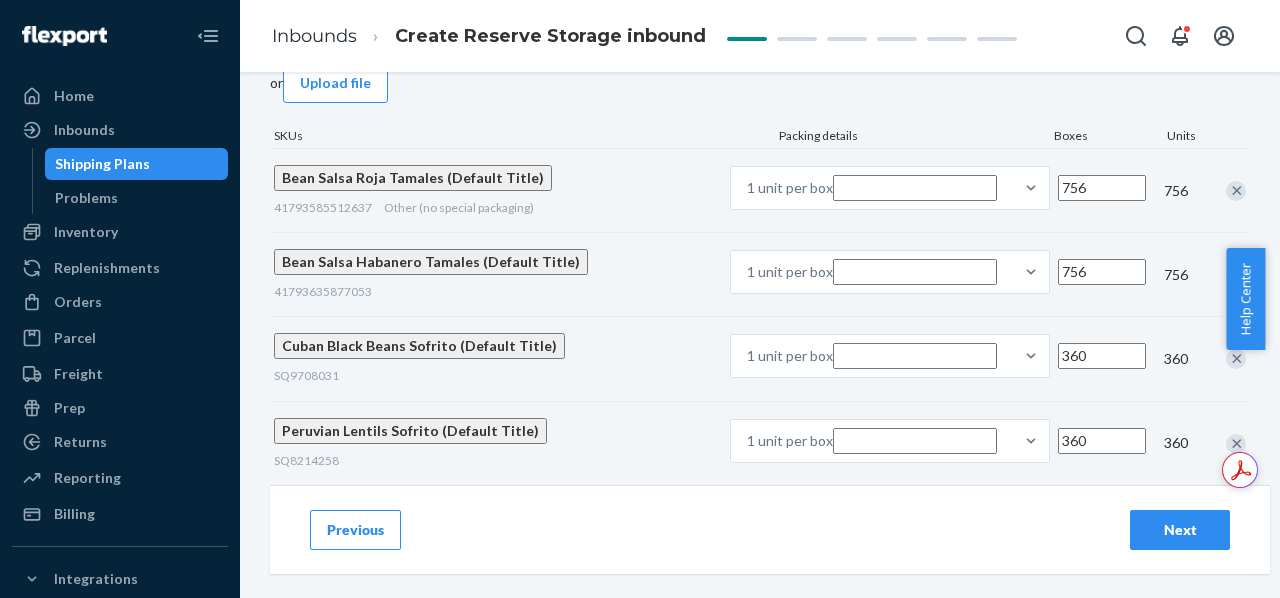 type on "360" 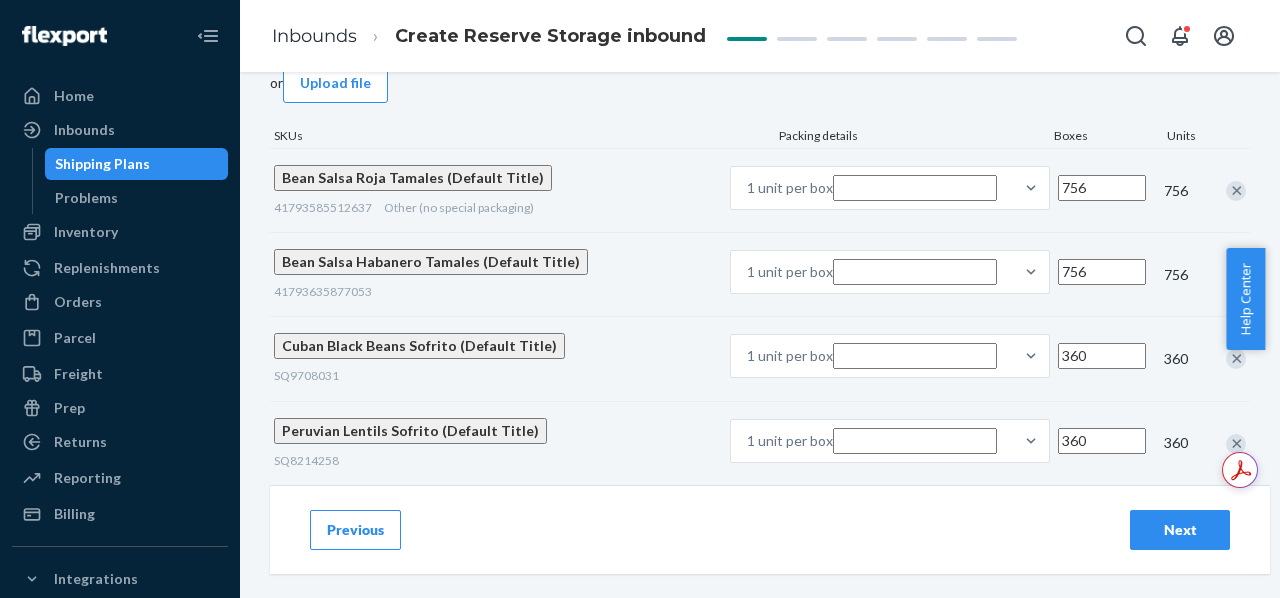click on "Add case-packed products Case packs must have product information or a scannable barcode on the outside of the box.  Learn more Search and add products or Upload file SKUs Packing details Boxes Units Bean Salsa Roja Tamales (Default Title) 41793585512637 Other (no special packaging) 1 unit per box 756 756 Bean Salsa Habanero Tamales (Default Title) 41793635877053 1 unit per box 756 756 Cuban Black Beans Sofrito (Default Title) SQ9708031 1 unit per box 360 360 Peruvian Lentils Sofrito (Default Title) SQ8214258 1 unit per box 360 360" at bounding box center [760, 207] 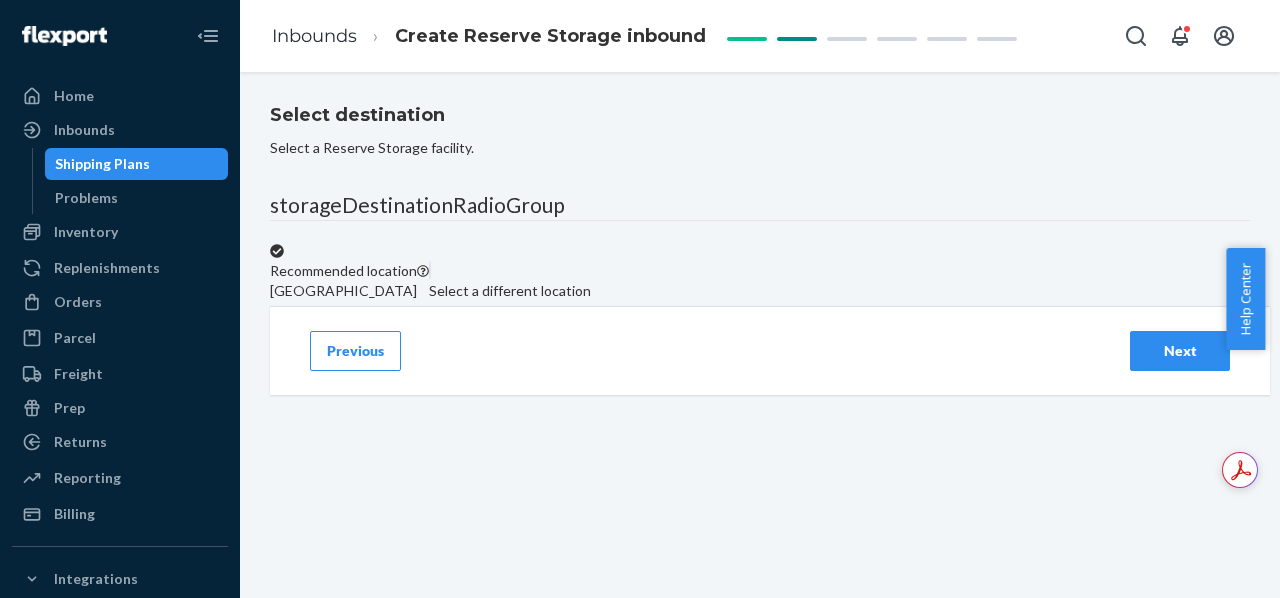 scroll, scrollTop: 0, scrollLeft: 0, axis: both 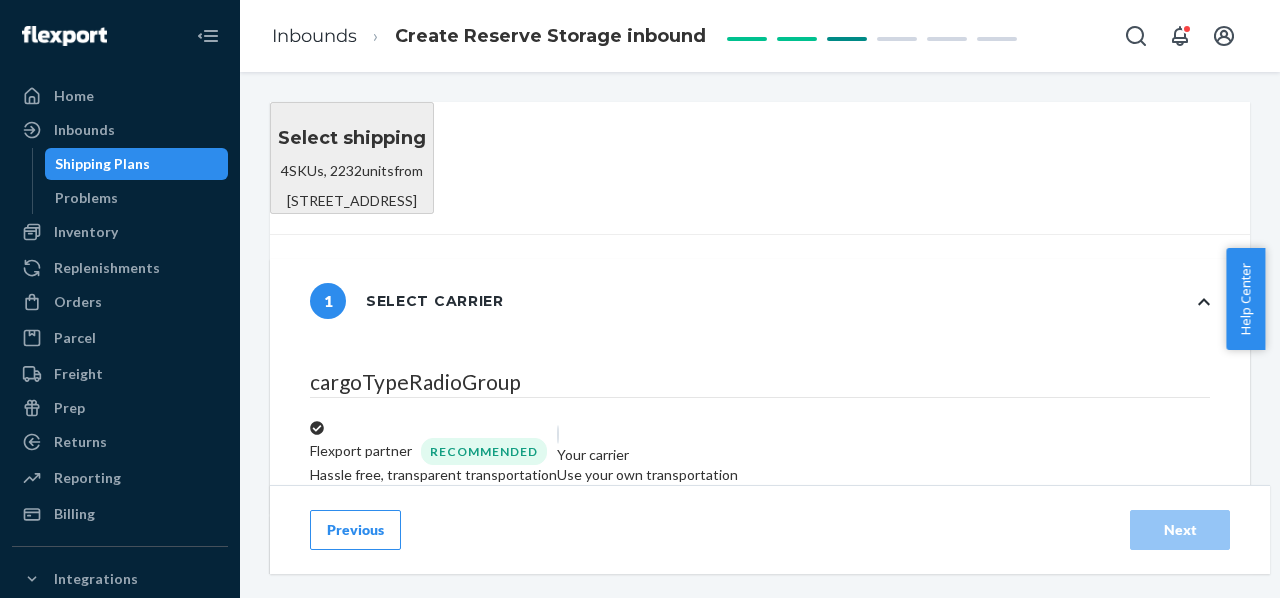 radio on "false" 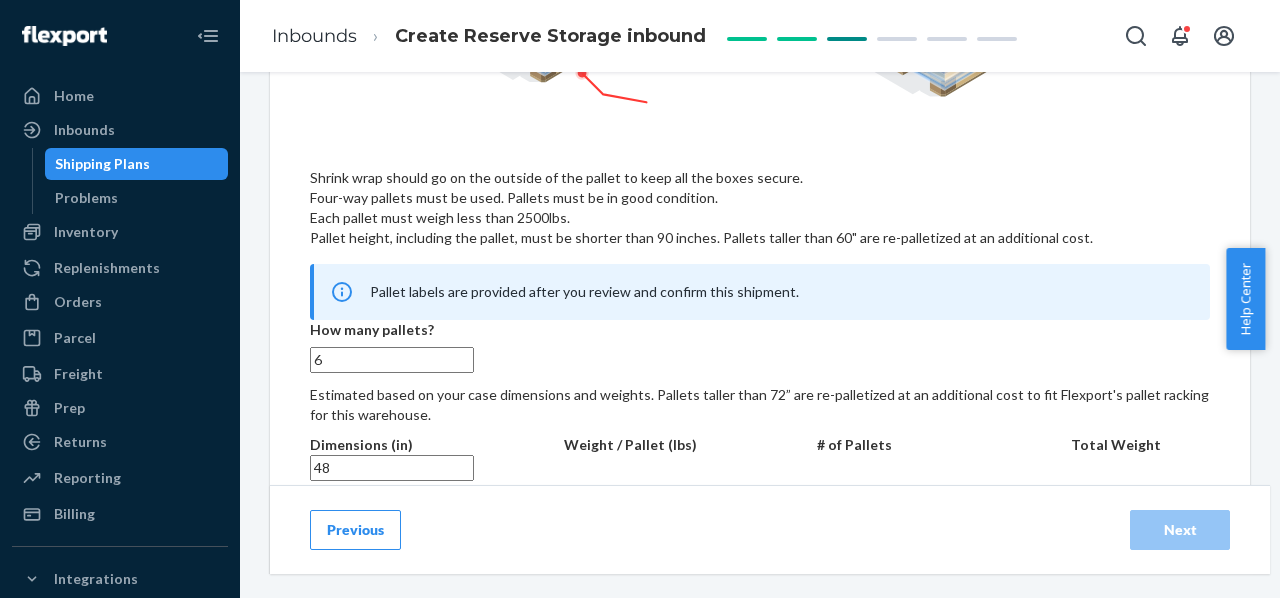 scroll, scrollTop: 973, scrollLeft: 0, axis: vertical 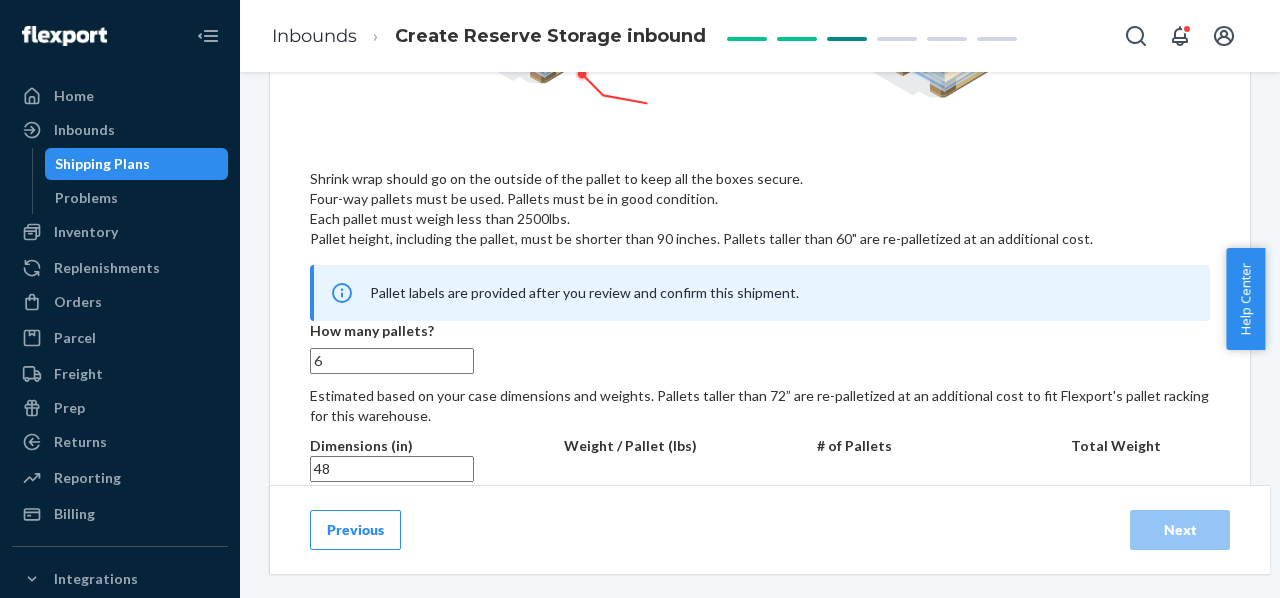 drag, startPoint x: 342, startPoint y: 353, endPoint x: 295, endPoint y: 353, distance: 47 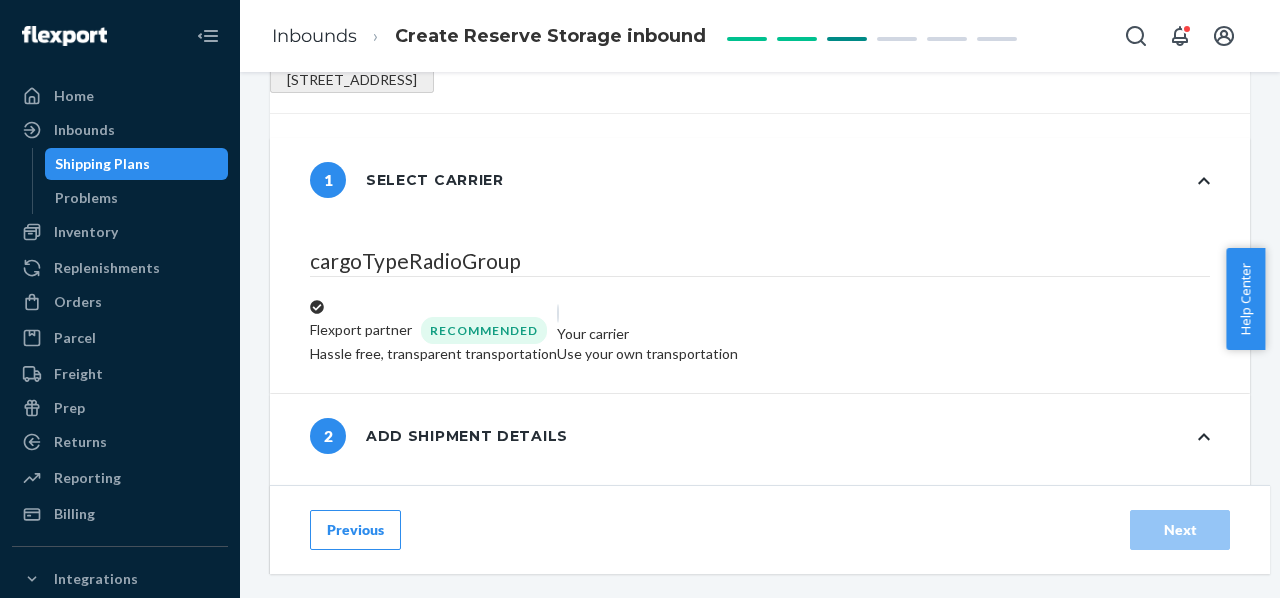 scroll, scrollTop: 0, scrollLeft: 0, axis: both 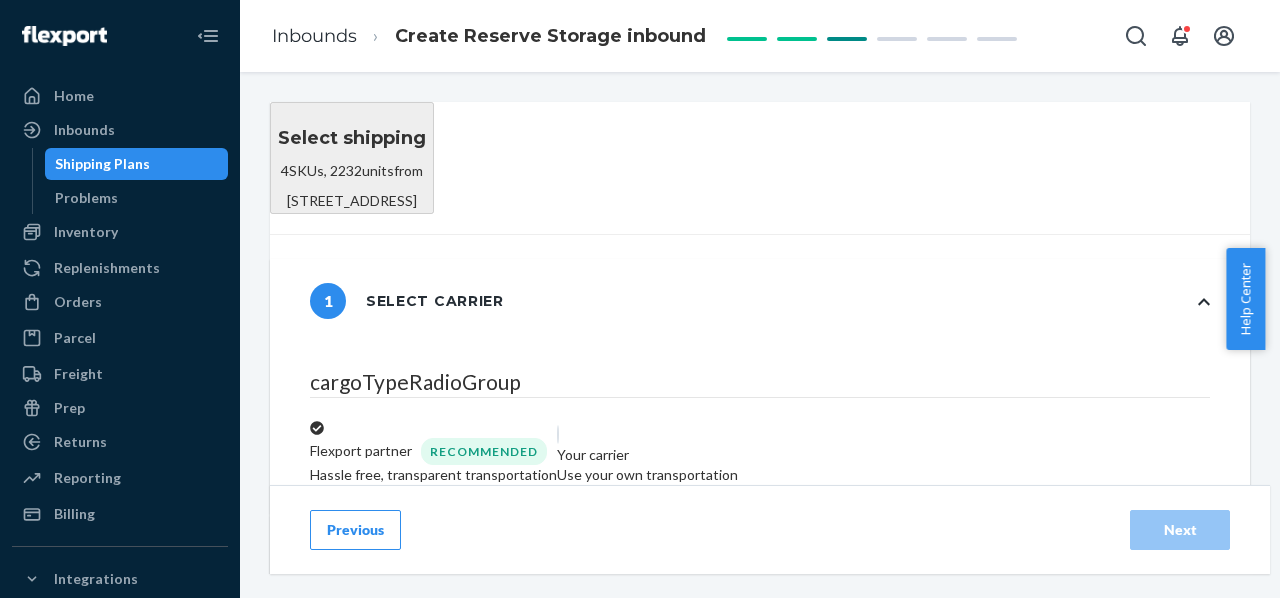 type on "4" 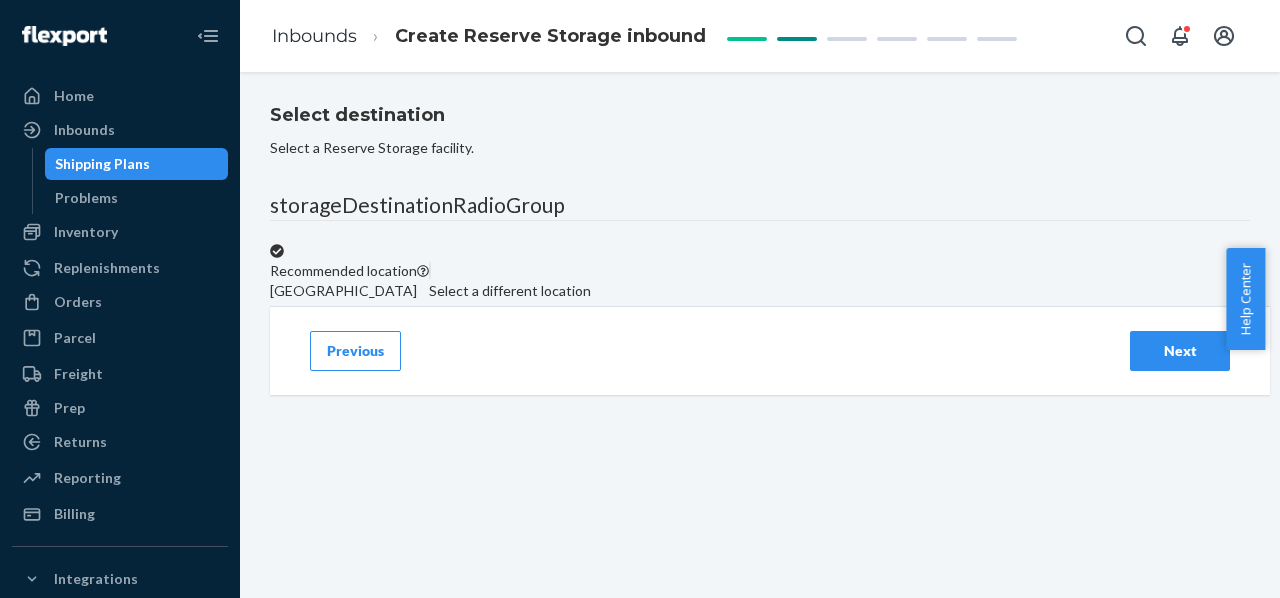 scroll, scrollTop: 99, scrollLeft: 0, axis: vertical 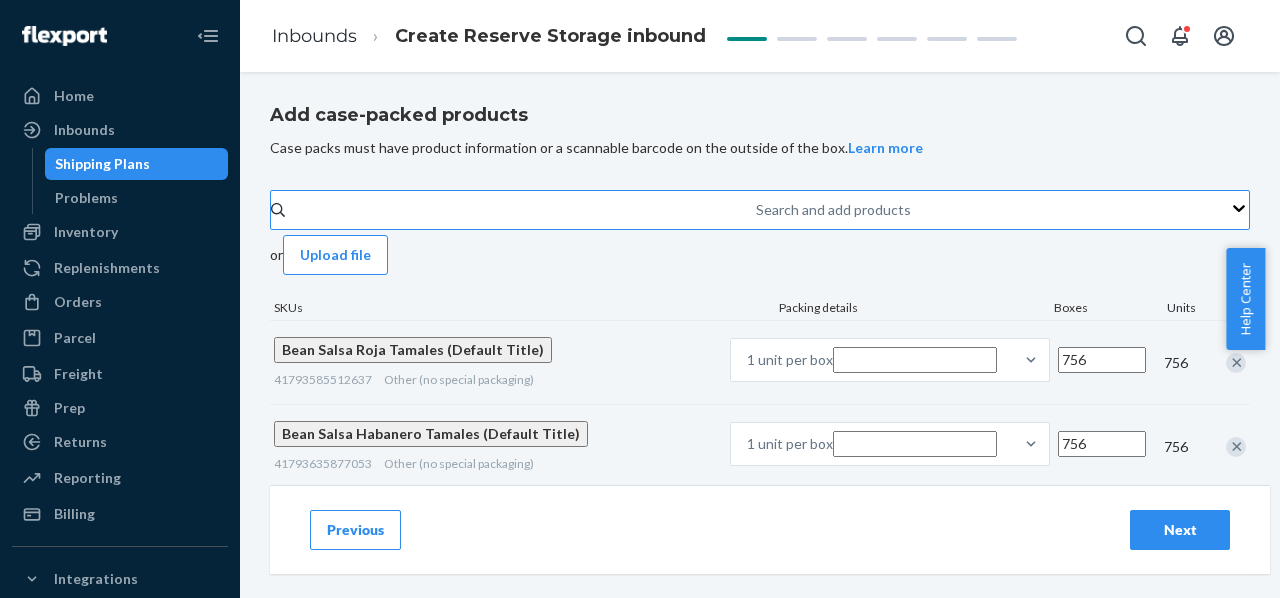 click on "Search and add products" at bounding box center (757, 210) 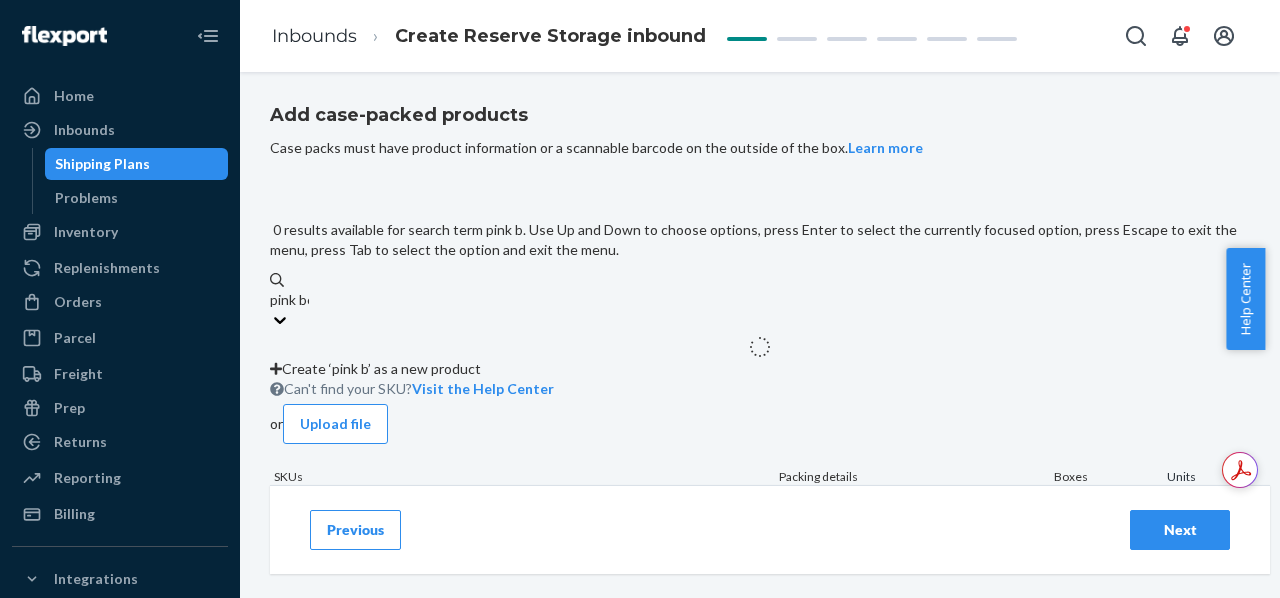 type on "pink bean" 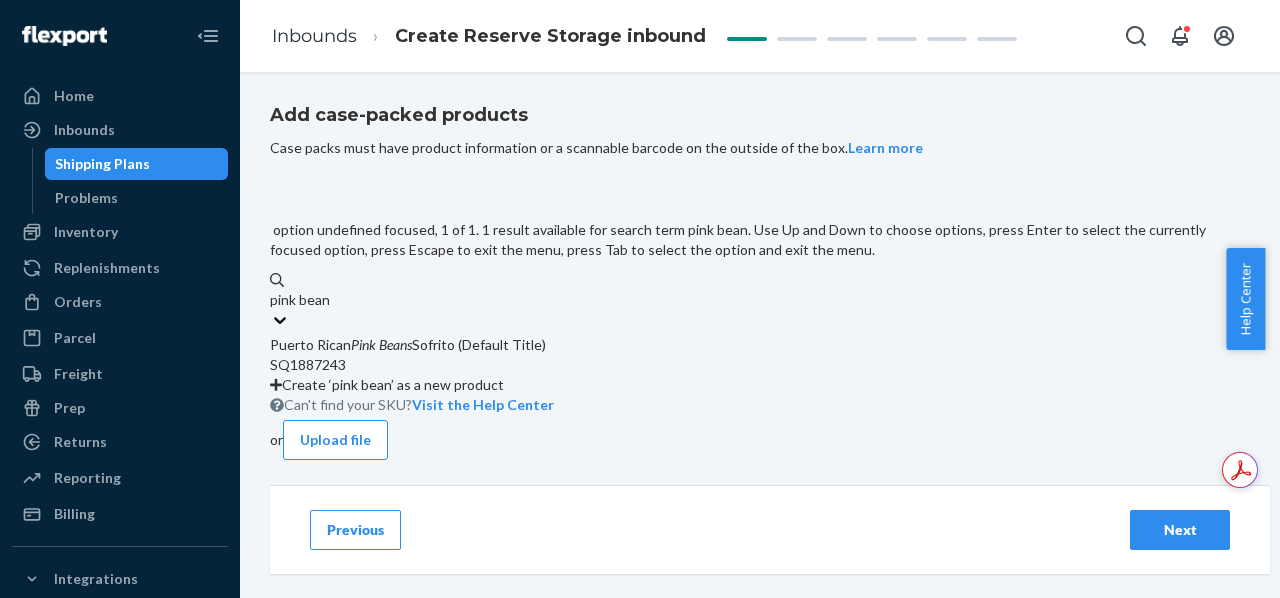 click on "Puerto Rican  Pink   Beans  Sofrito (Default Title)" at bounding box center [760, 345] 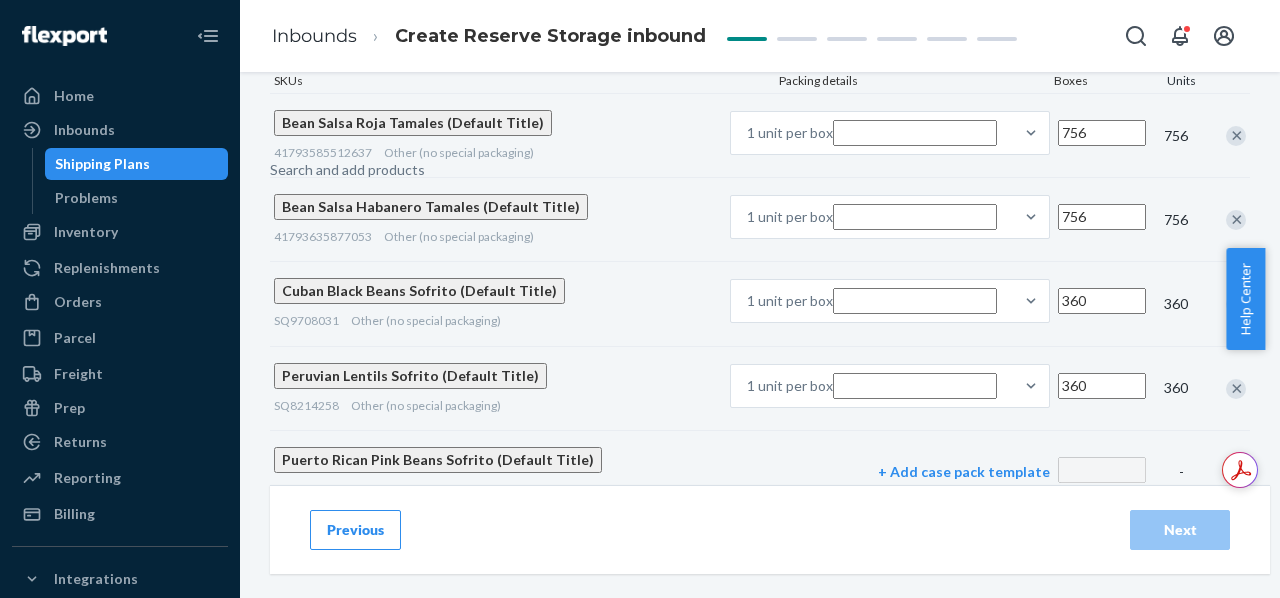 scroll, scrollTop: 474, scrollLeft: 0, axis: vertical 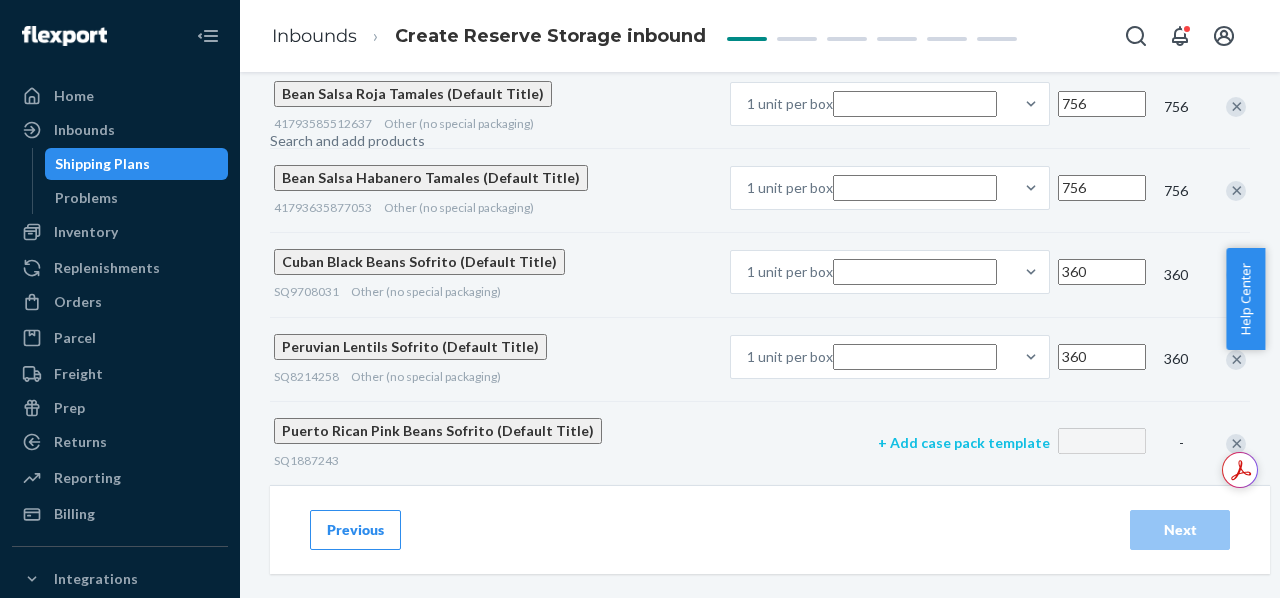 click on "+ Add case pack template" at bounding box center [964, 443] 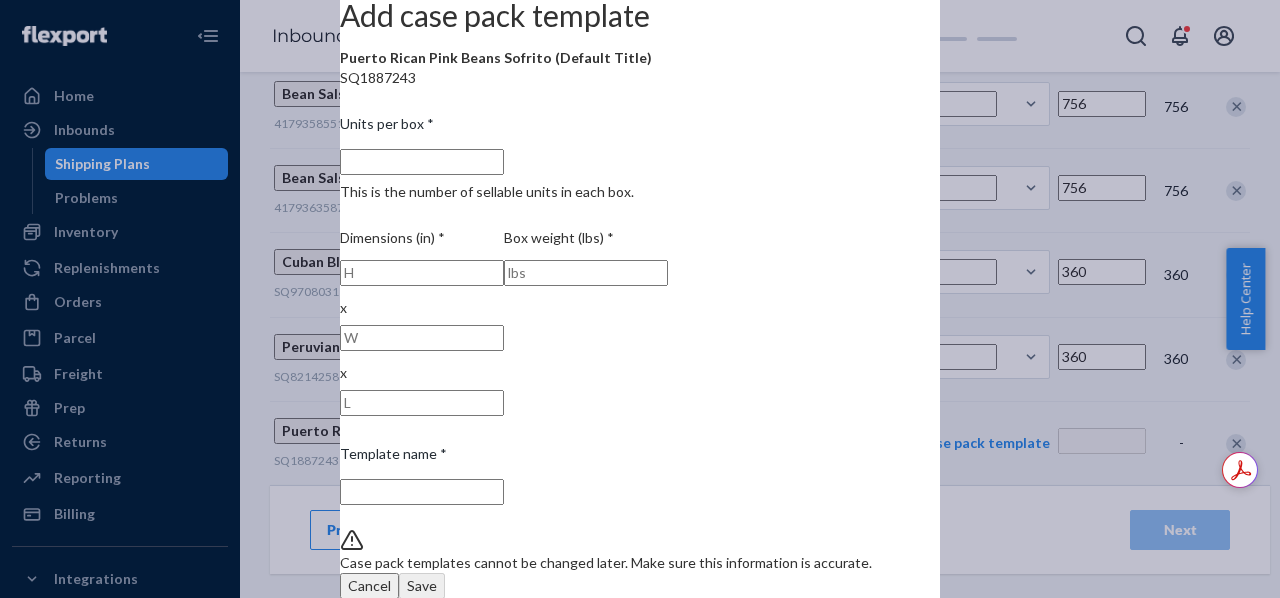 click on "Units per box * This is the number of sellable units in each box." at bounding box center [422, 162] 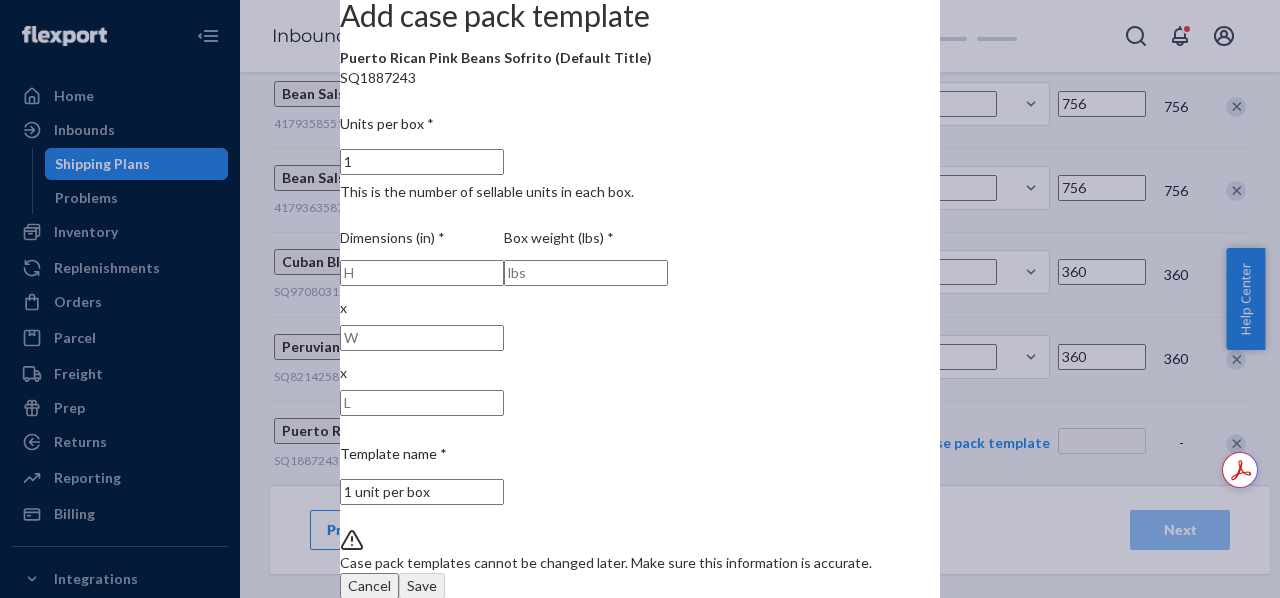 type on "1" 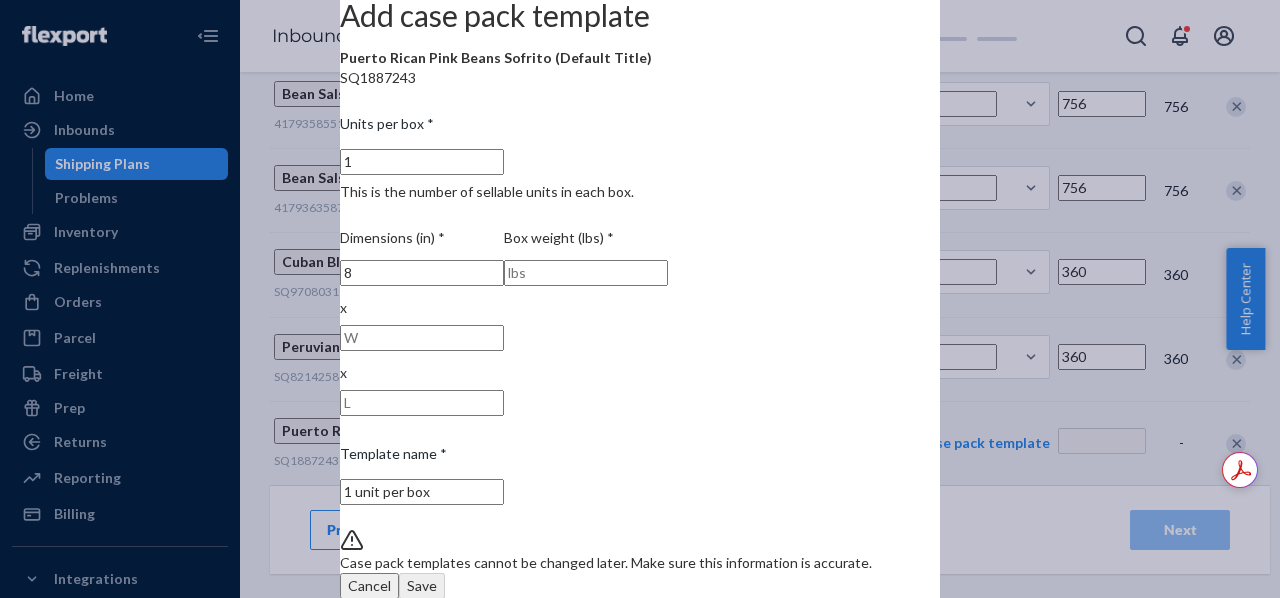 type on "8" 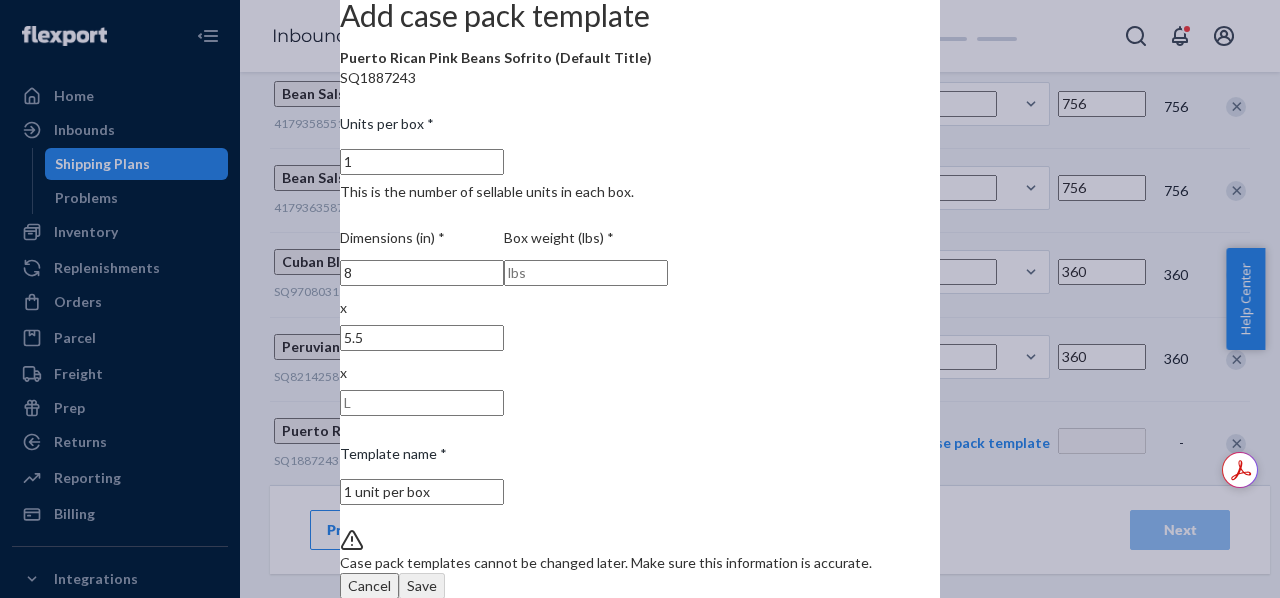 type on "5.5" 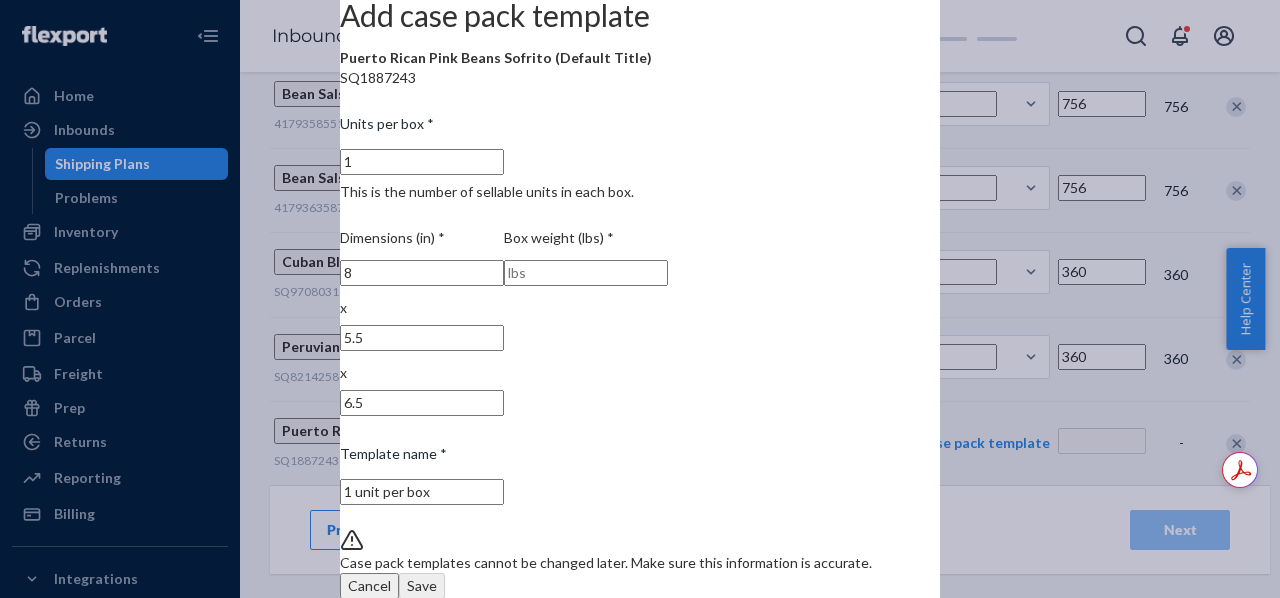 type on "6.5" 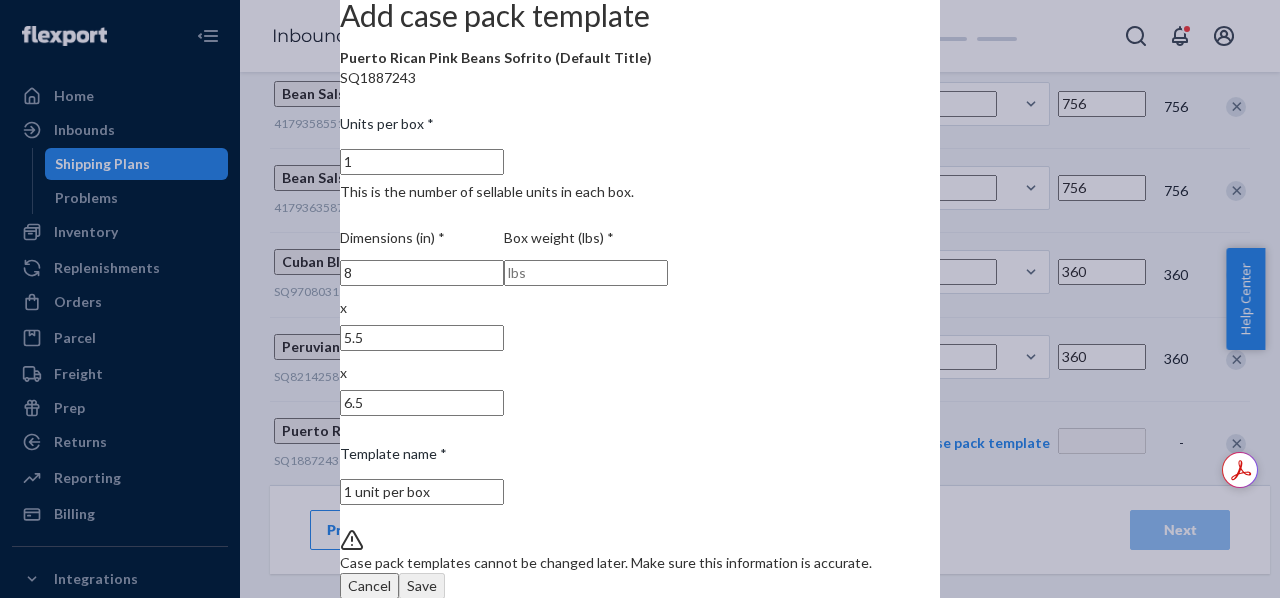 click at bounding box center (586, 273) 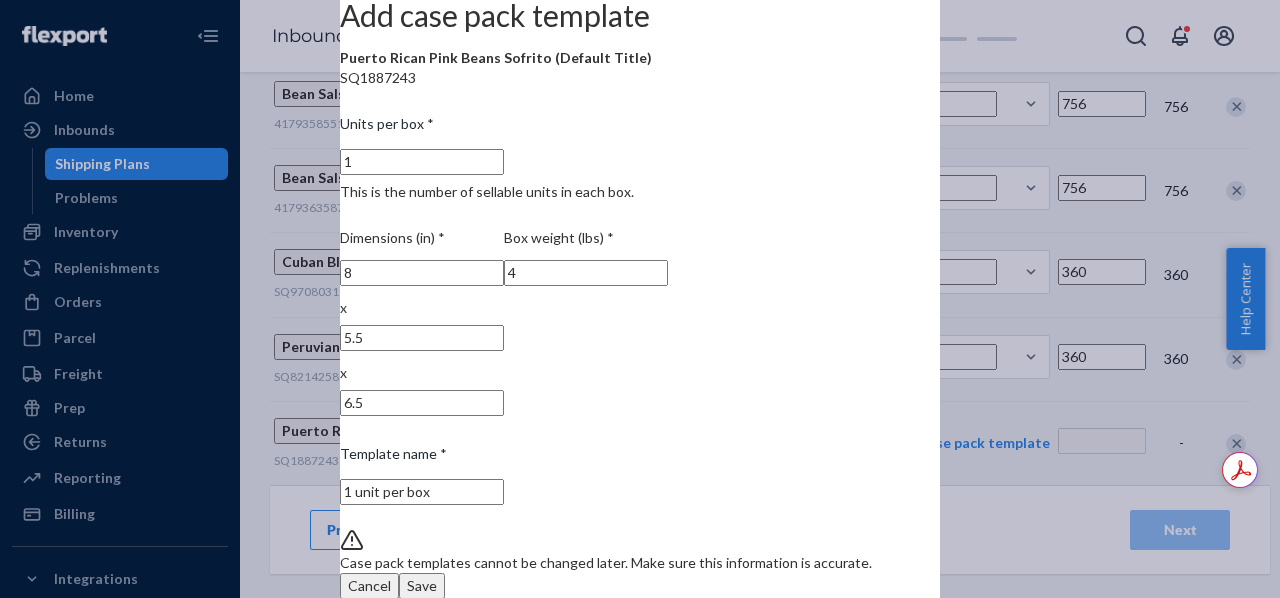 scroll, scrollTop: 25, scrollLeft: 0, axis: vertical 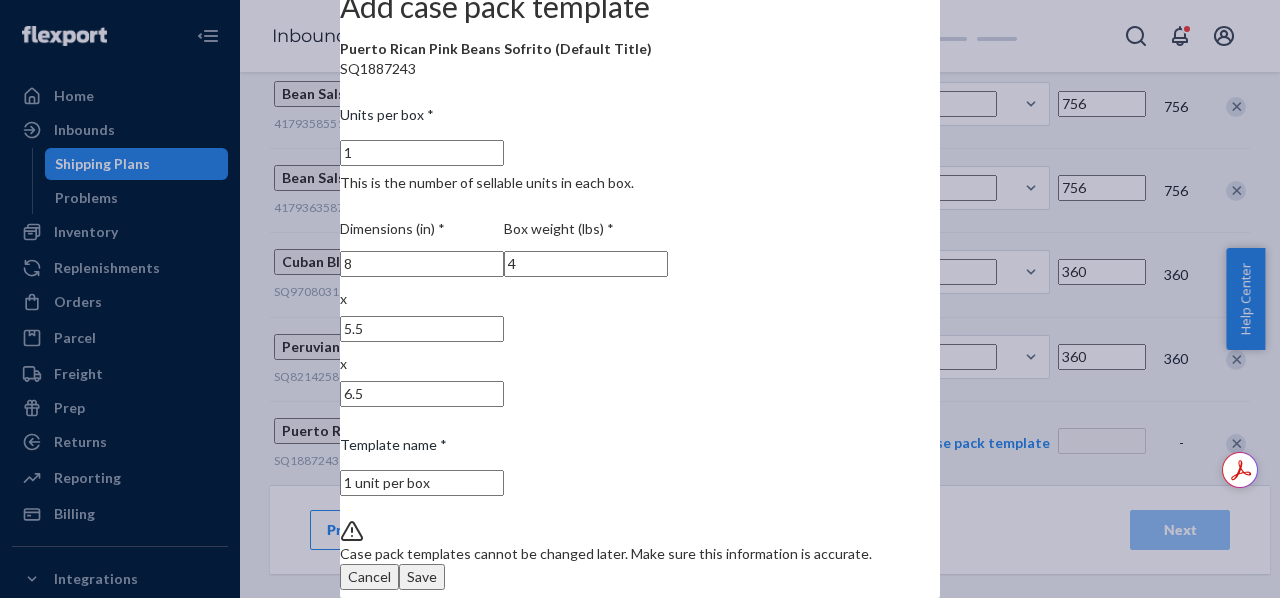 type on "4" 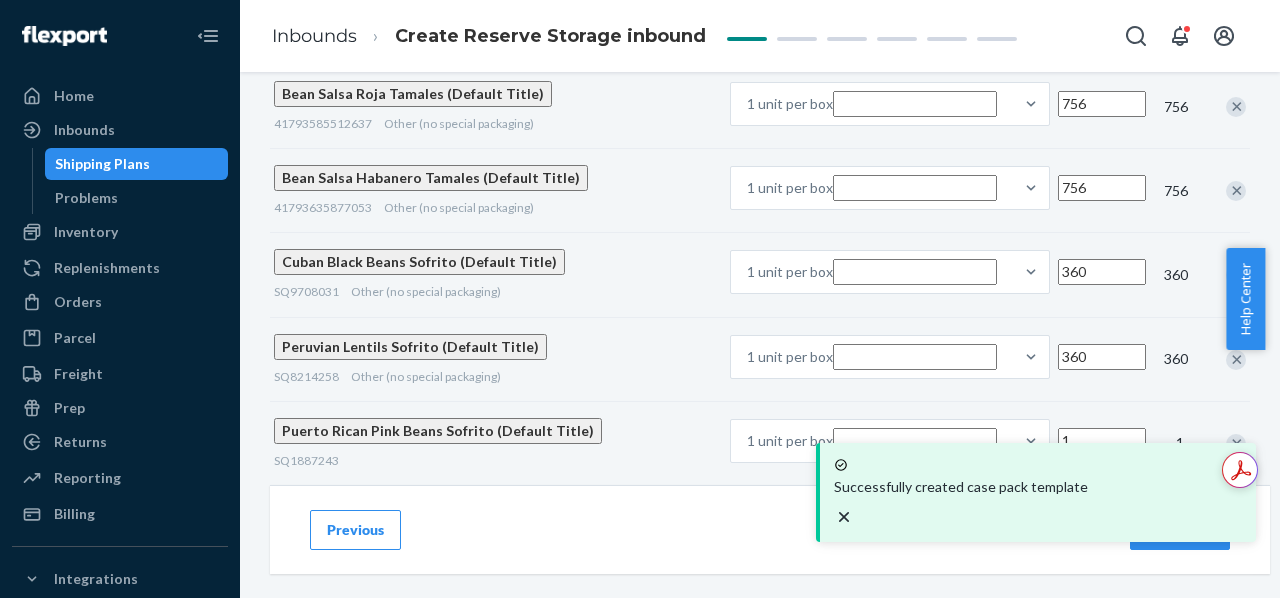 scroll, scrollTop: 382, scrollLeft: 0, axis: vertical 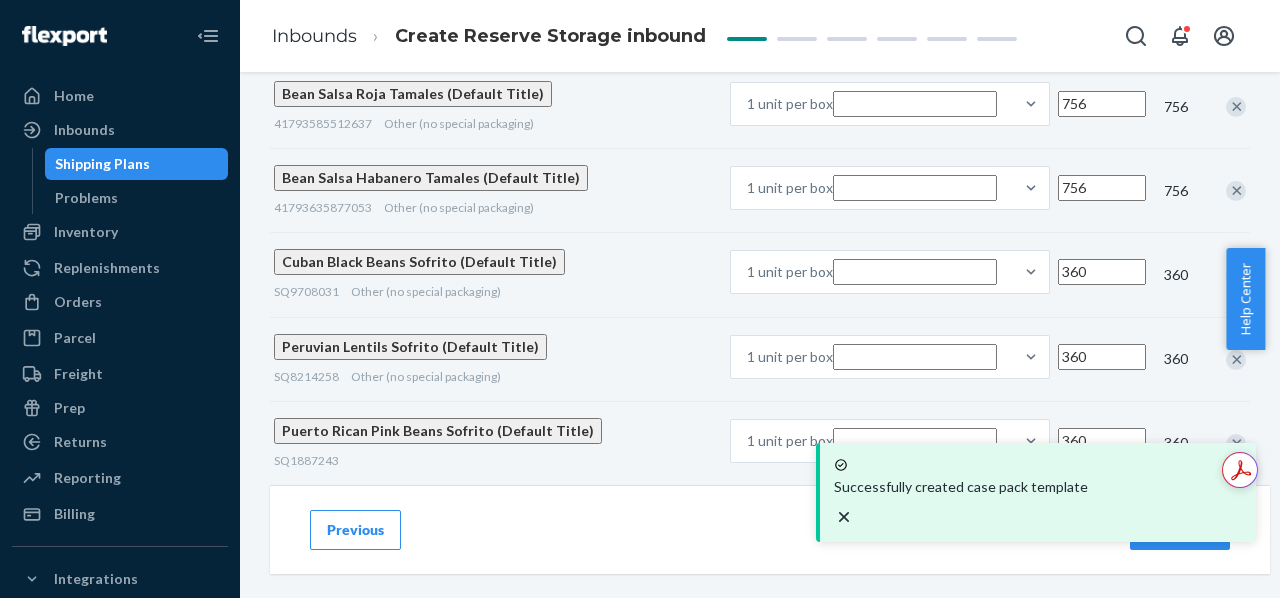 type on "360" 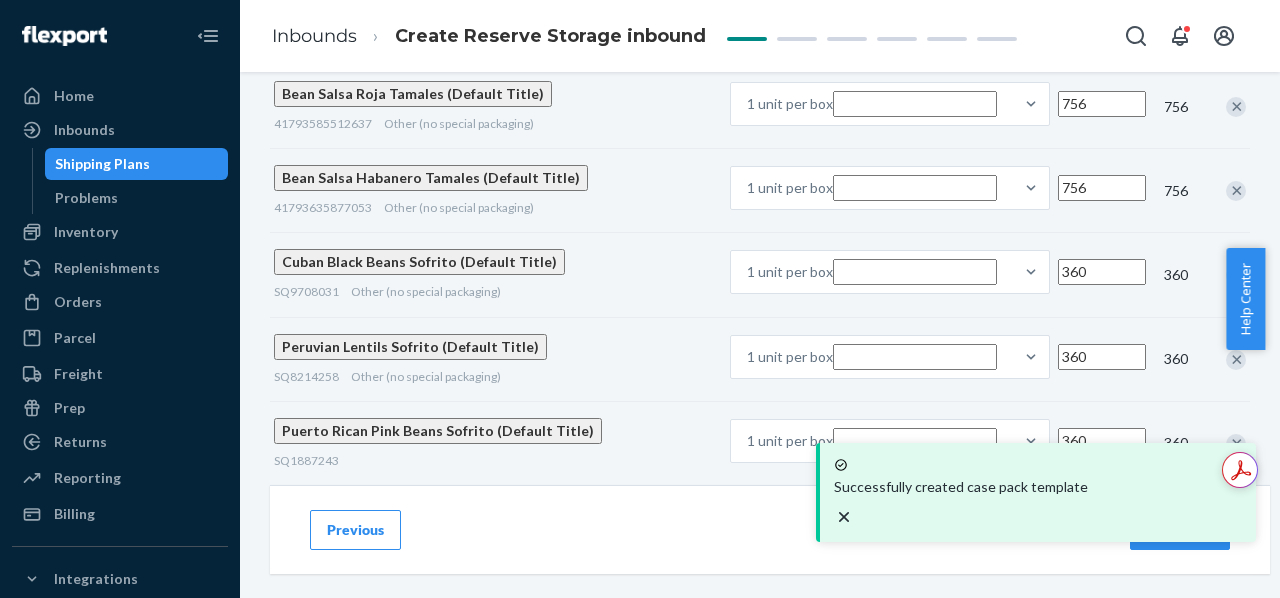 click on "Add case-packed products Case packs must have product information or a scannable barcode on the outside of the box.  Learn more Search and add products or Upload file SKUs Packing details Boxes Units Bean Salsa Roja Tamales (Default Title) 41793585512637 Other (no special packaging) 1 unit per box 756 756 Bean Salsa Habanero Tamales (Default Title) 41793635877053 Other (no special packaging) 1 unit per box 756 756 Cuban Black Beans Sofrito (Default Title) SQ9708031 Other (no special packaging) 1 unit per box 360 360 Peruvian Lentils Sofrito (Default Title) SQ8214258 Other (no special packaging) 1 unit per box 360 360 Puerto Rican Pink Beans Sofrito (Default Title) SQ1887243 1 unit per box 360 360" at bounding box center (760, 165) 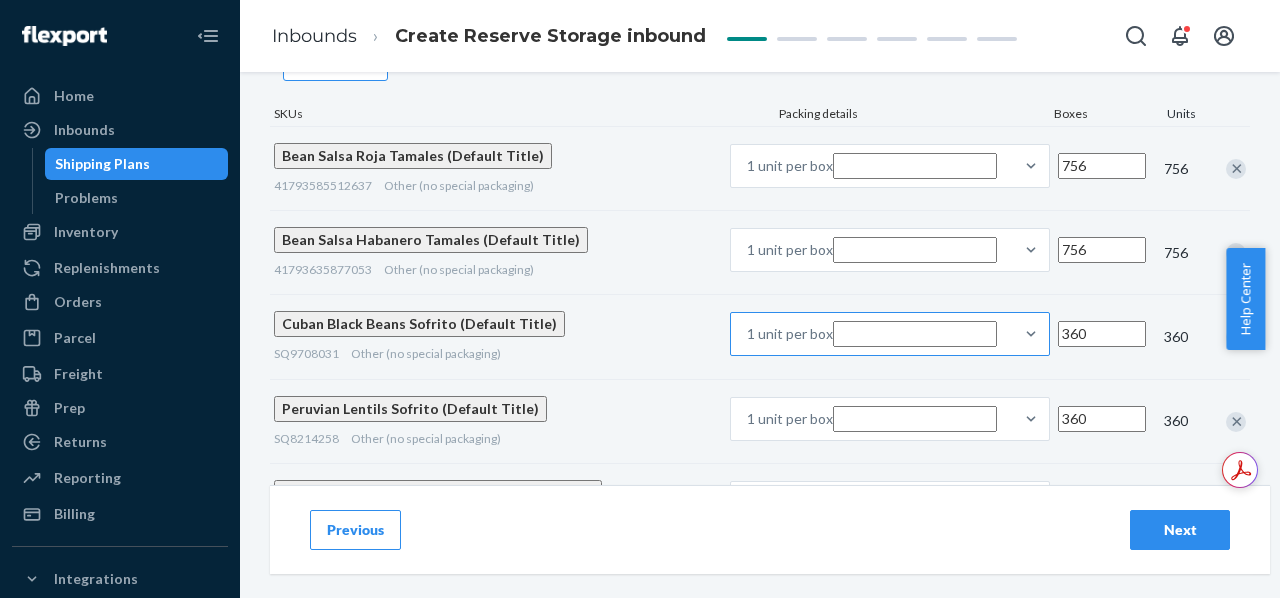 scroll, scrollTop: 382, scrollLeft: 0, axis: vertical 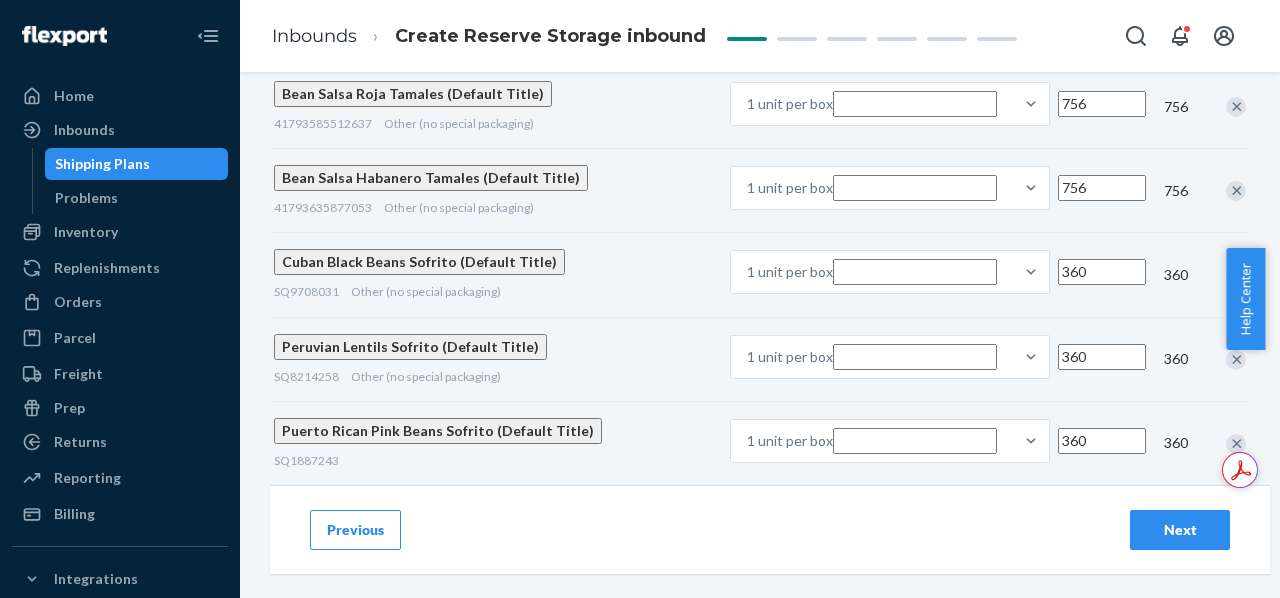 click on "Next" at bounding box center [1180, 530] 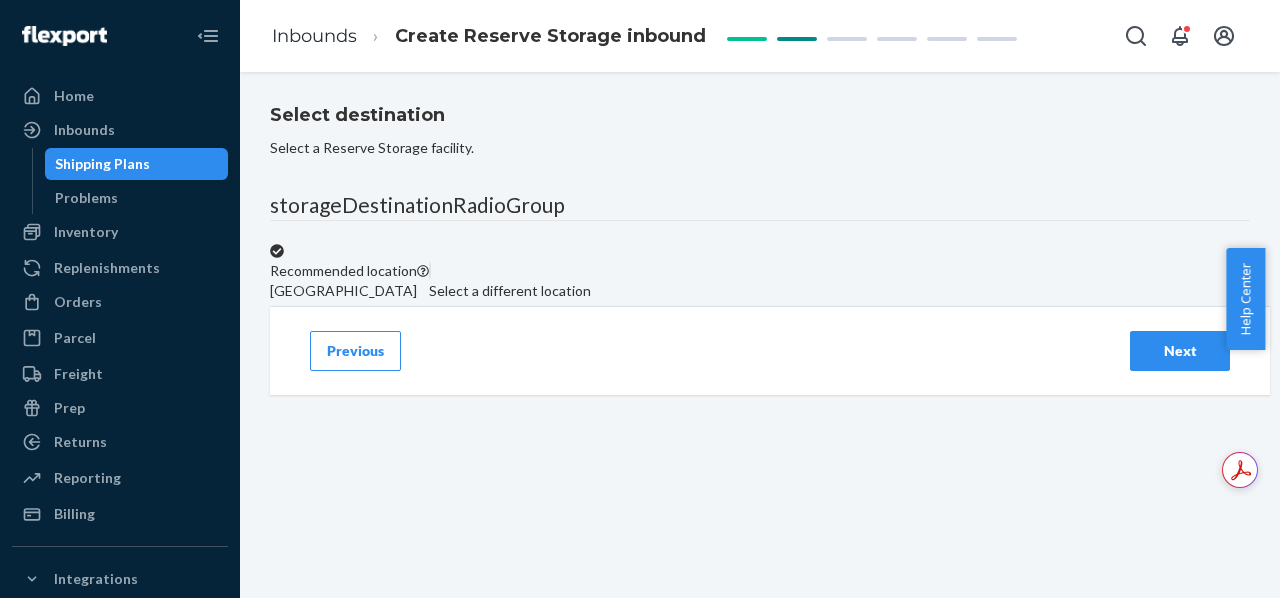 scroll, scrollTop: 0, scrollLeft: 0, axis: both 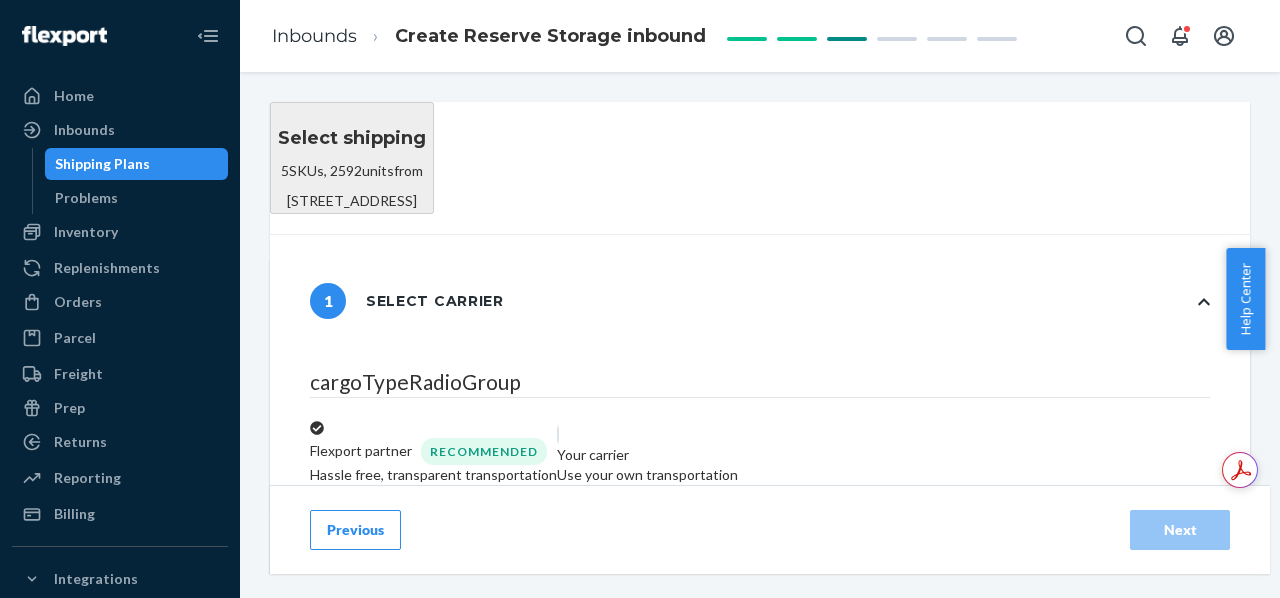 radio on "false" 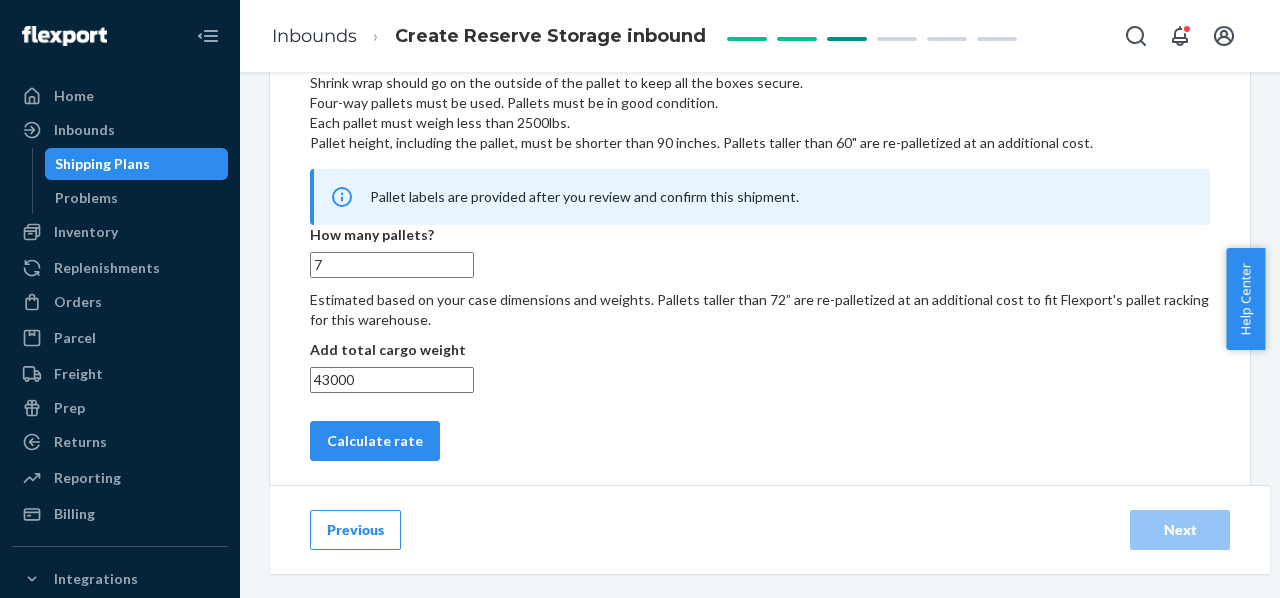 scroll, scrollTop: 1089, scrollLeft: 0, axis: vertical 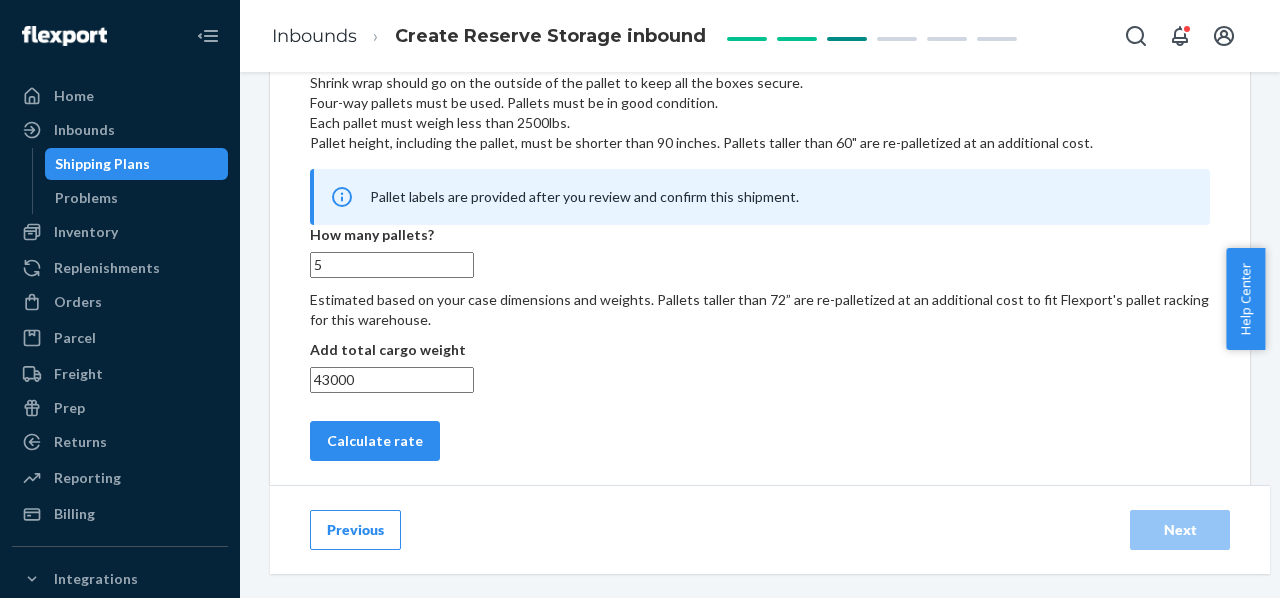radio on "false" 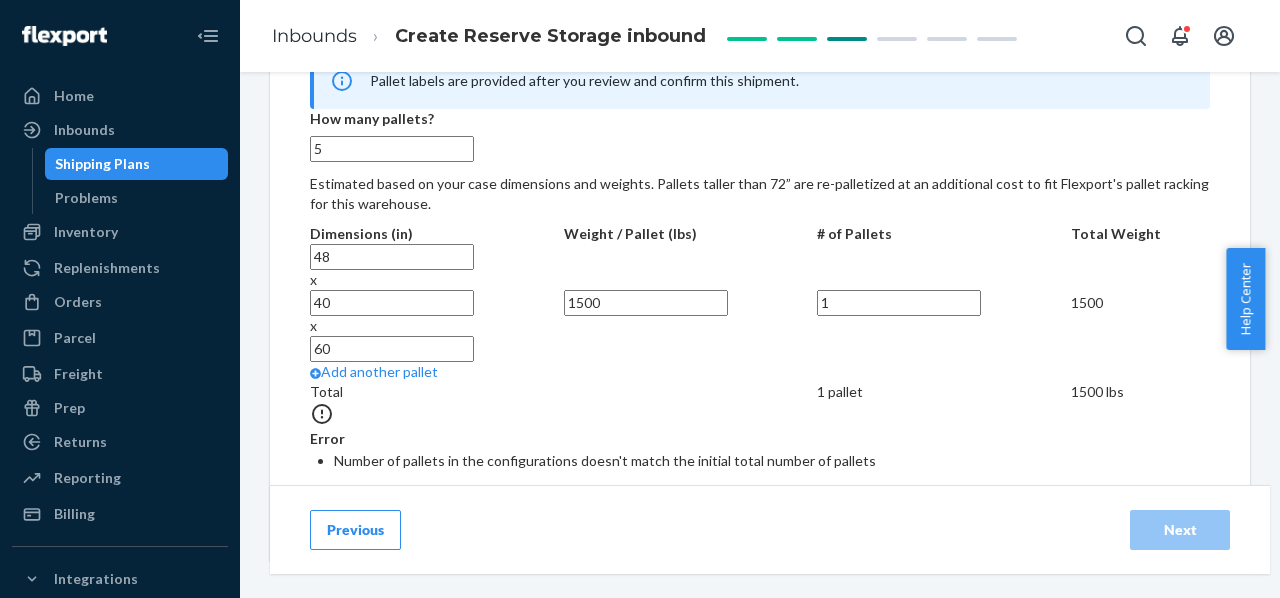 scroll, scrollTop: 1183, scrollLeft: 0, axis: vertical 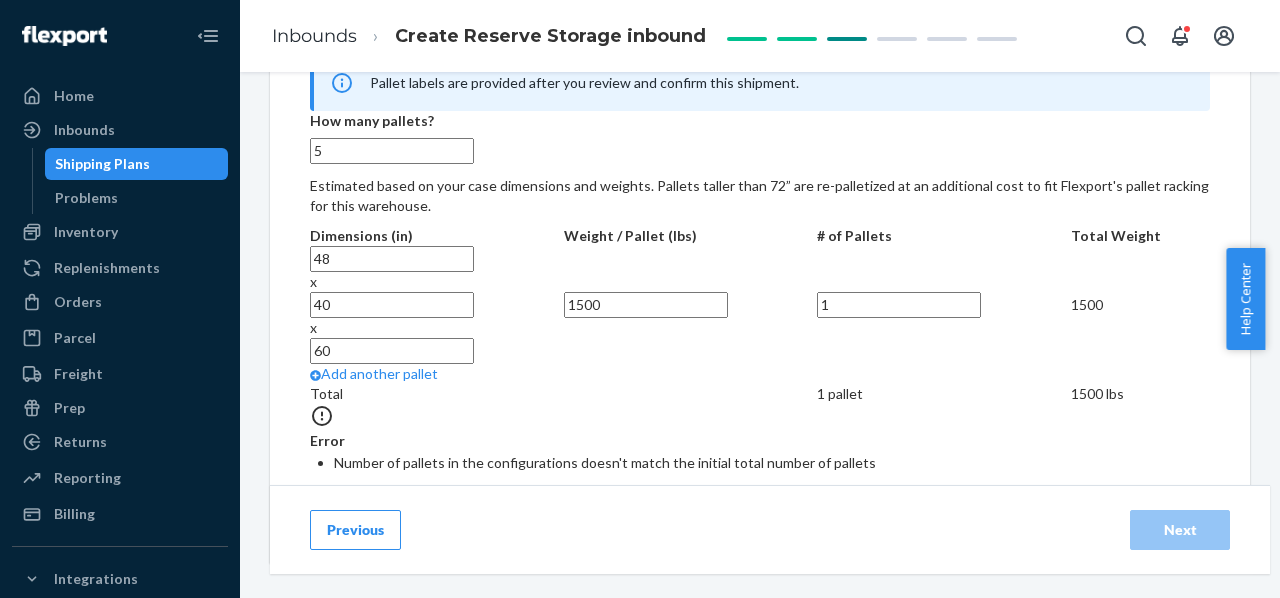 type on "5" 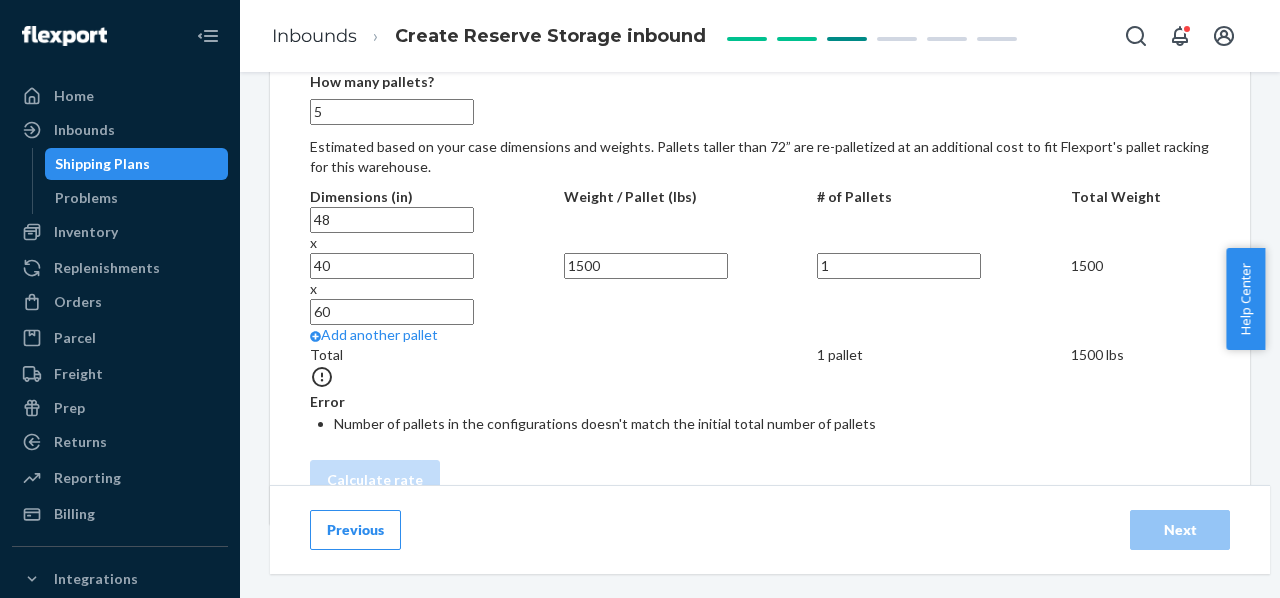 scroll, scrollTop: 1218, scrollLeft: 0, axis: vertical 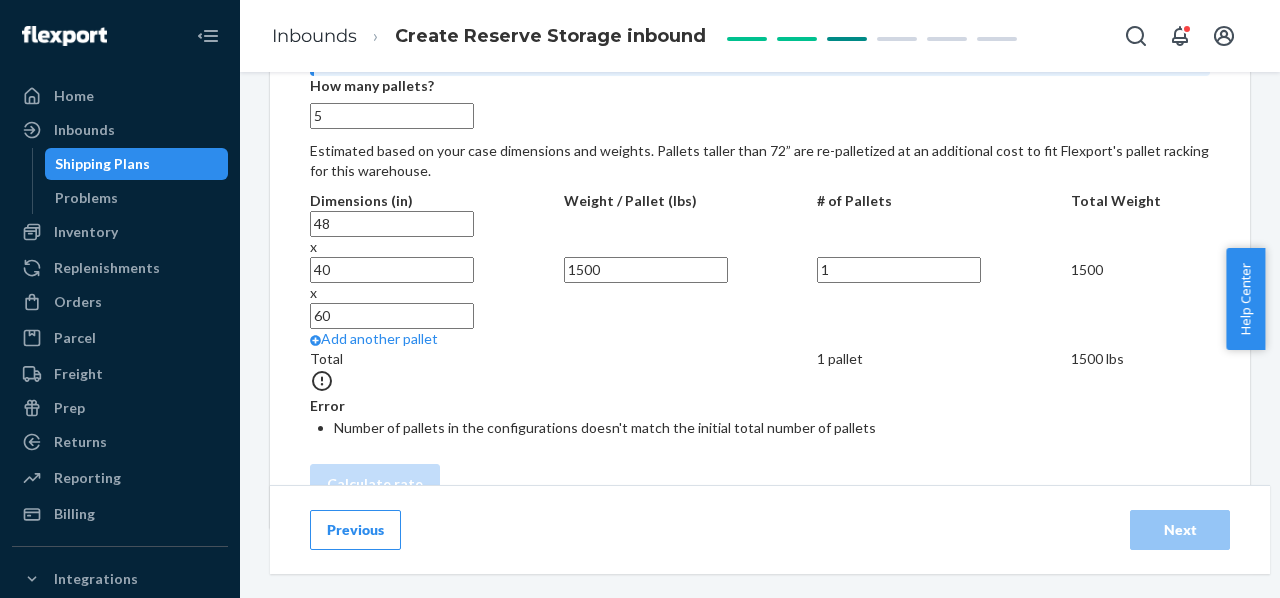 drag, startPoint x: 742, startPoint y: 267, endPoint x: 712, endPoint y: 265, distance: 30.066593 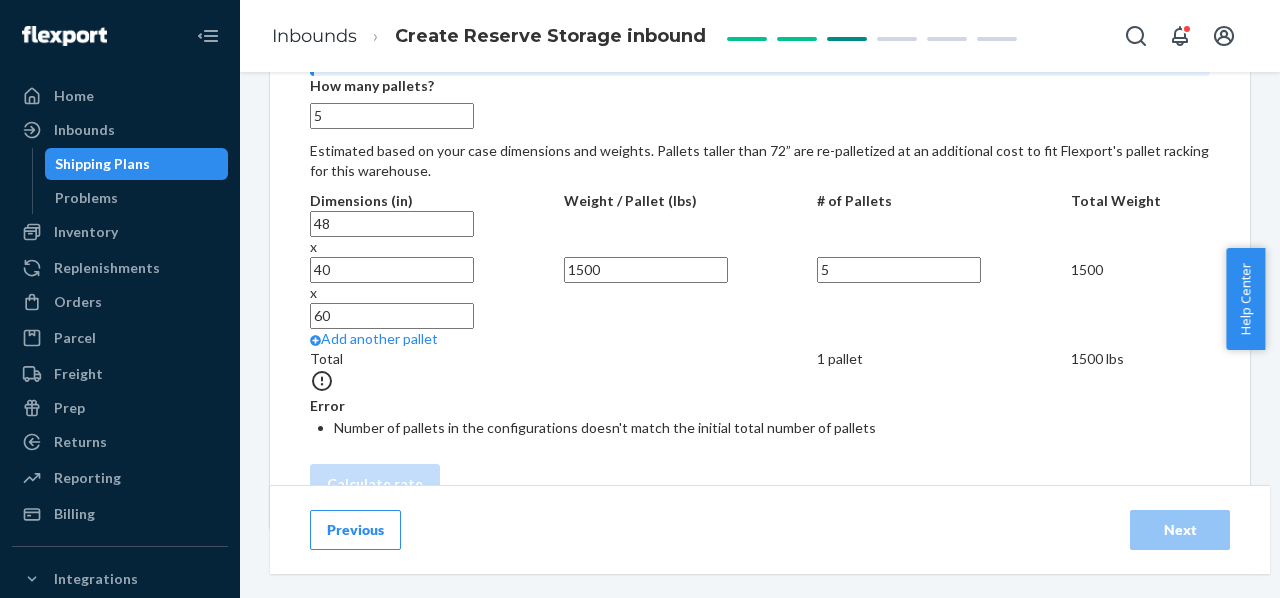 radio on "false" 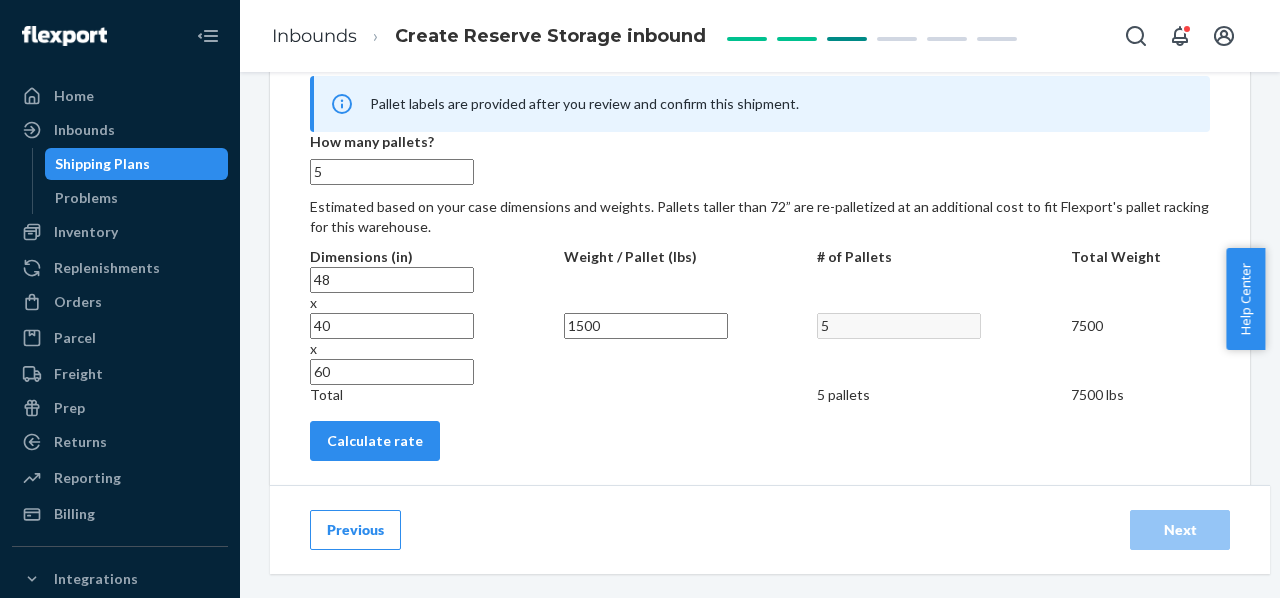 click on "1500" at bounding box center (646, 326) 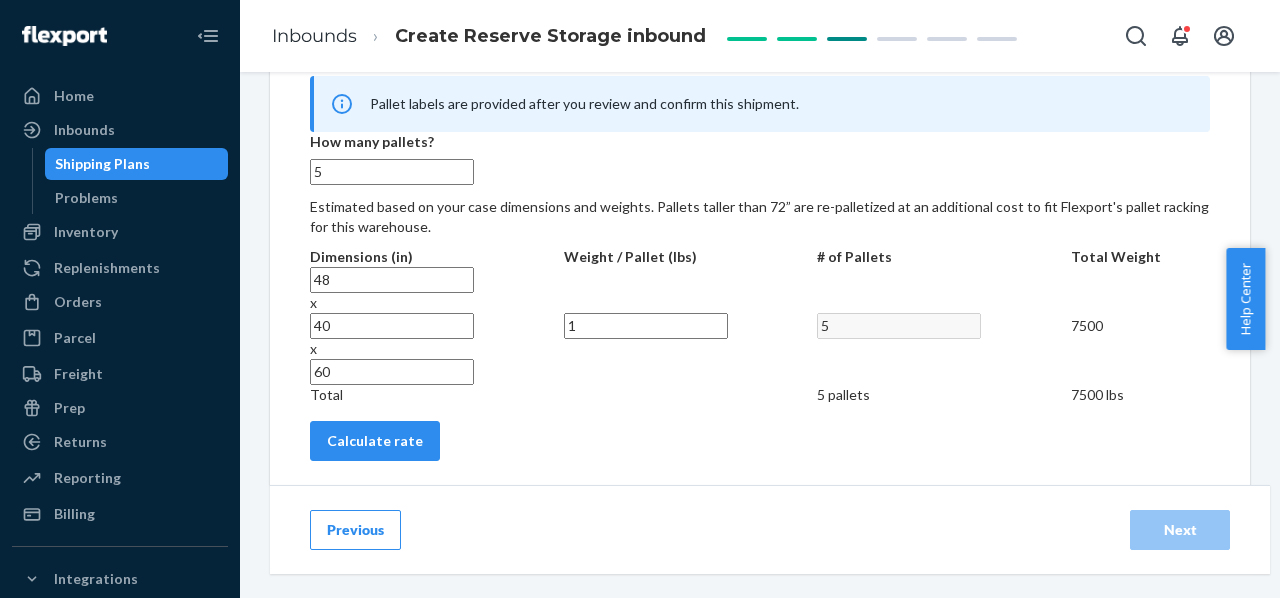 type on "17" 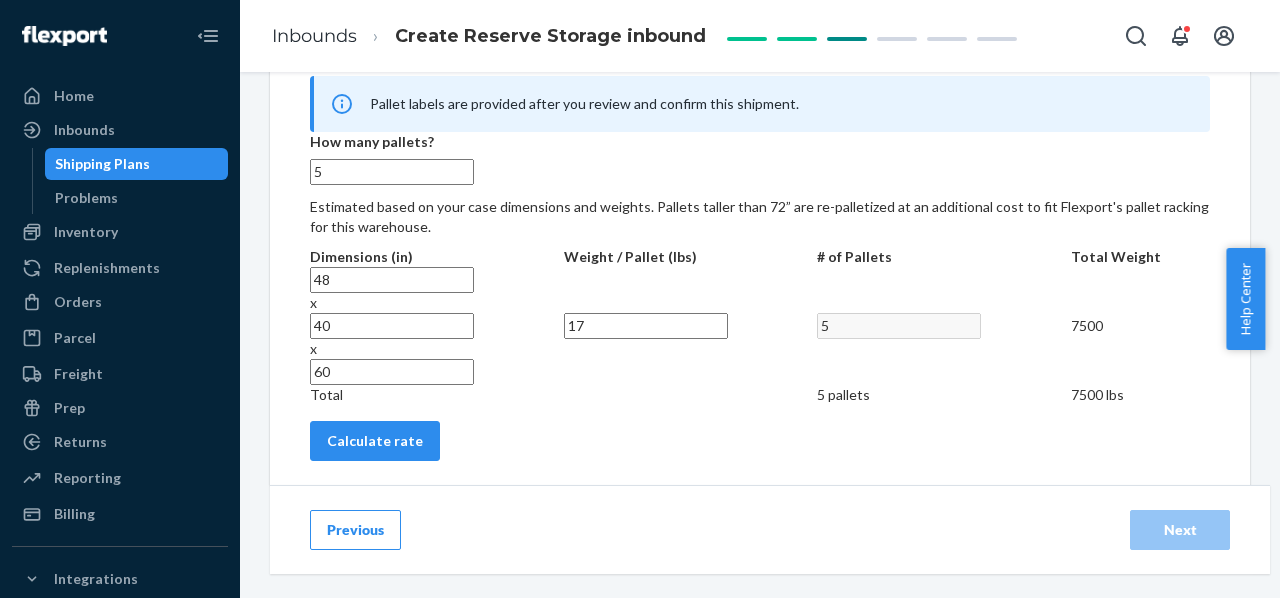 radio on "false" 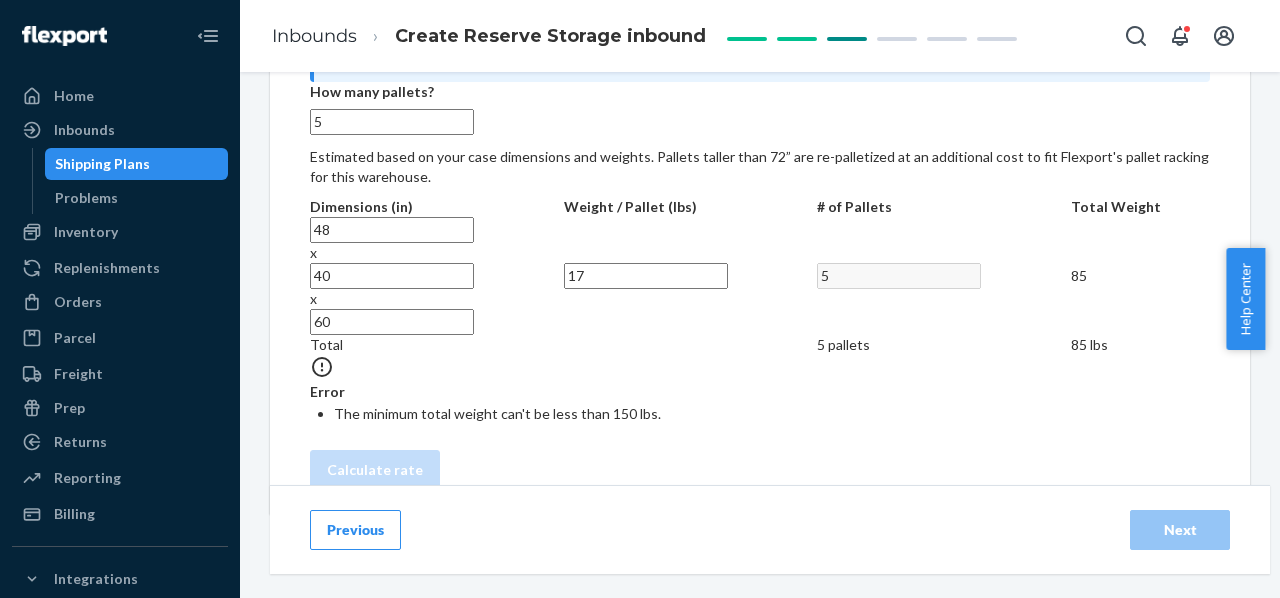 type on "170" 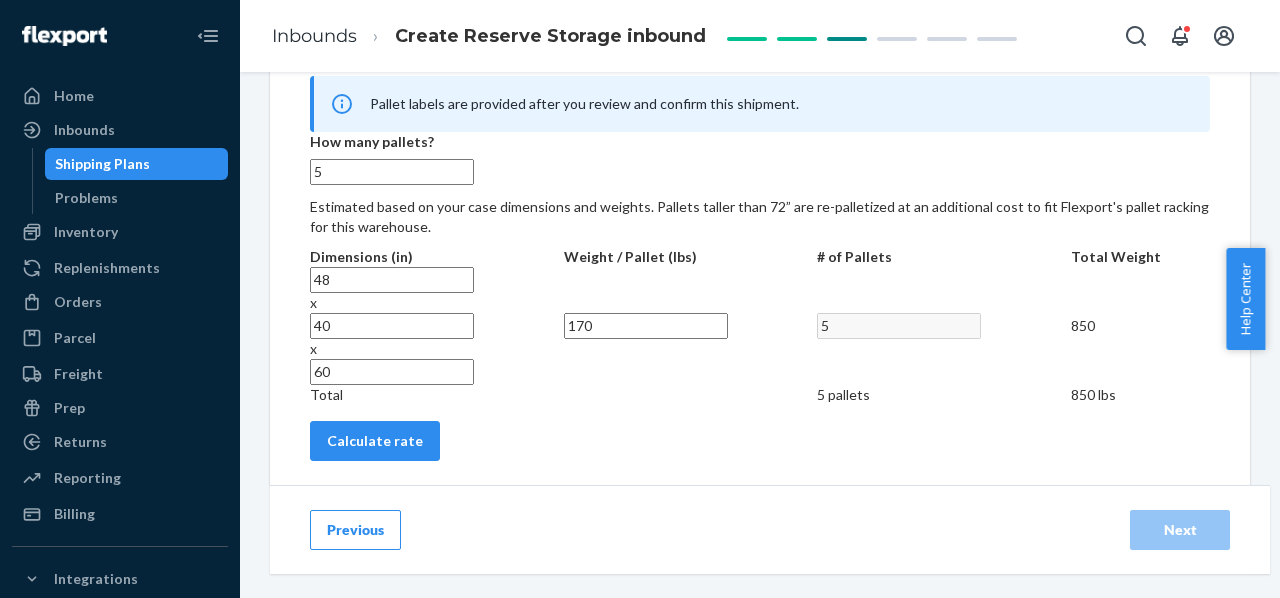 radio on "false" 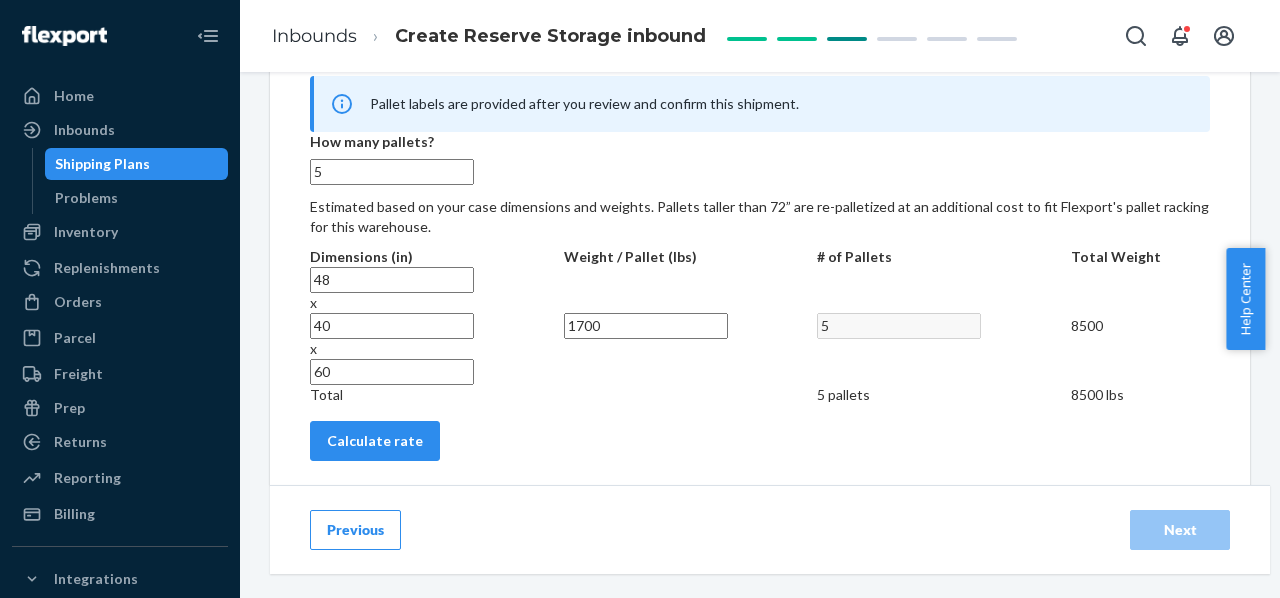 type on "1700" 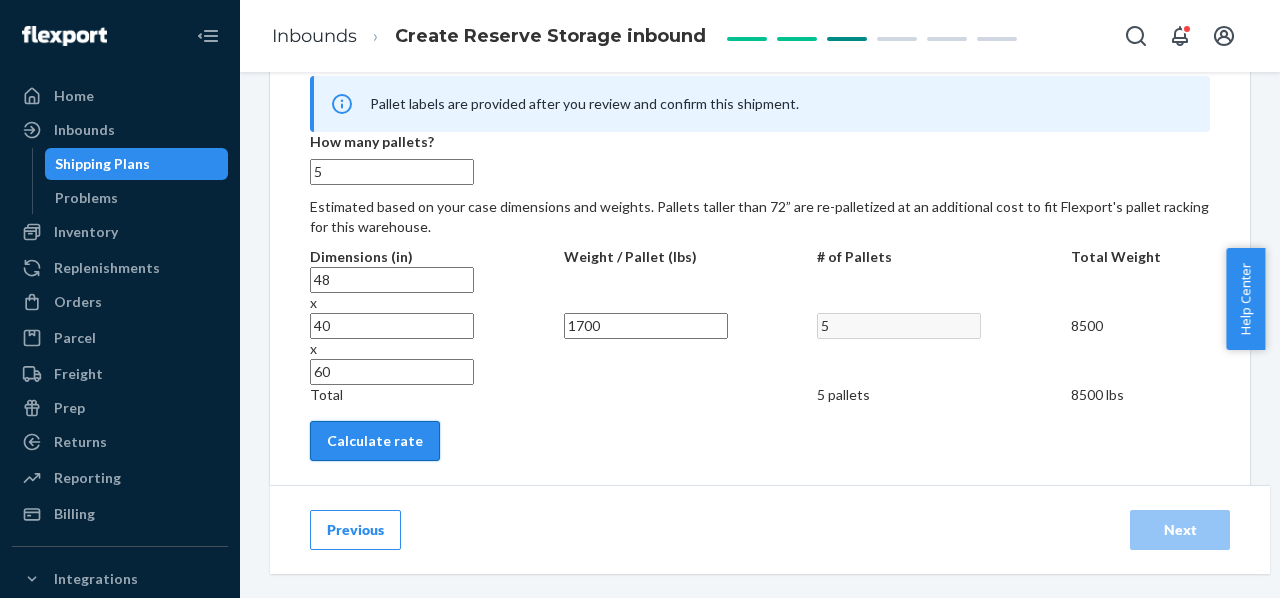 click on "Calculate rate" at bounding box center (375, 441) 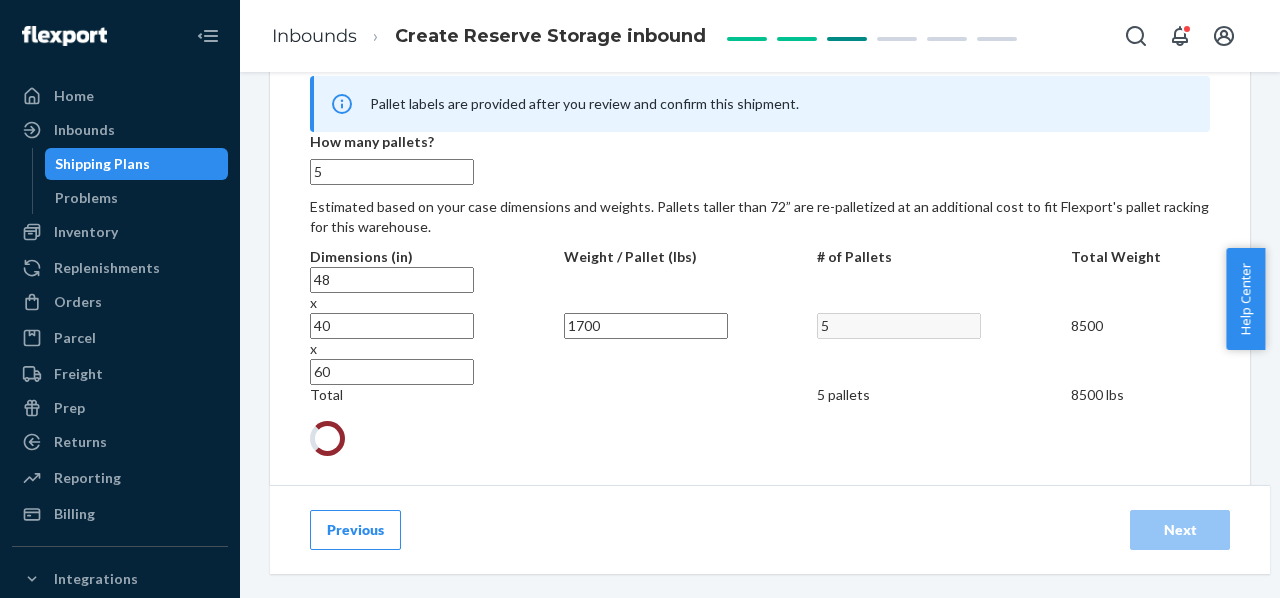 radio on "false" 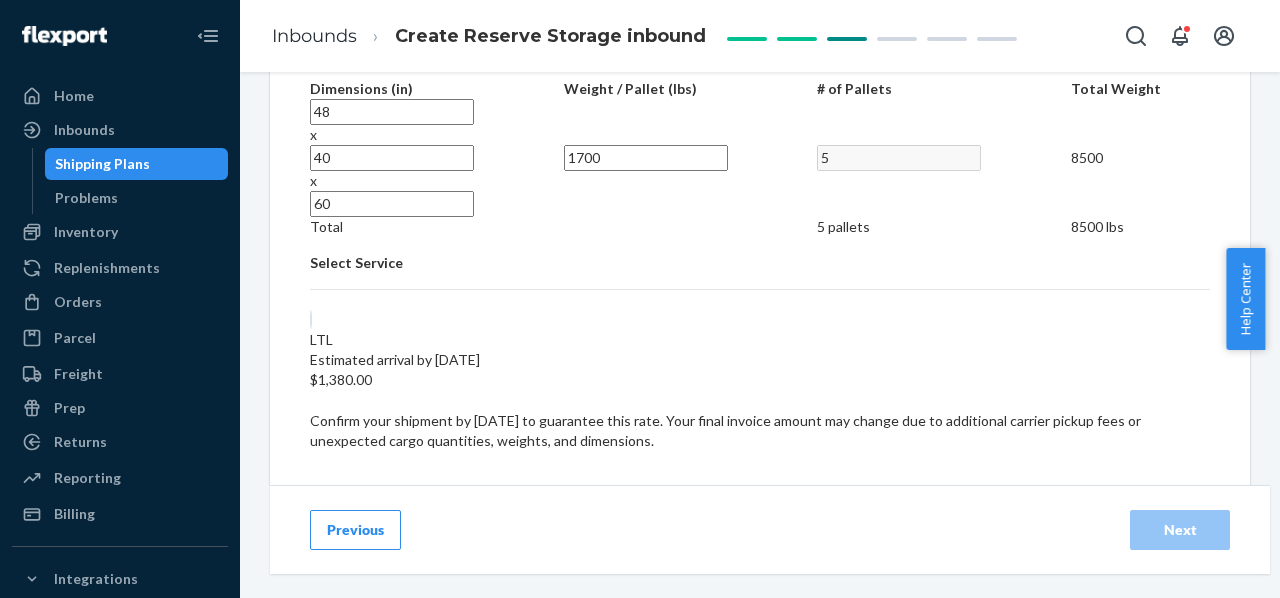 scroll, scrollTop: 1378, scrollLeft: 0, axis: vertical 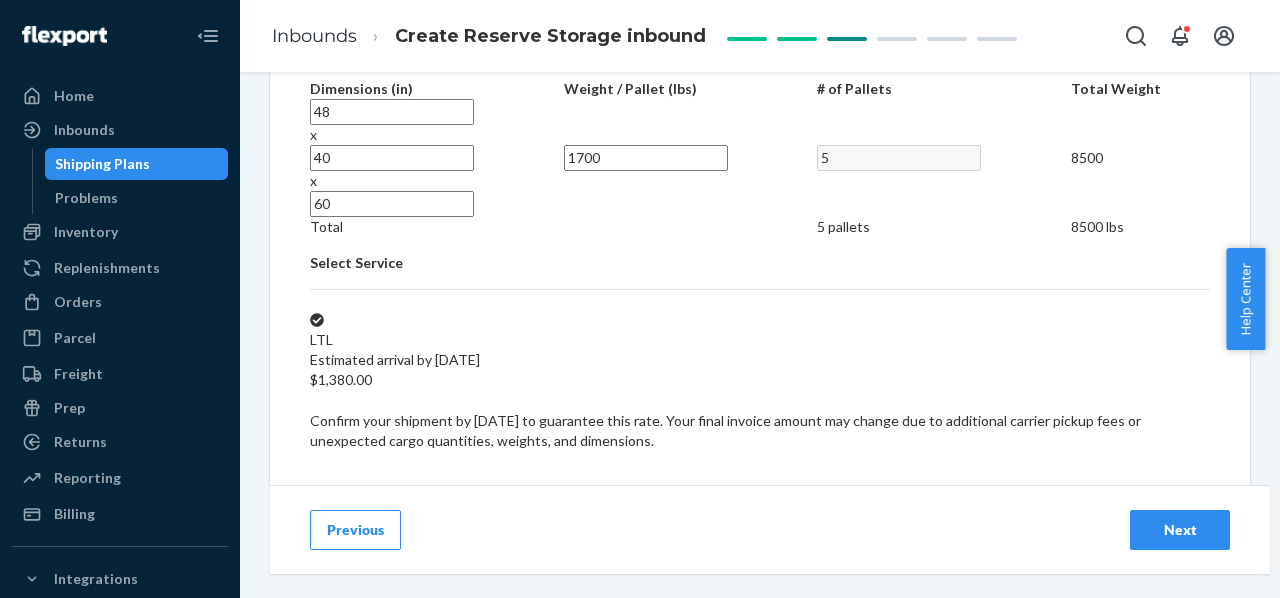 click on "Next" at bounding box center [1180, 530] 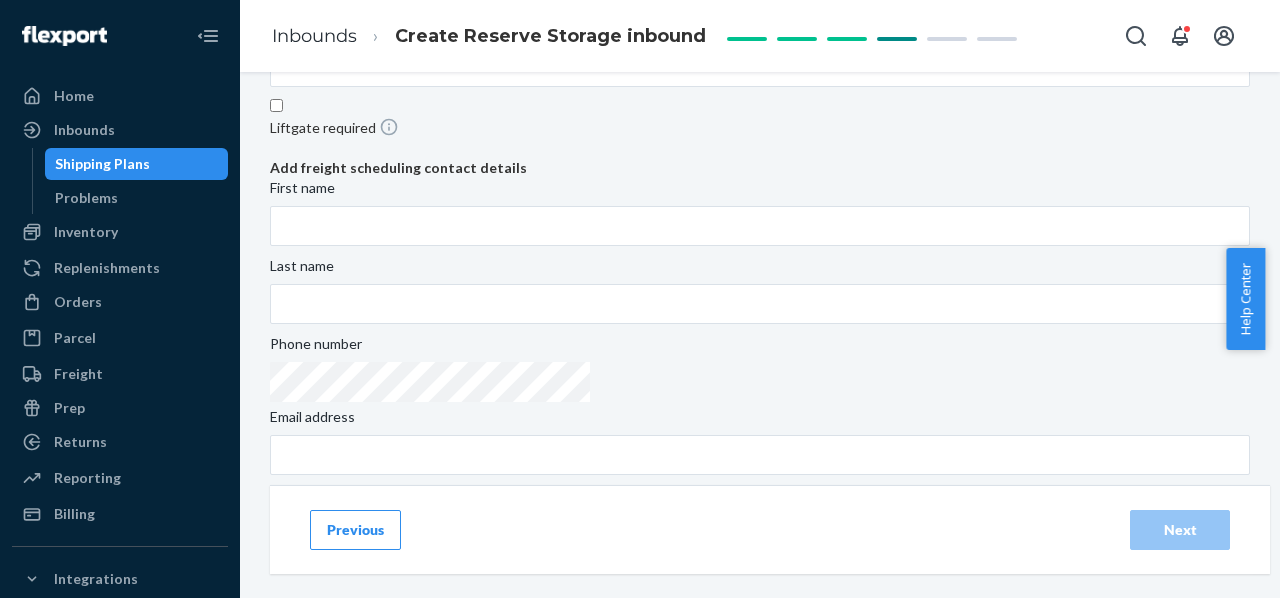 scroll, scrollTop: 0, scrollLeft: 0, axis: both 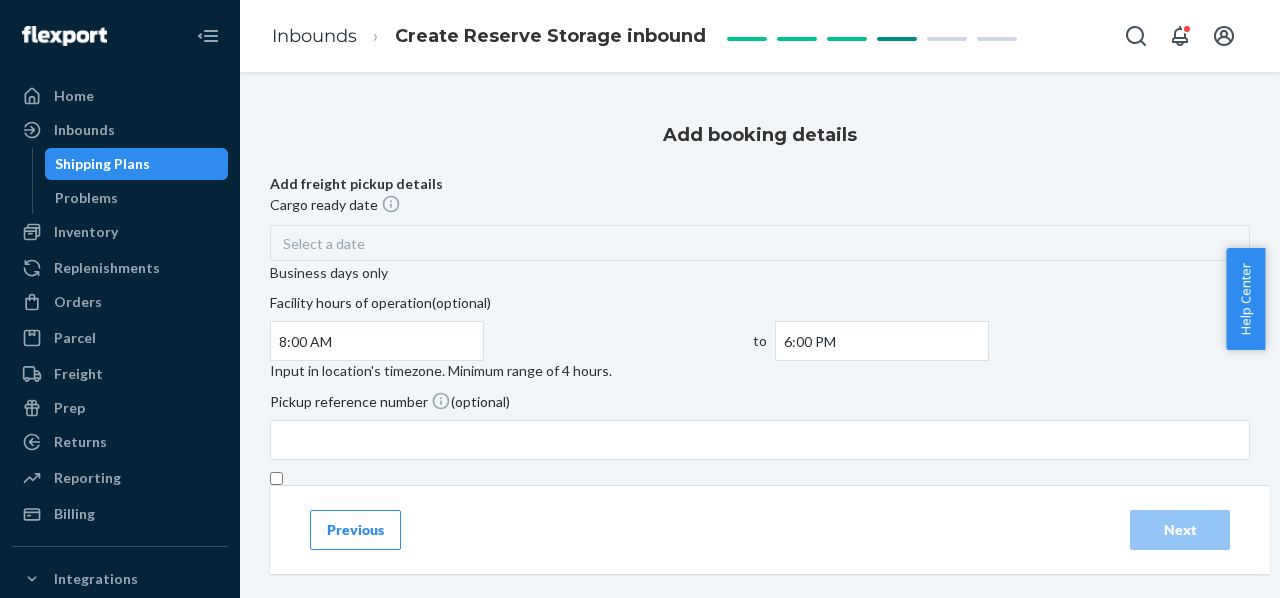 click on "Select a date" at bounding box center (760, 243) 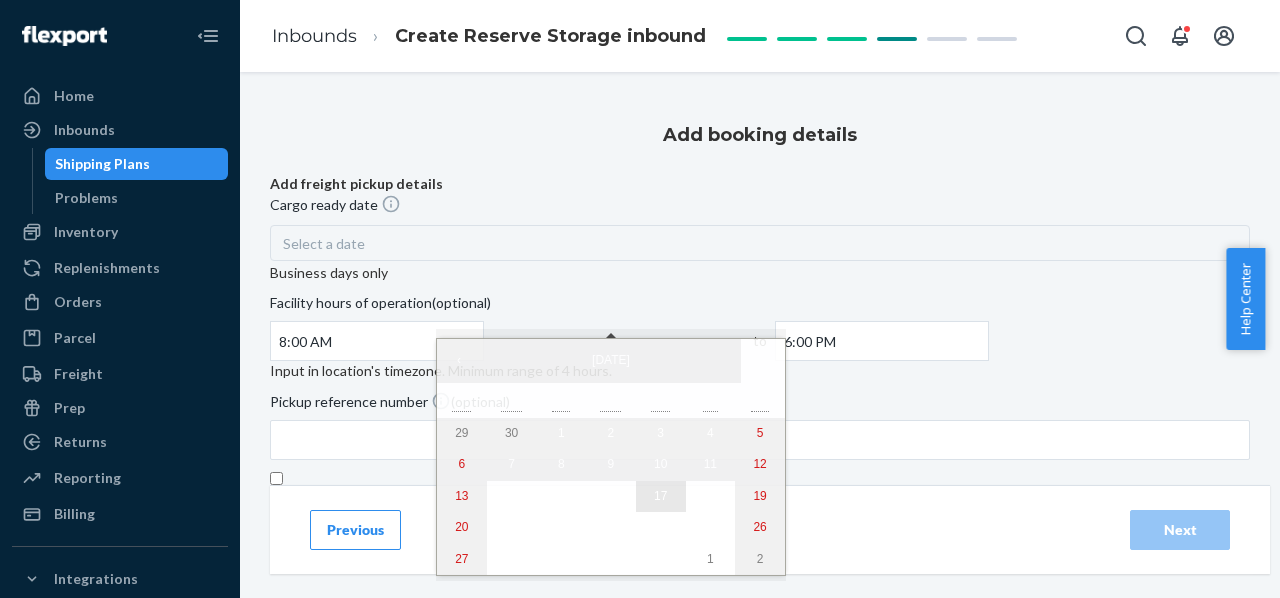 click on "17" at bounding box center (661, 497) 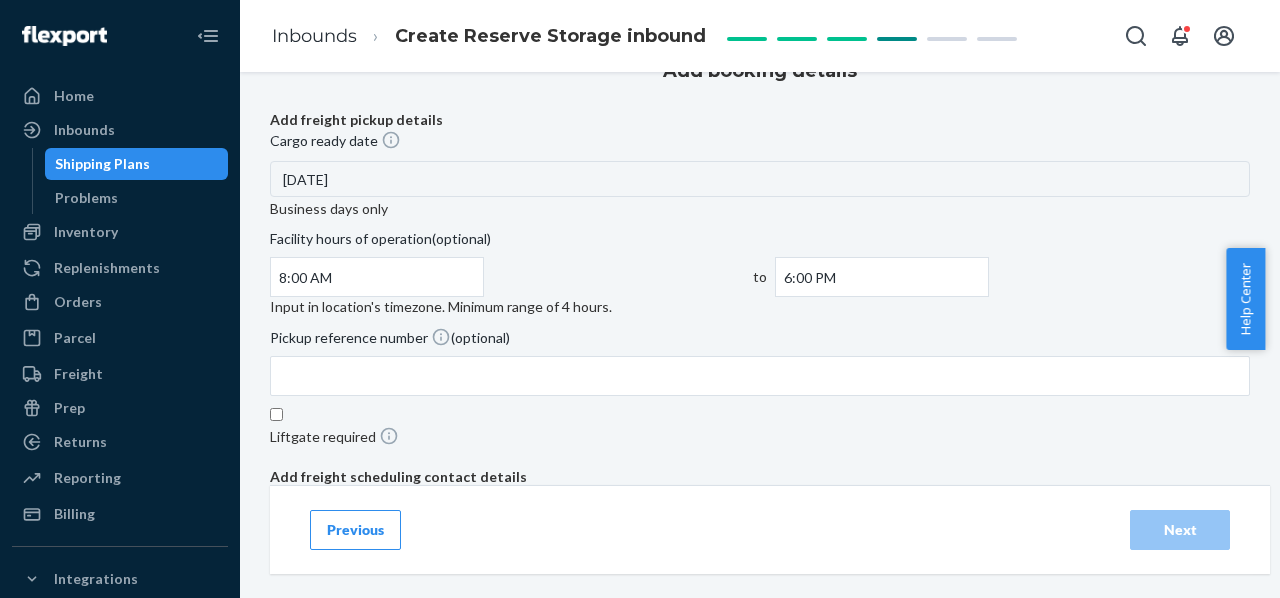 scroll, scrollTop: 66, scrollLeft: 0, axis: vertical 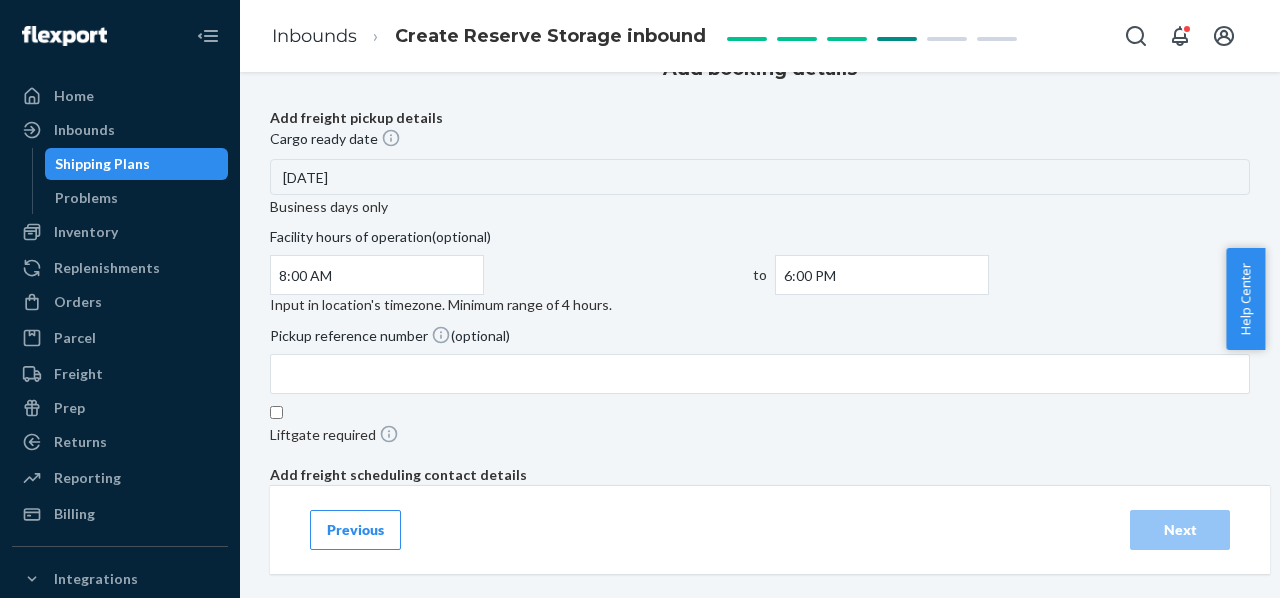click on "6:00 PM" at bounding box center (882, 275) 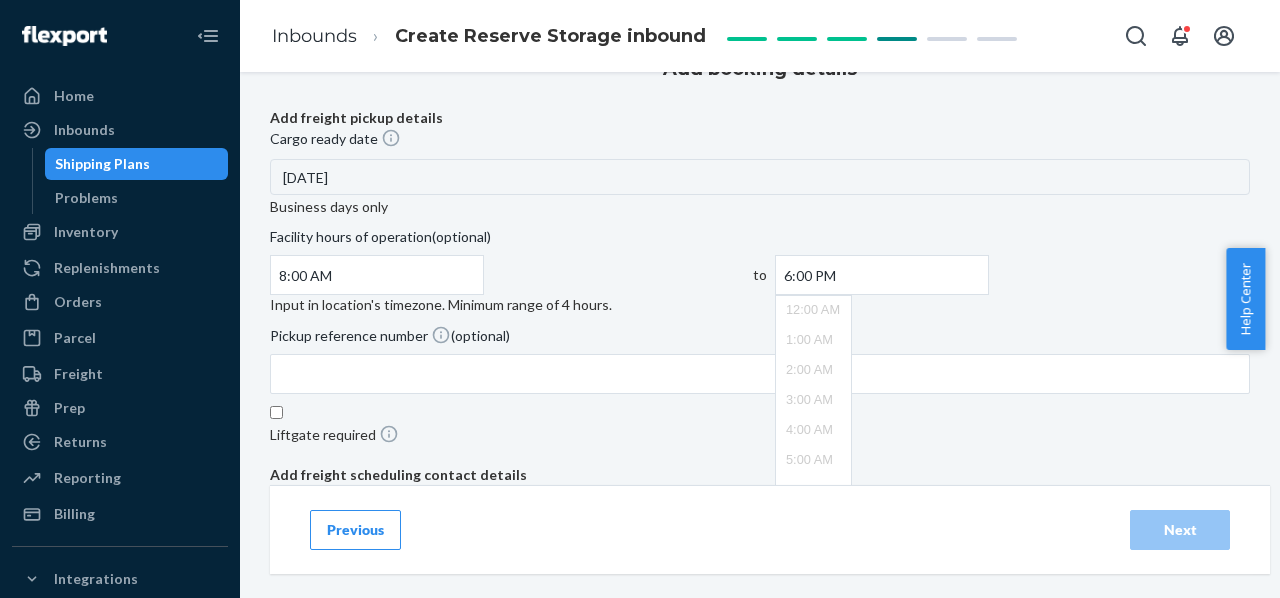 scroll, scrollTop: 526, scrollLeft: 0, axis: vertical 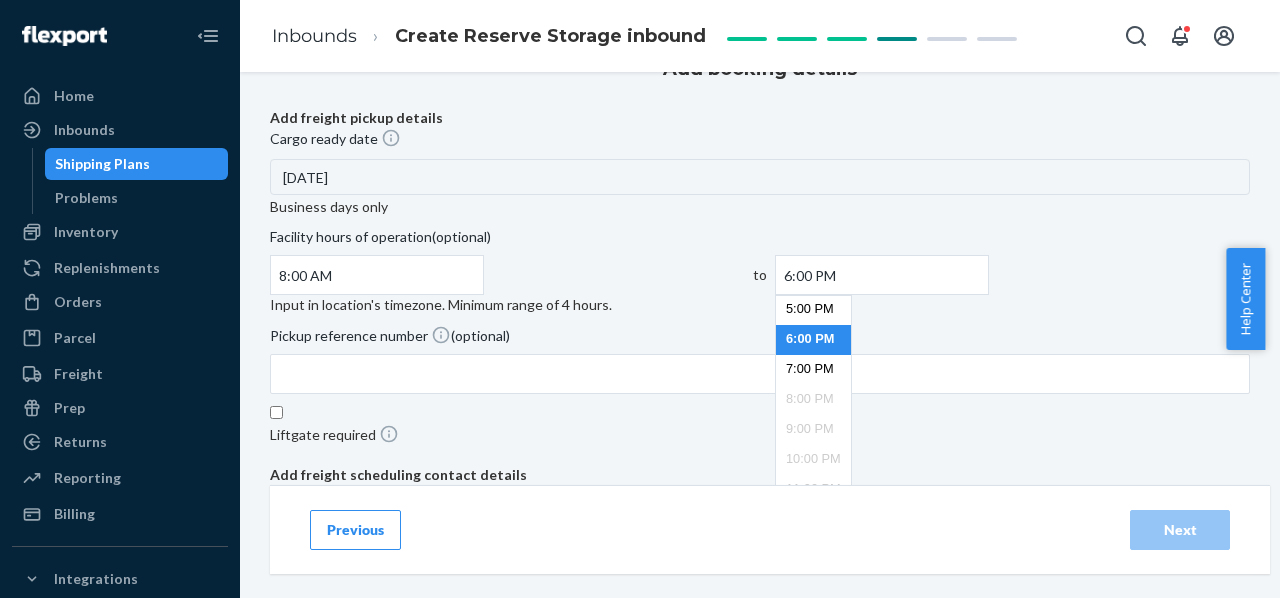 click on "8:00 AM" at bounding box center [377, 275] 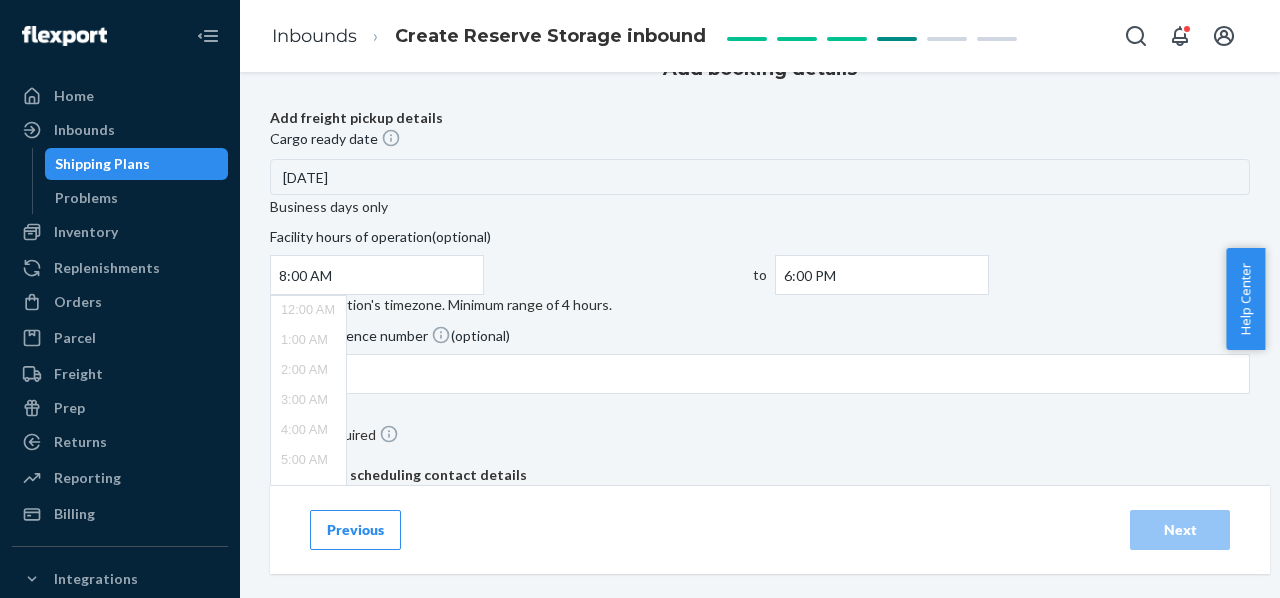 scroll, scrollTop: 186, scrollLeft: 0, axis: vertical 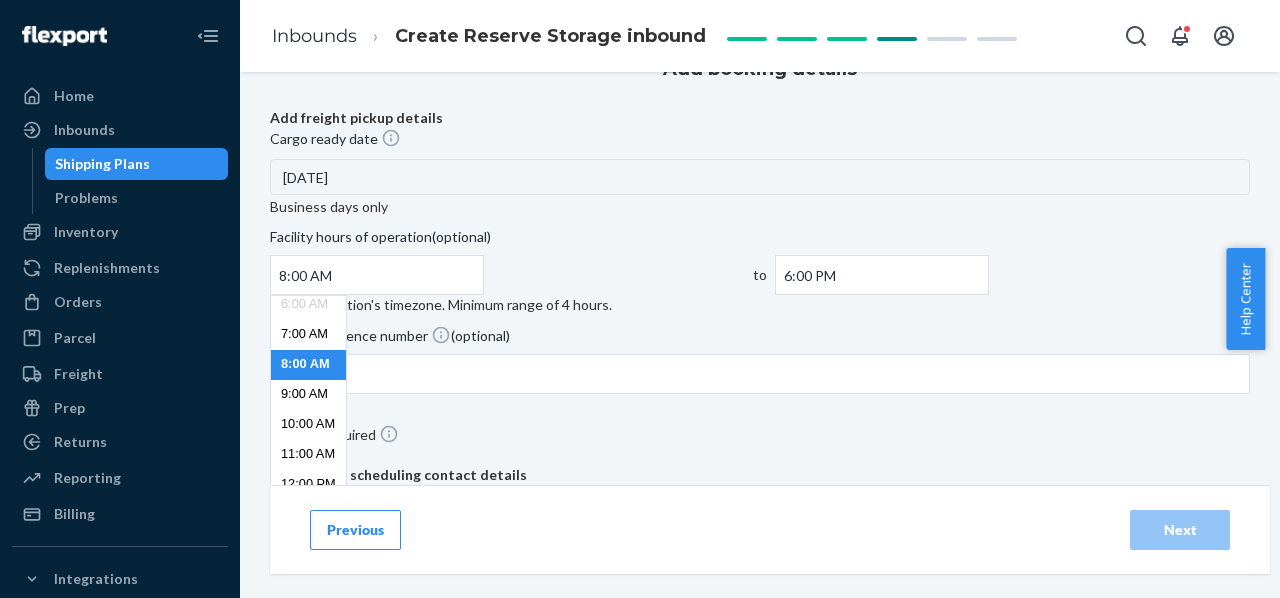 click on "8:00 AM" at bounding box center (308, 365) 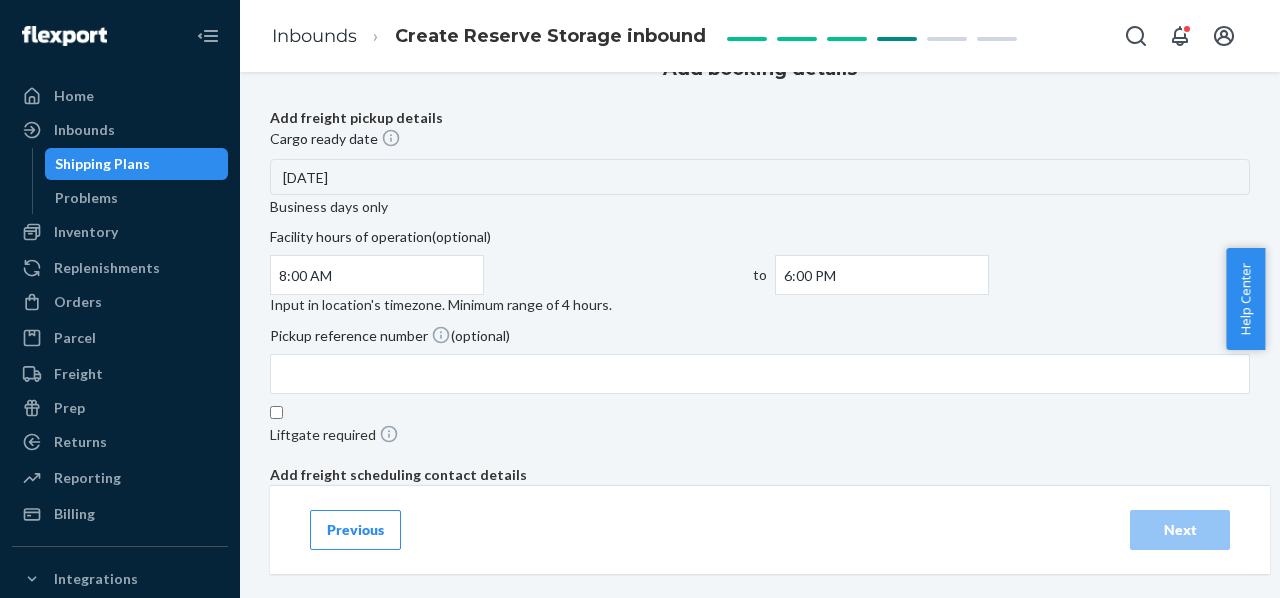 click on "6:00 PM" at bounding box center (882, 275) 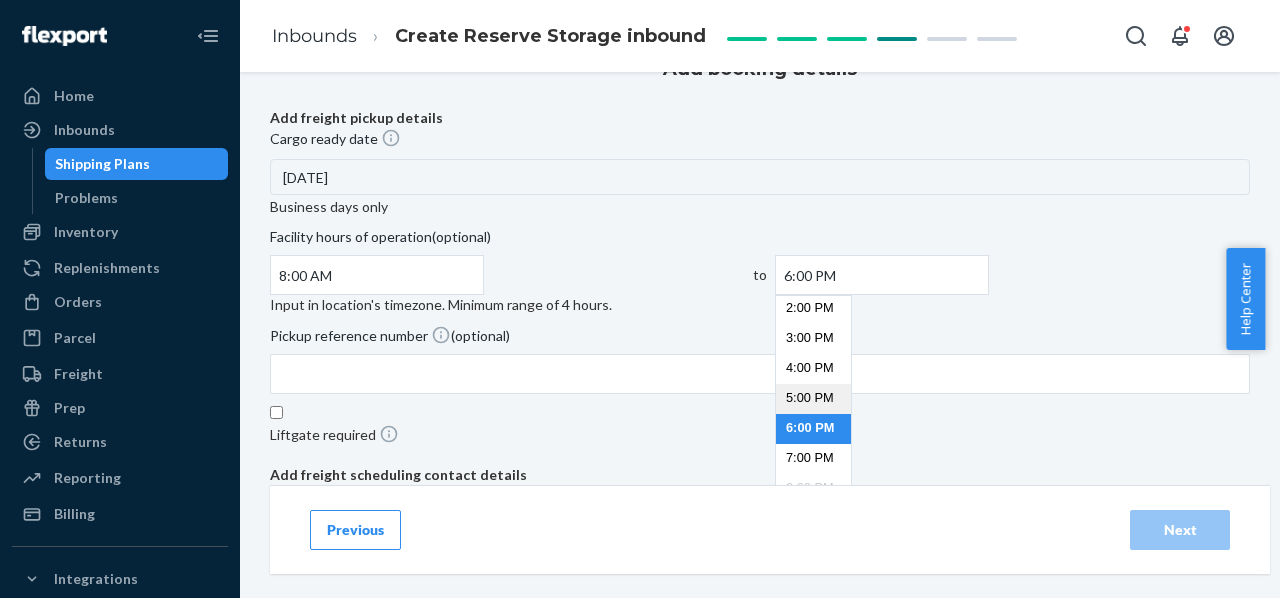 scroll, scrollTop: 420, scrollLeft: 0, axis: vertical 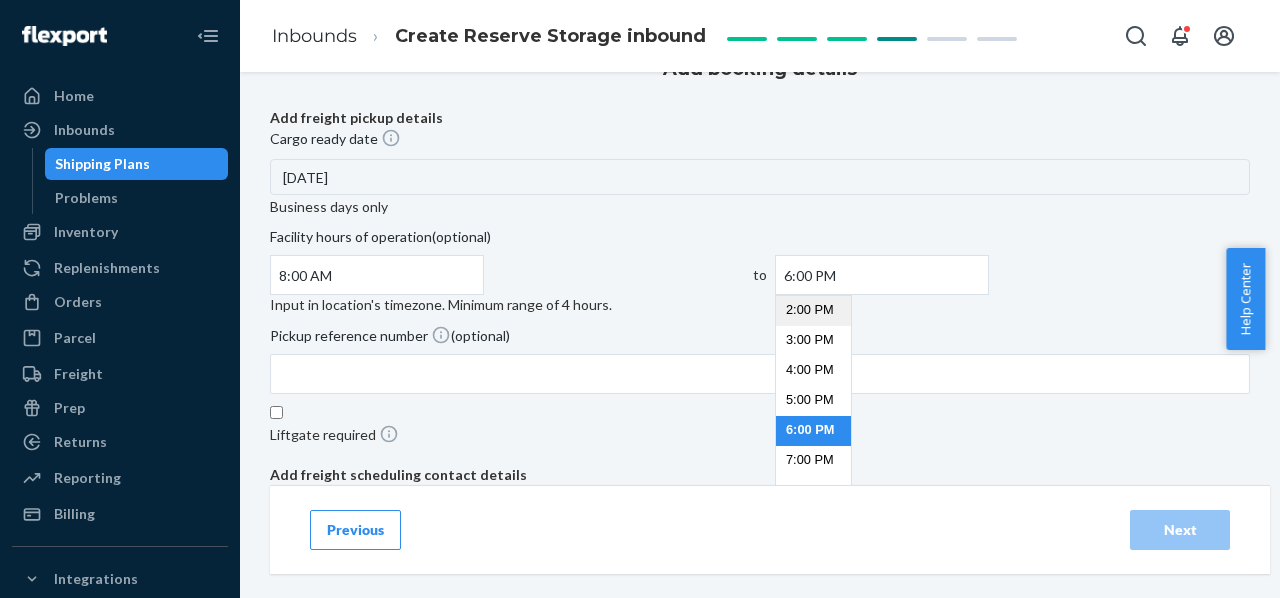 click on "2:00 PM" at bounding box center (813, 311) 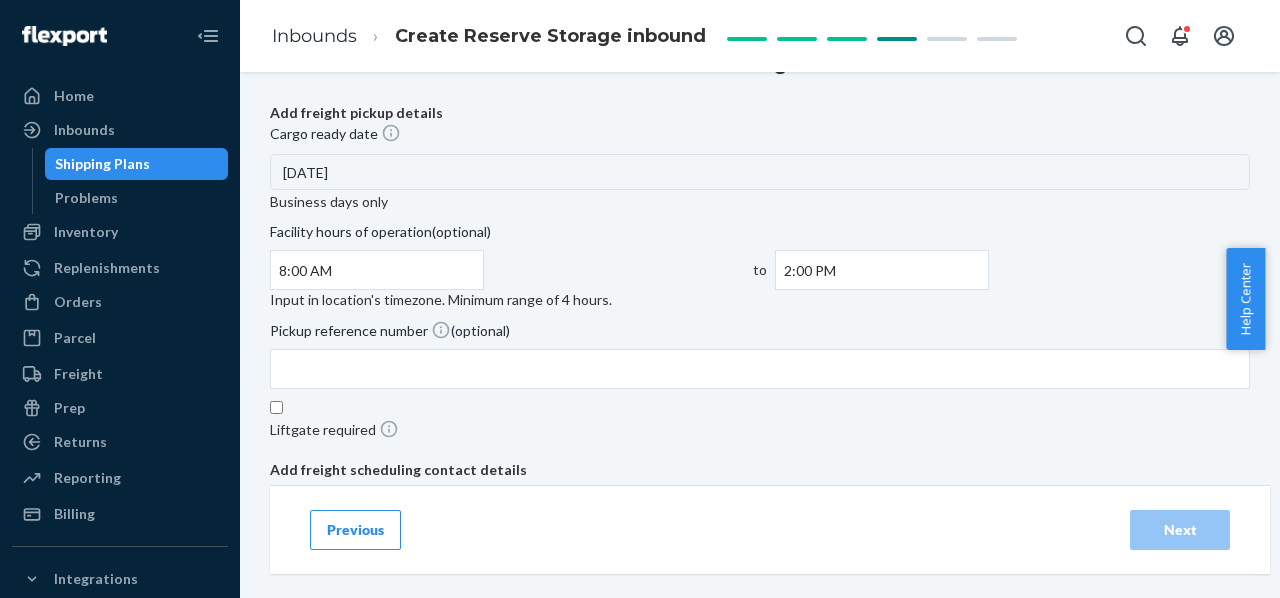 scroll, scrollTop: 70, scrollLeft: 0, axis: vertical 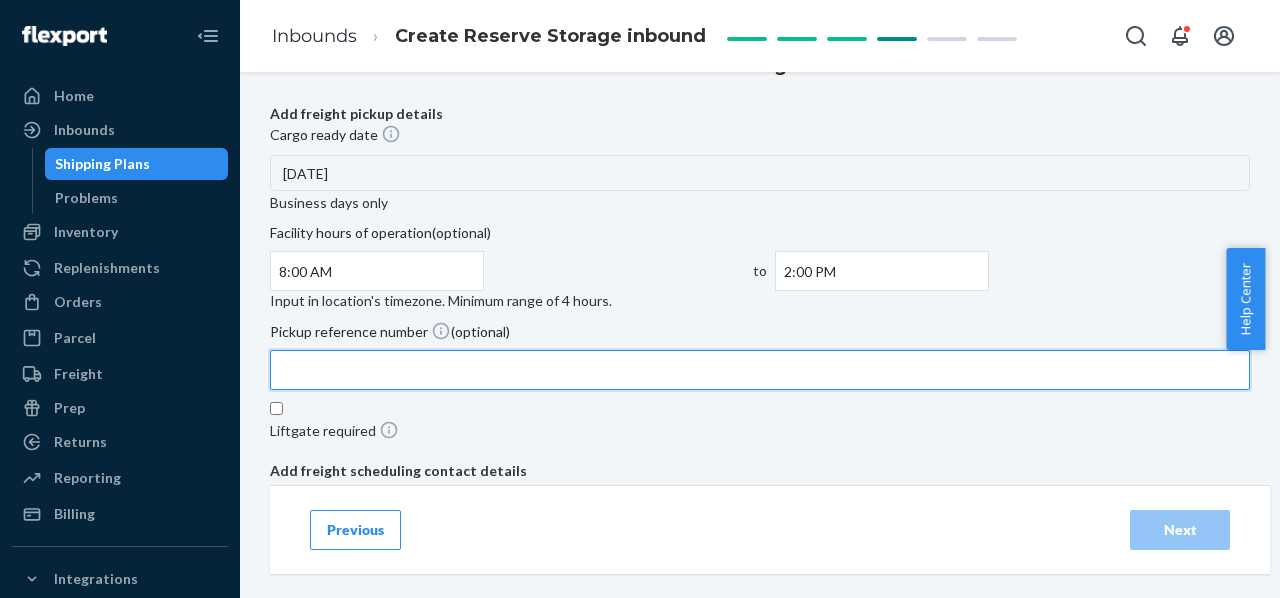 click on "Pickup reference number    (optional)" at bounding box center (760, 370) 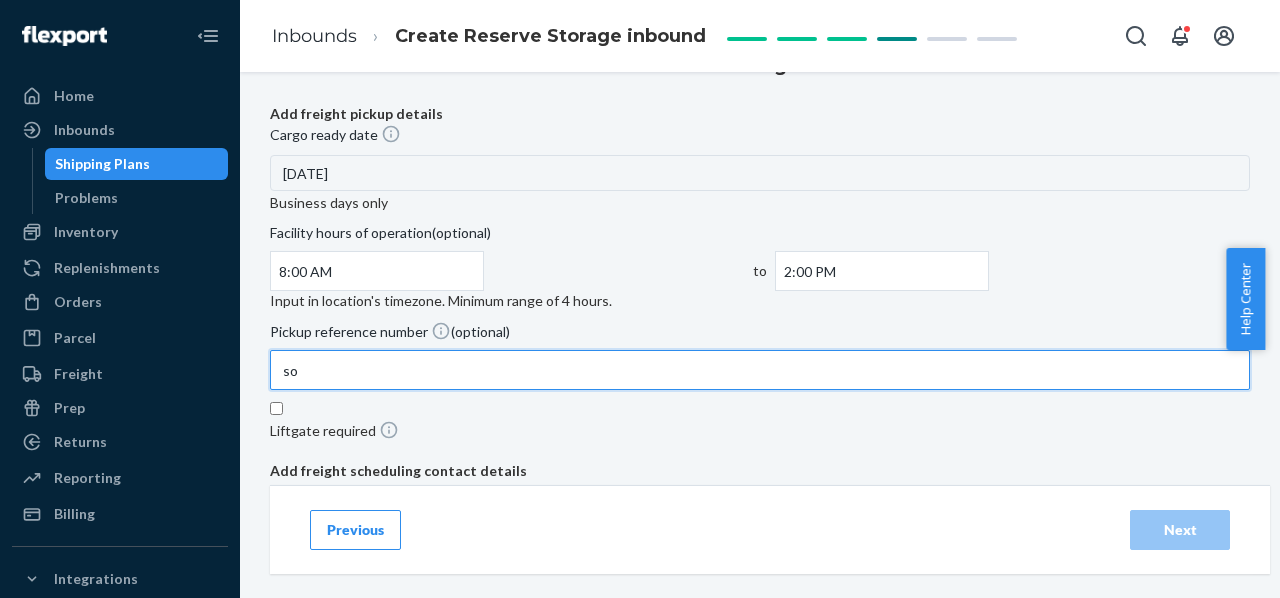 type on "s" 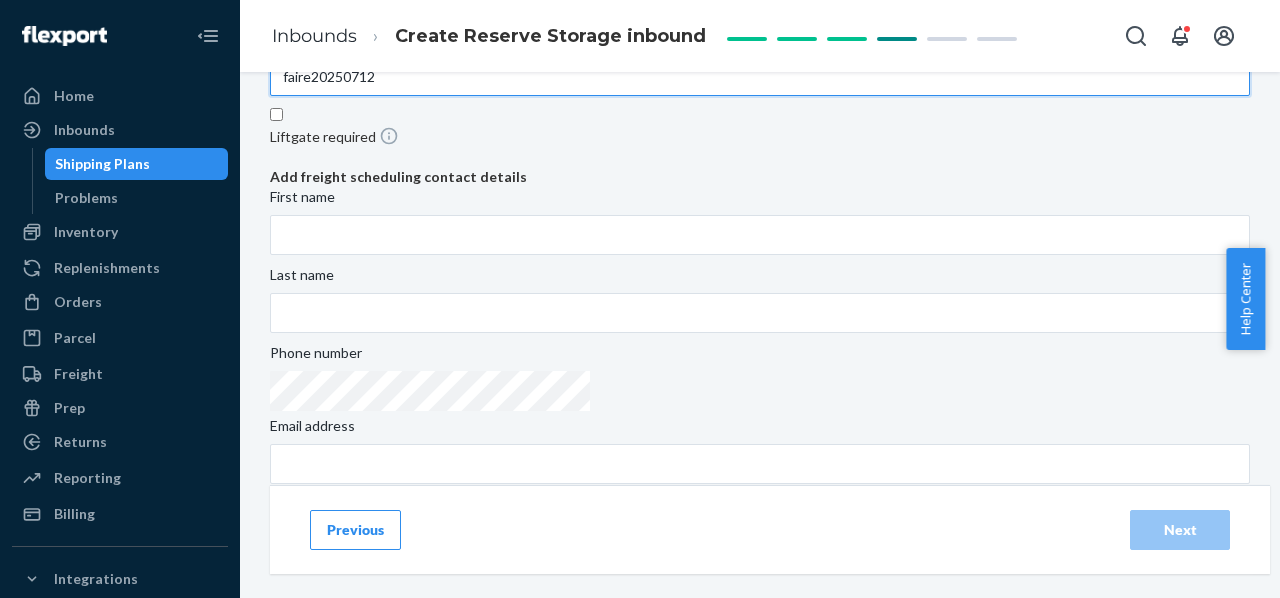 scroll, scrollTop: 368, scrollLeft: 0, axis: vertical 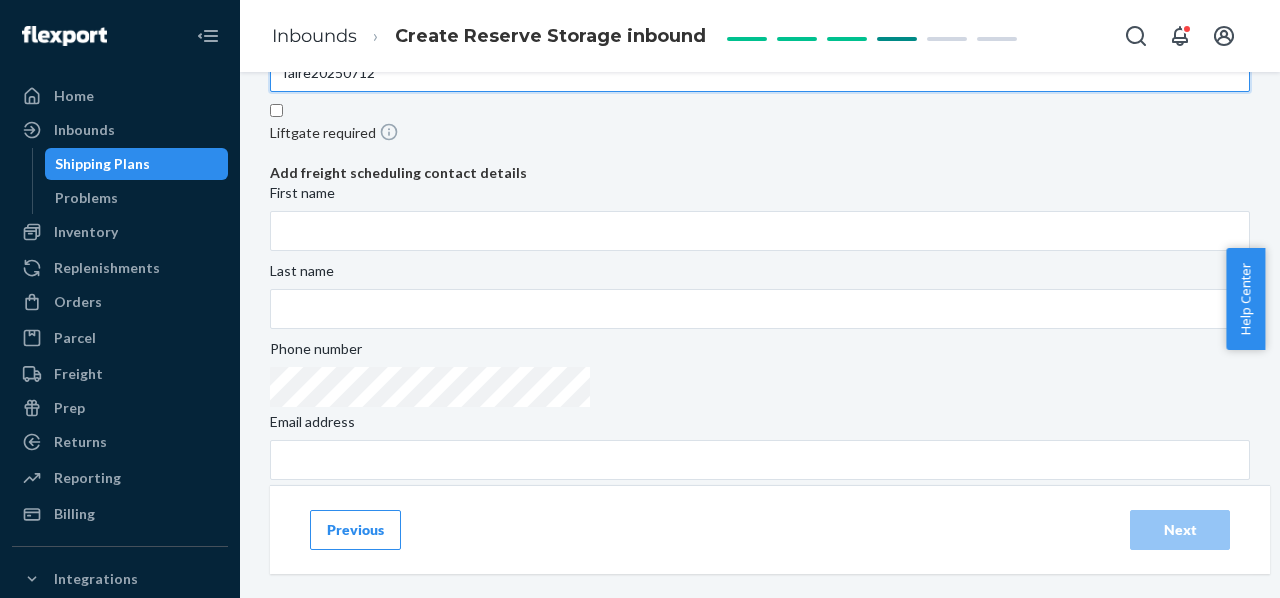 type on "faire20250712" 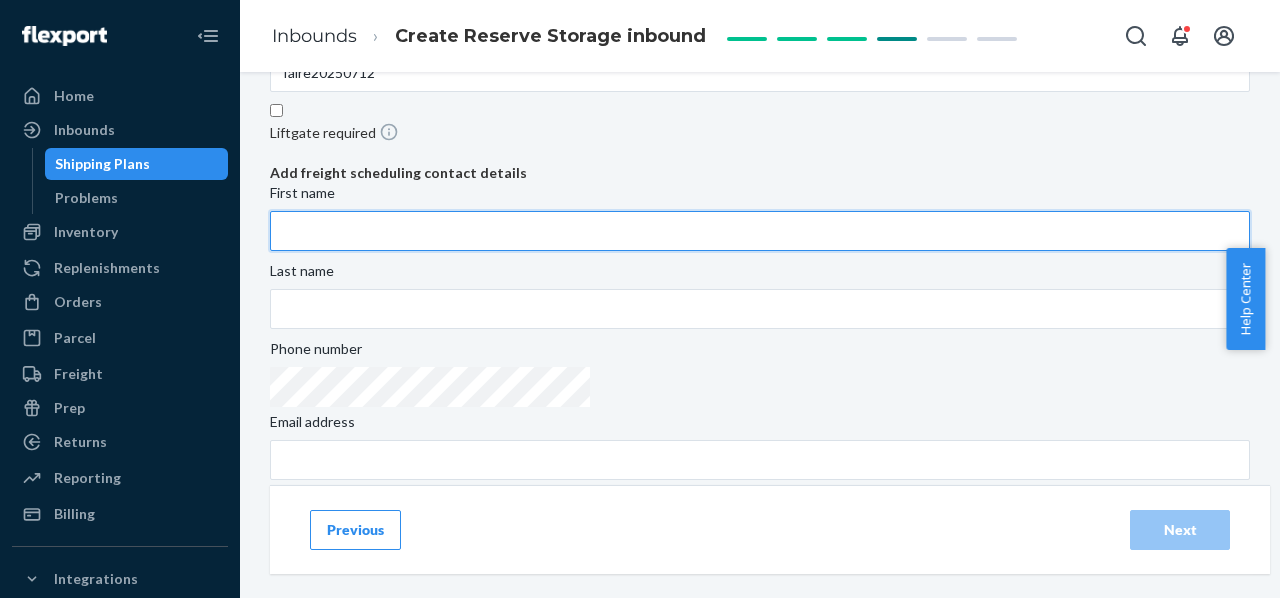 click on "First name" at bounding box center [760, 231] 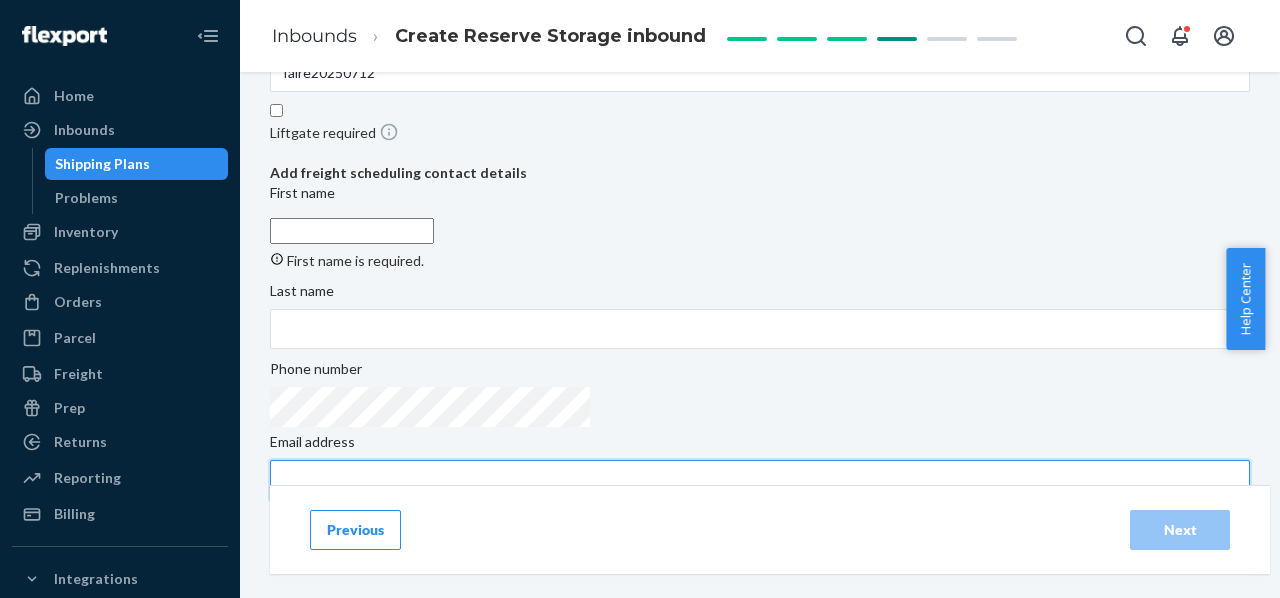 click on "Email address" at bounding box center [760, 480] 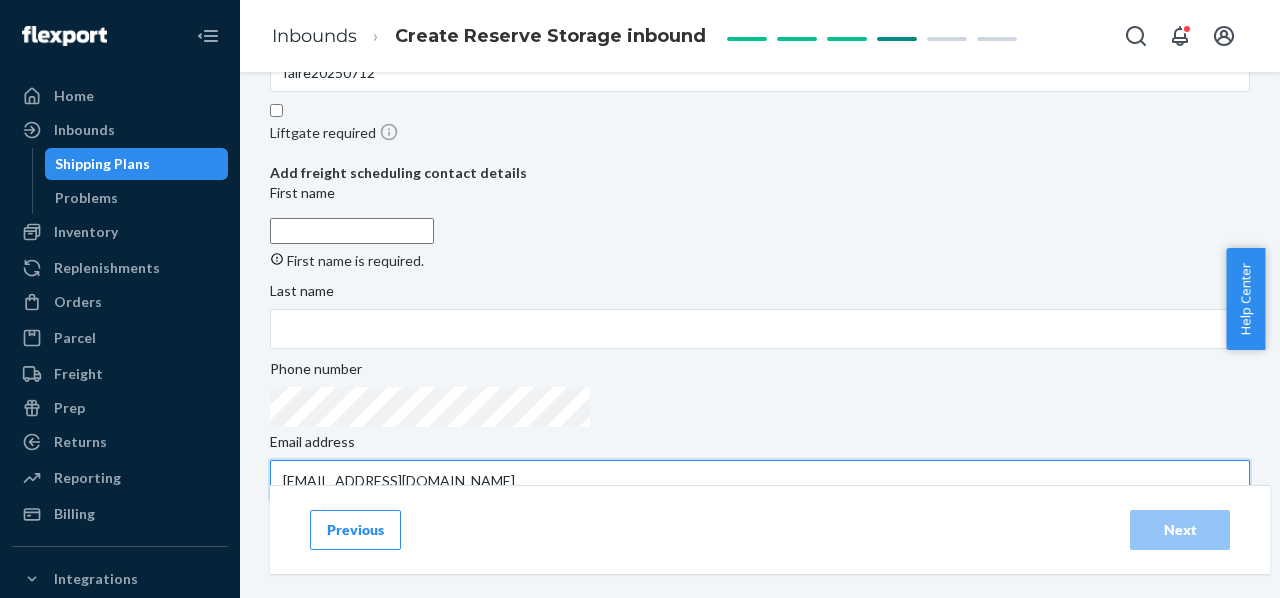 type on "appointments@dist2000.com" 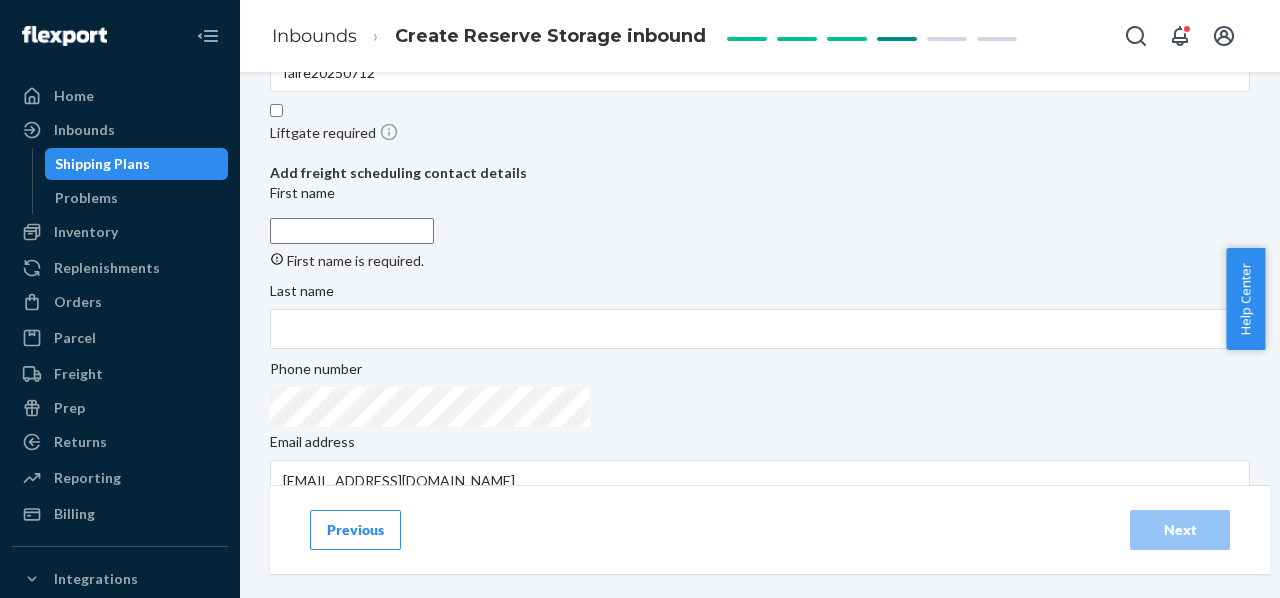 click on "First name   First name is required." at bounding box center [352, 231] 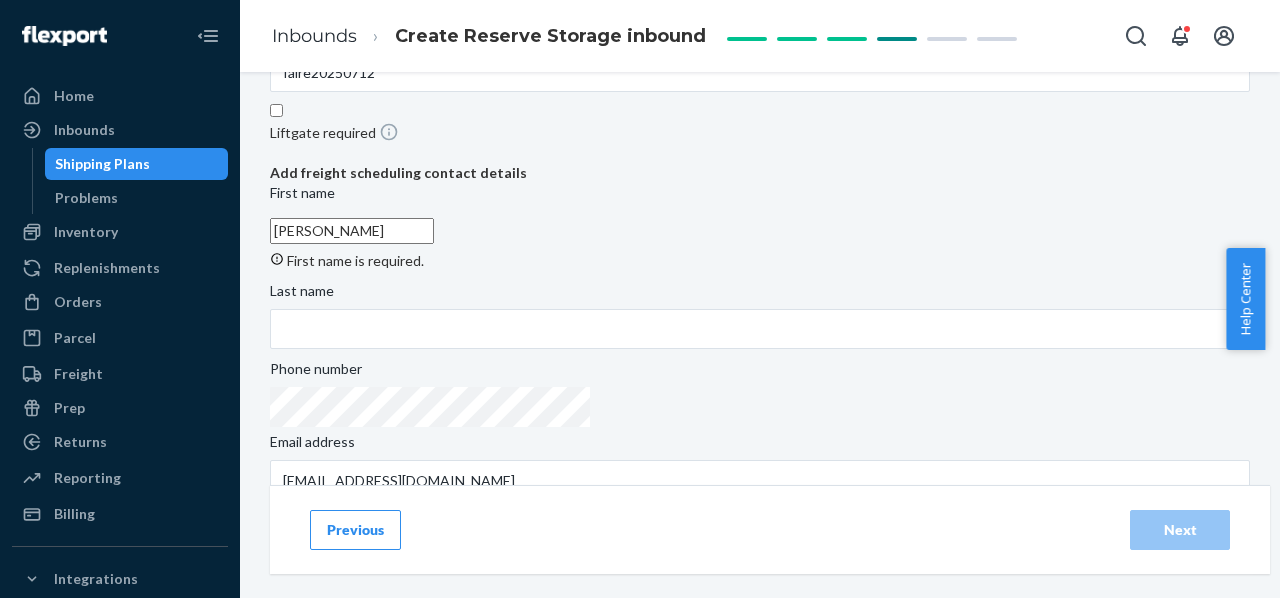 type on "Jaime" 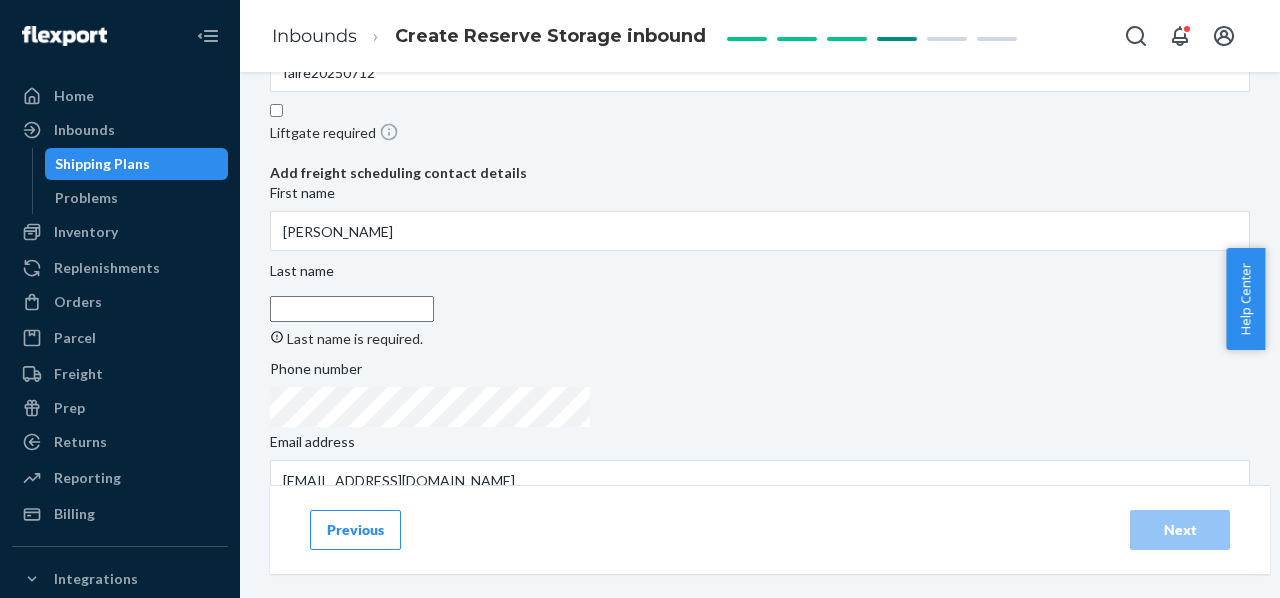 paste on "McMillion" 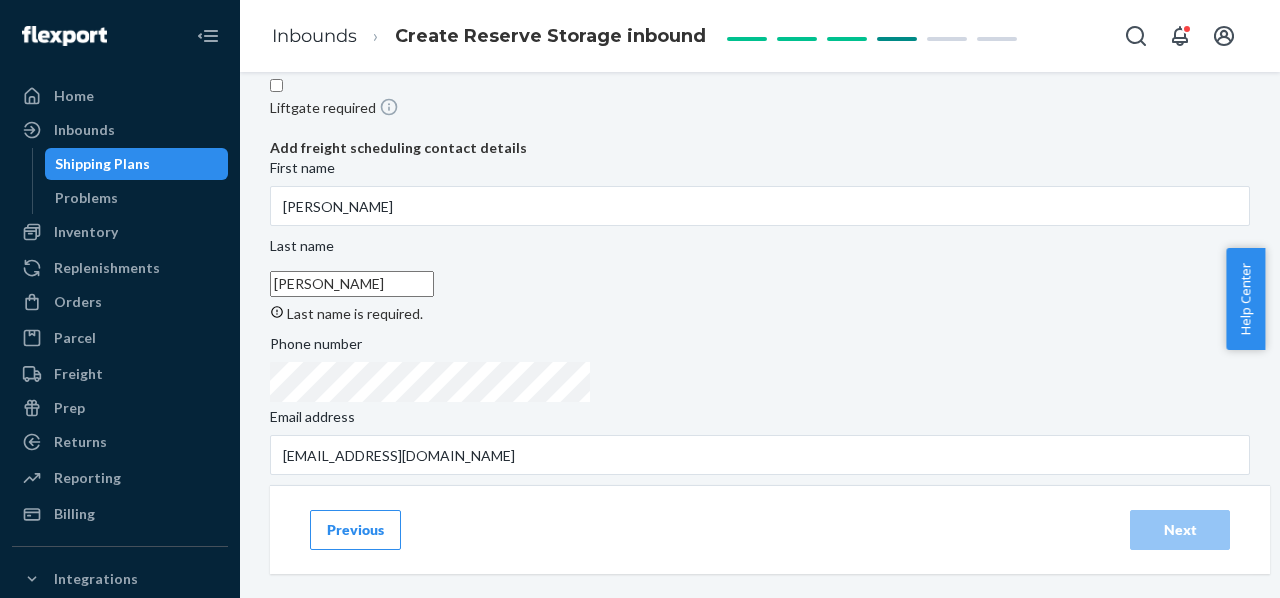 scroll, scrollTop: 0, scrollLeft: 0, axis: both 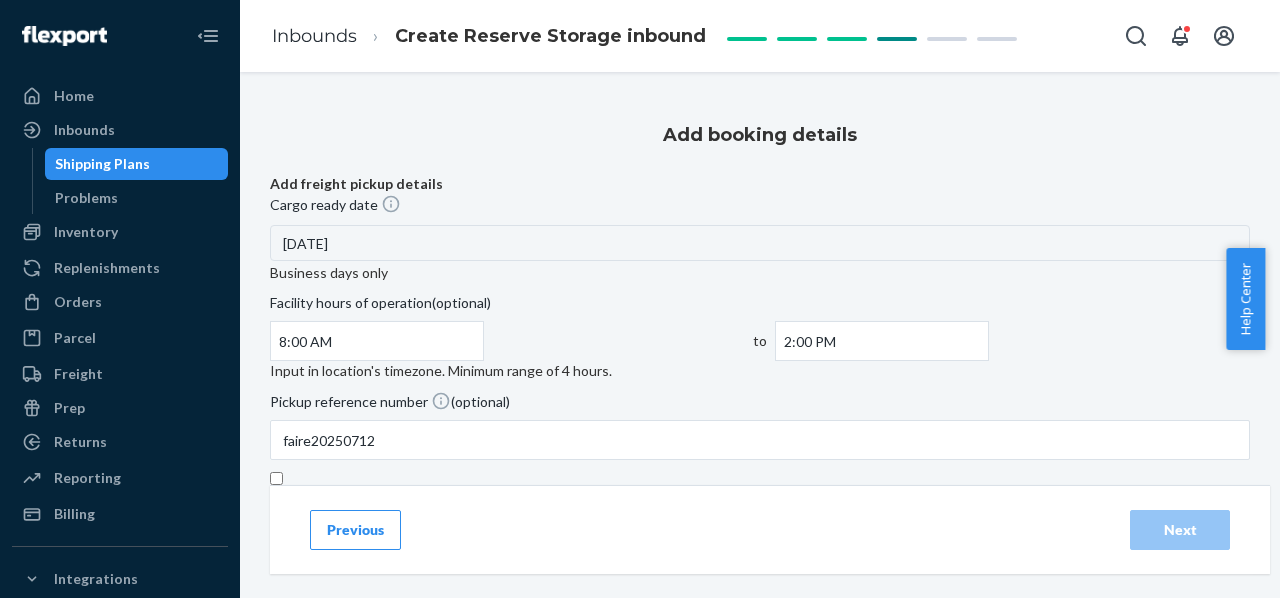 type on "McMillion" 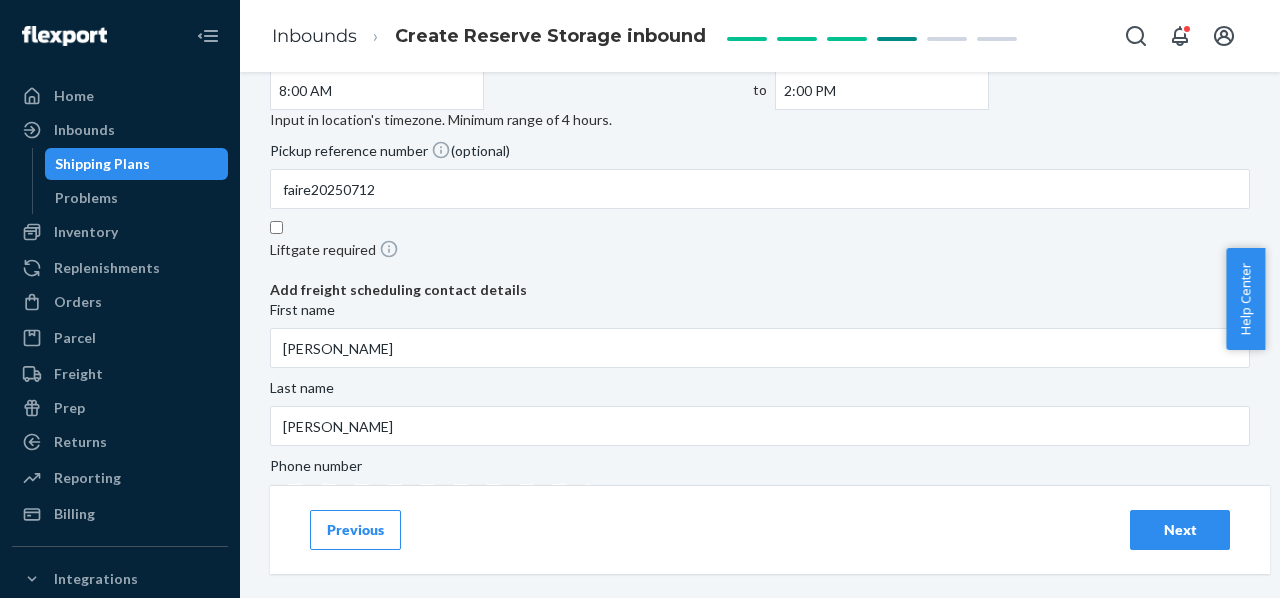 scroll, scrollTop: 265, scrollLeft: 0, axis: vertical 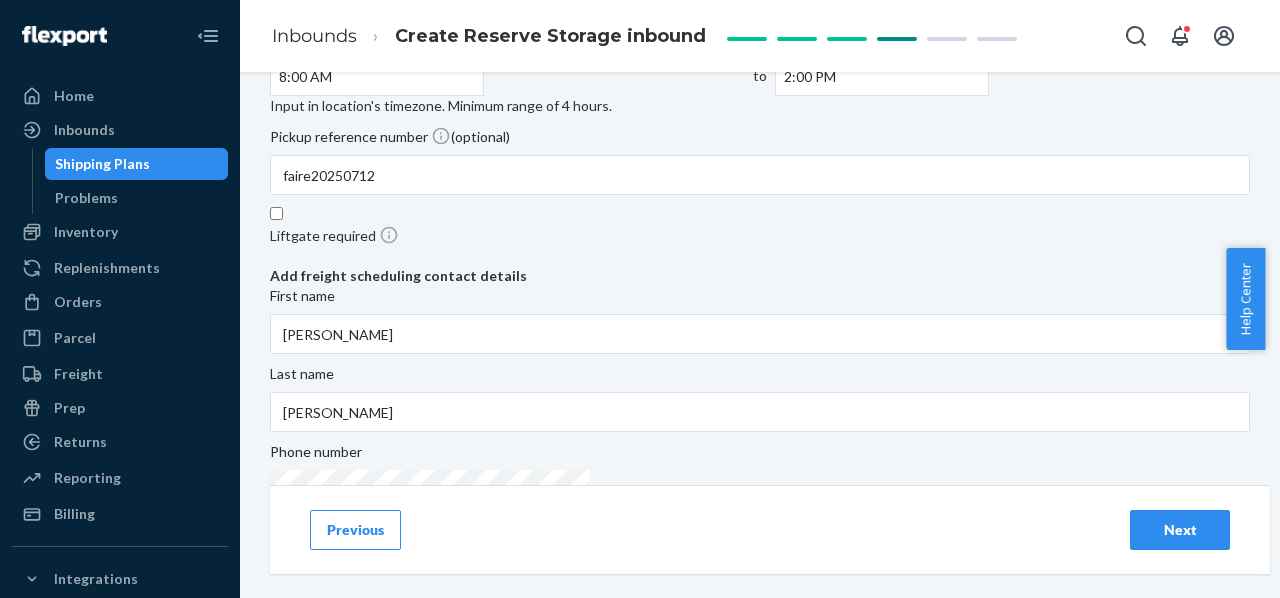 click on "Next" at bounding box center (1180, 530) 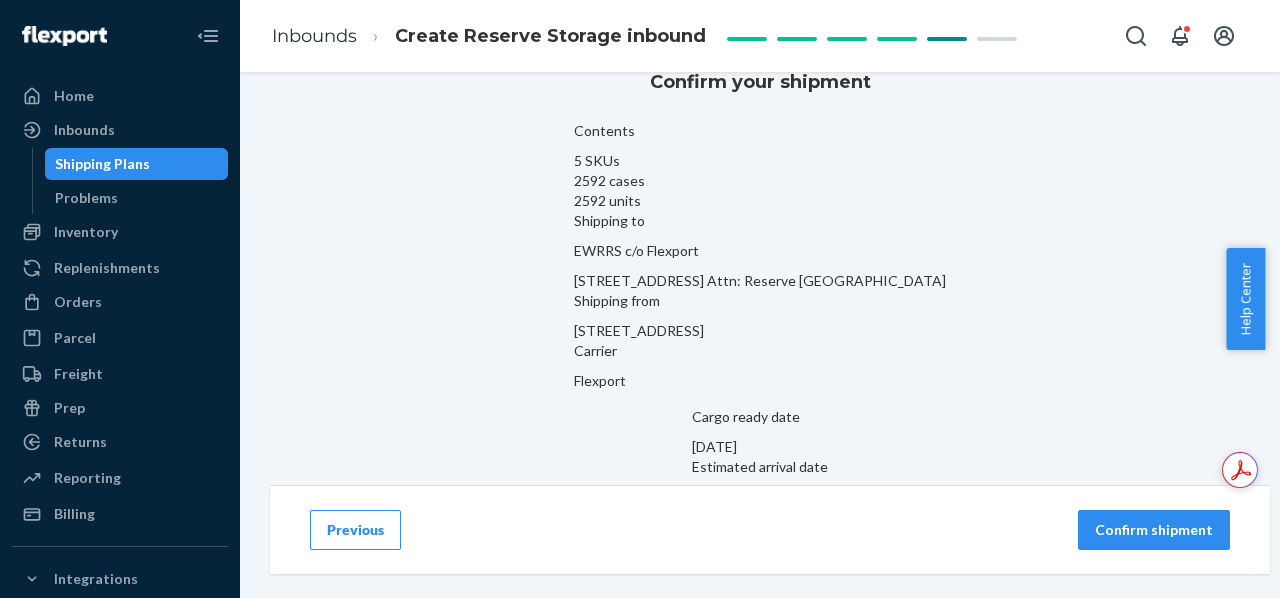 scroll, scrollTop: 0, scrollLeft: 0, axis: both 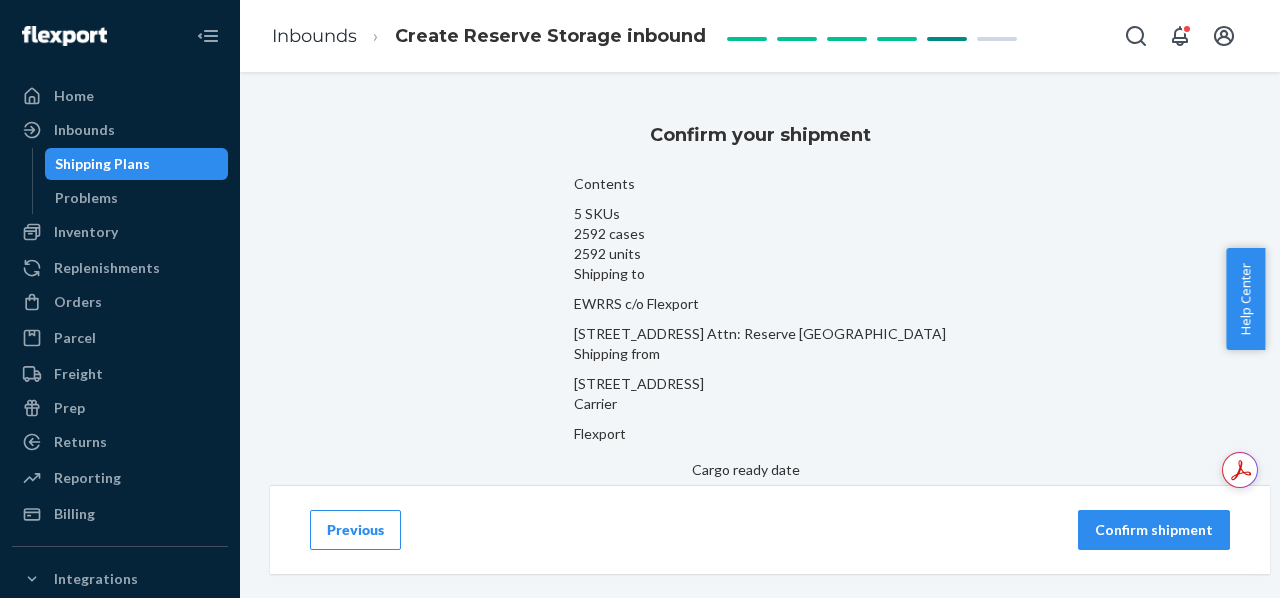 click at bounding box center [872, 36] 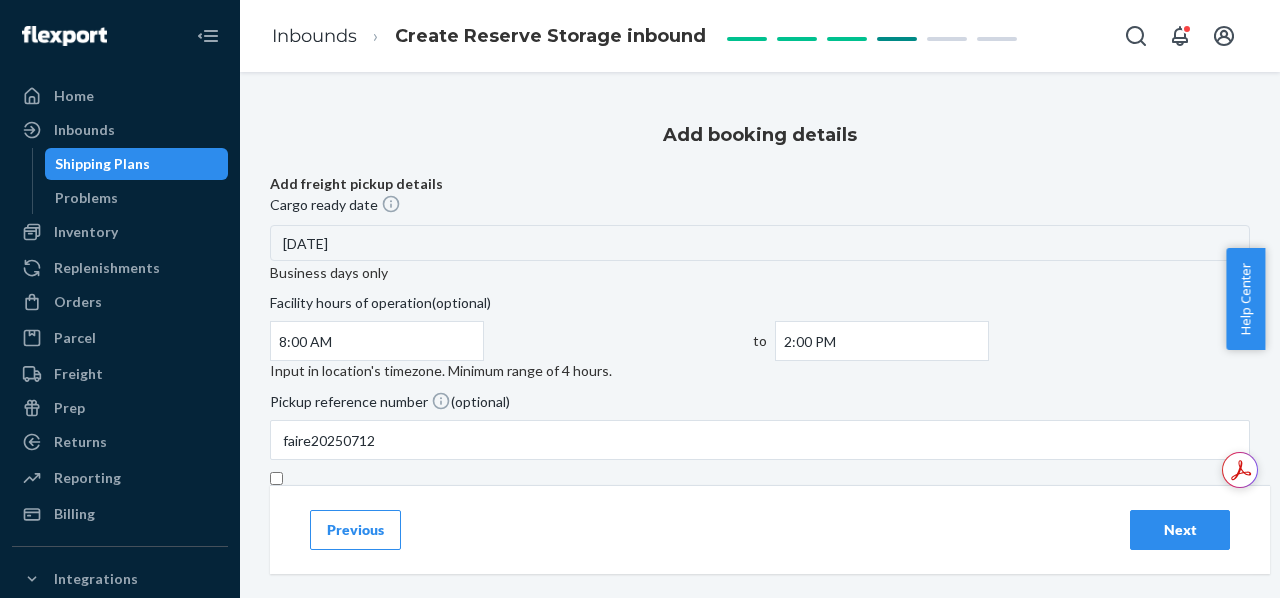 click on "Previous" at bounding box center [355, 530] 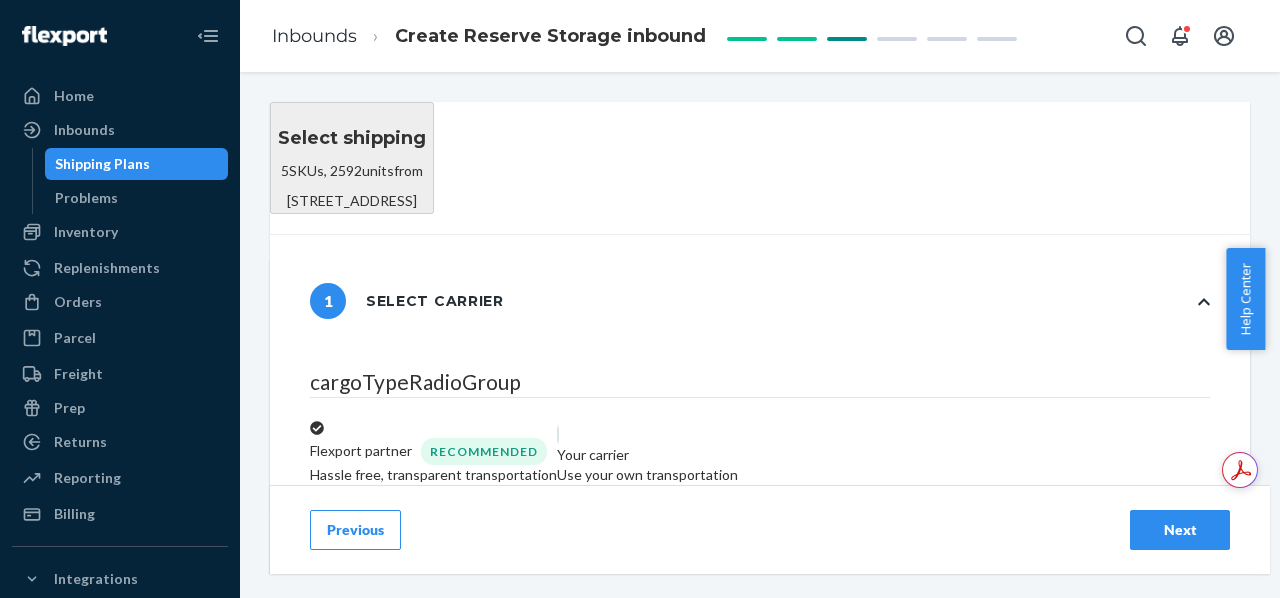 radio on "false" 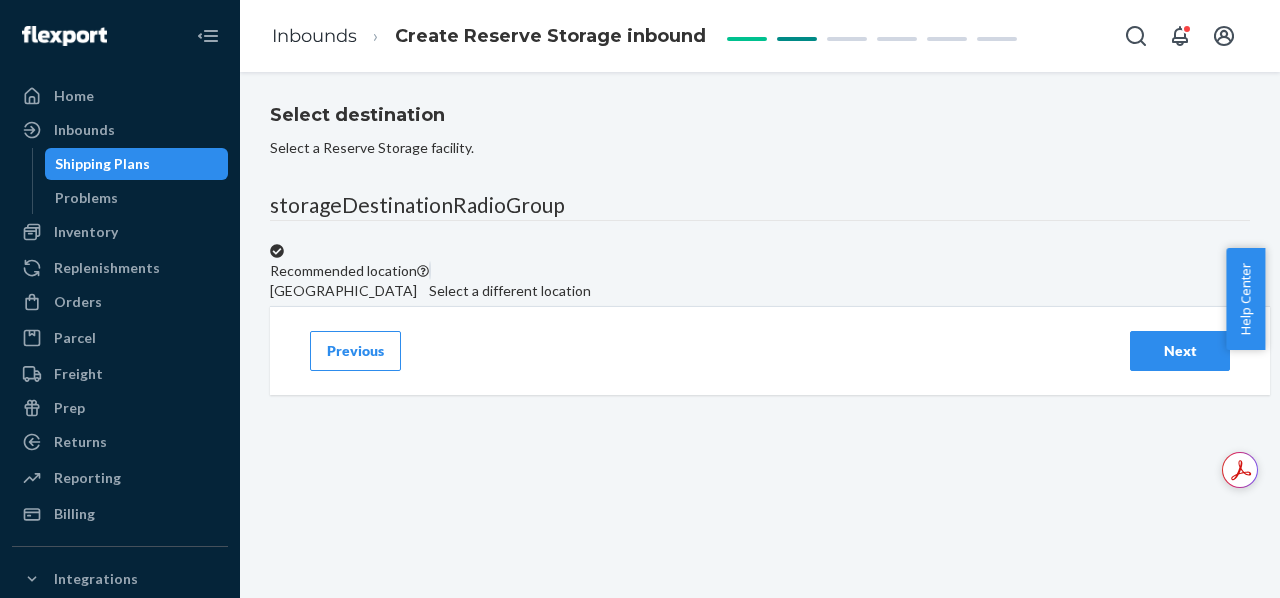 click on "Previous" at bounding box center [355, 351] 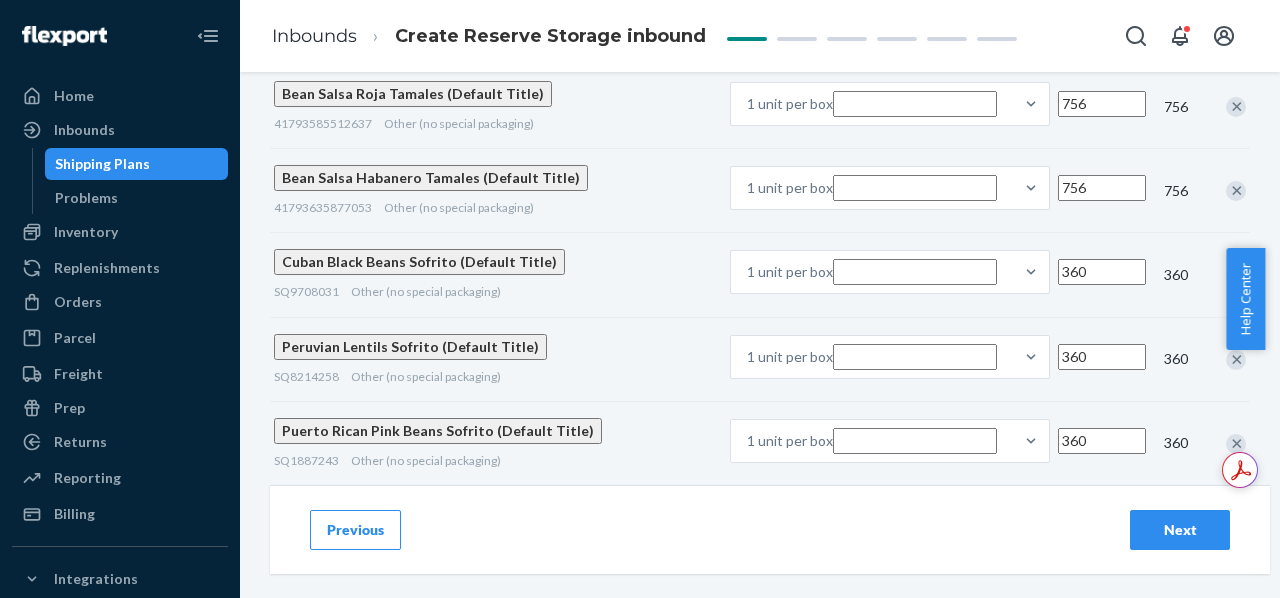 scroll, scrollTop: 382, scrollLeft: 0, axis: vertical 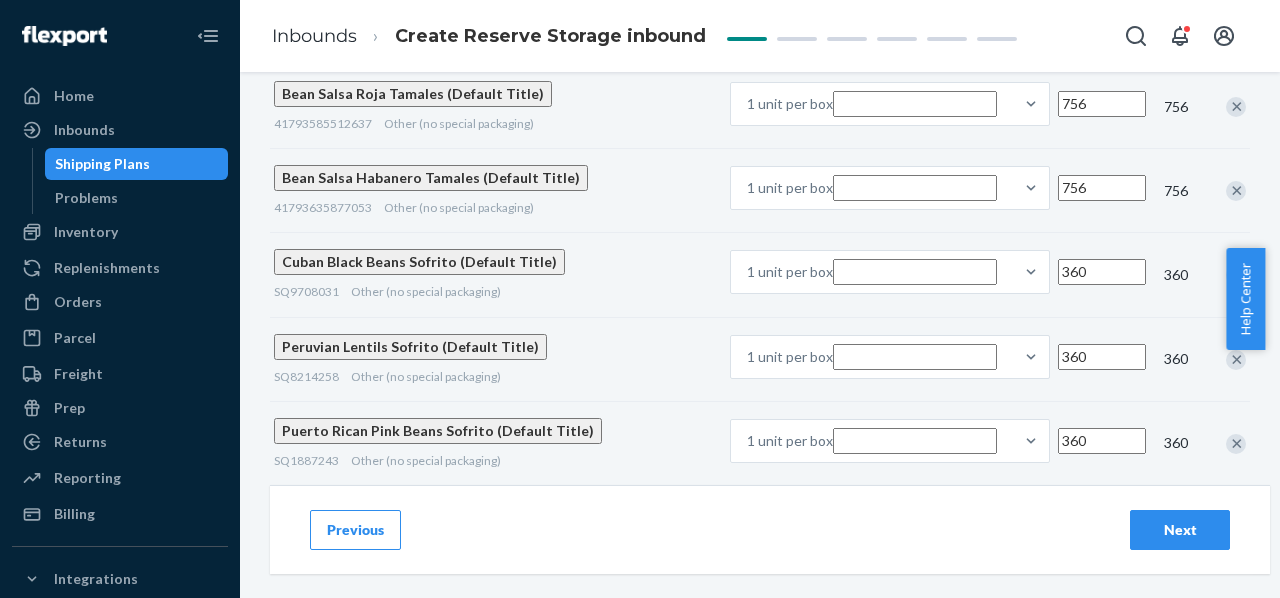 click on "Previous" at bounding box center [355, 530] 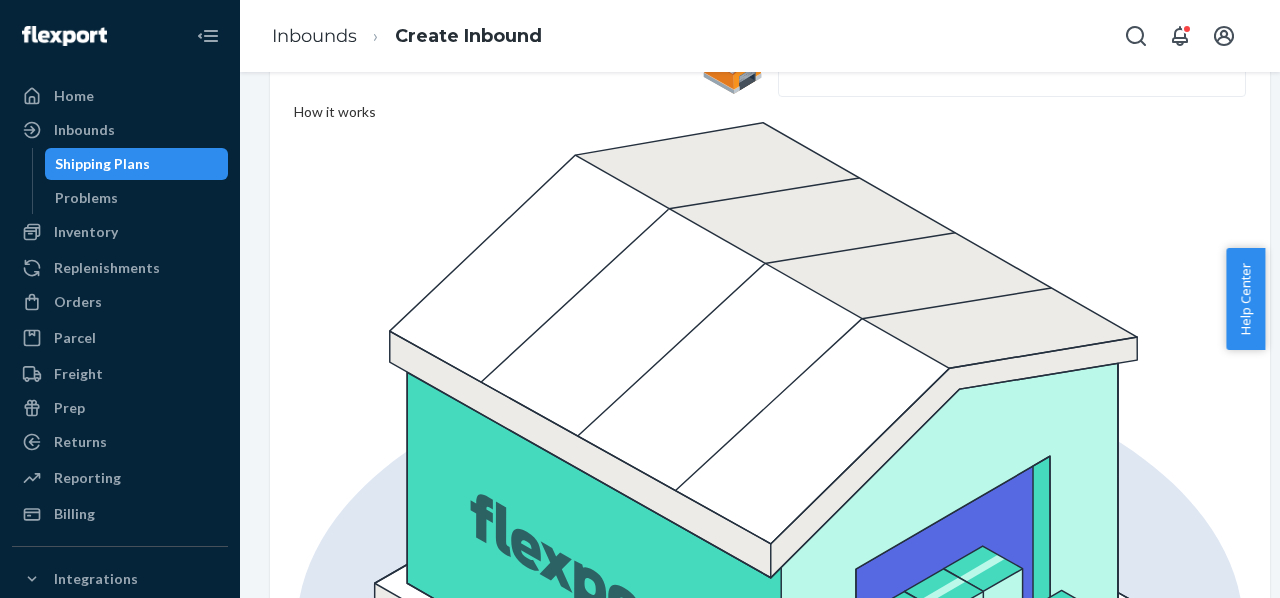 scroll, scrollTop: 296, scrollLeft: 0, axis: vertical 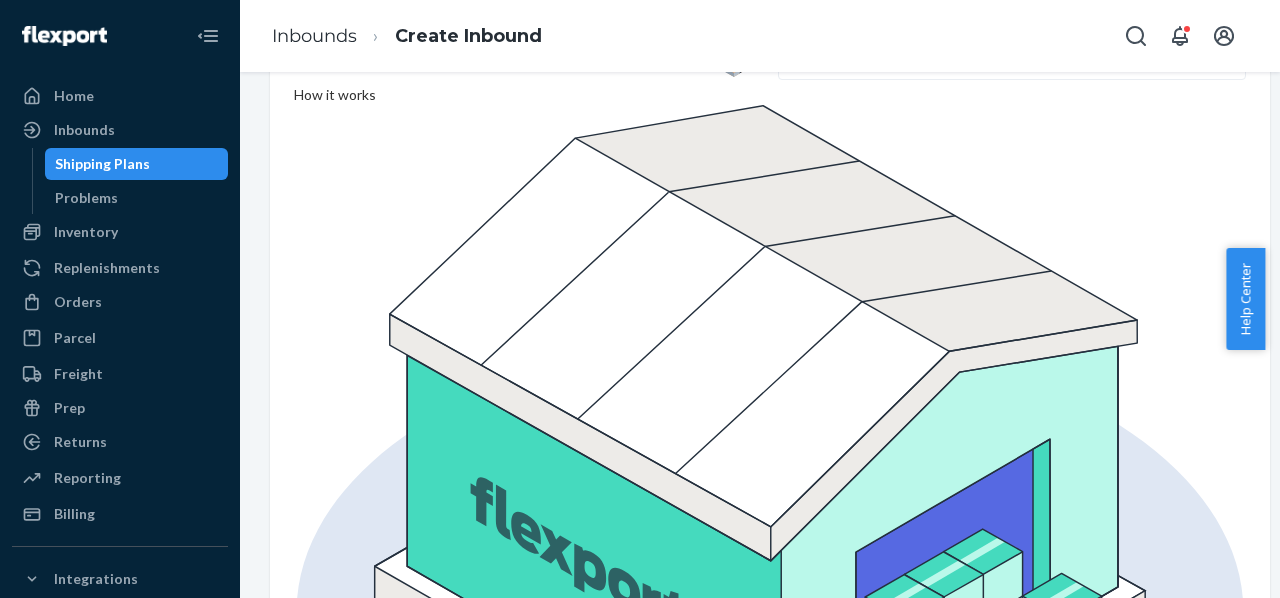 click on "Next" at bounding box center [1196, 1924] 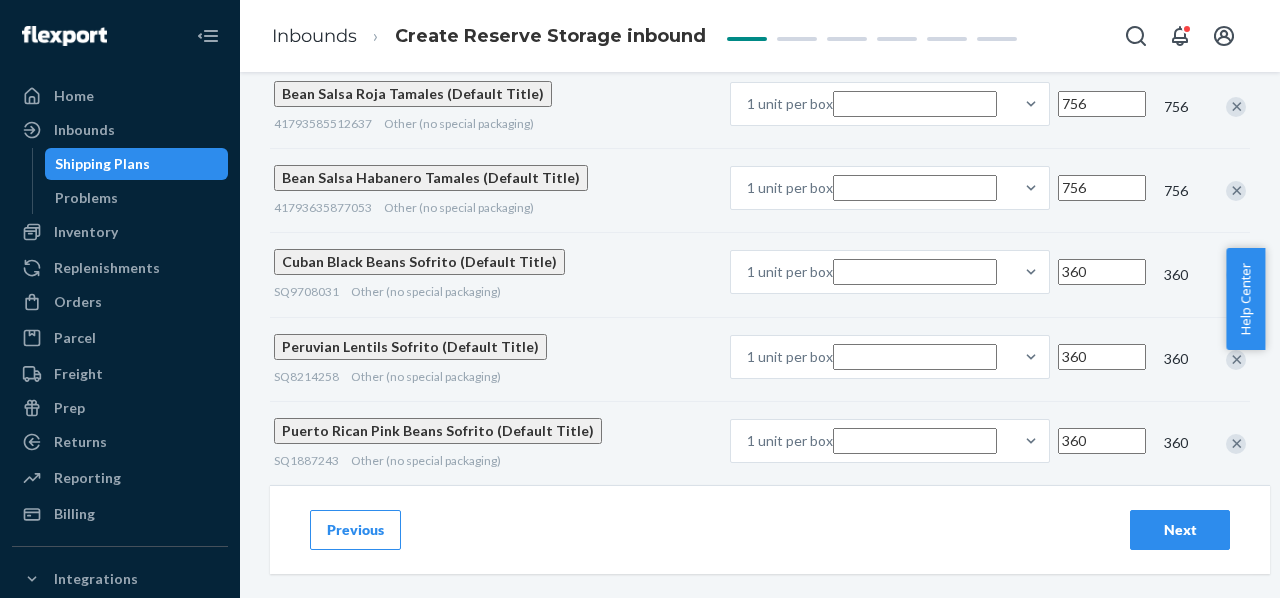 scroll, scrollTop: 0, scrollLeft: 0, axis: both 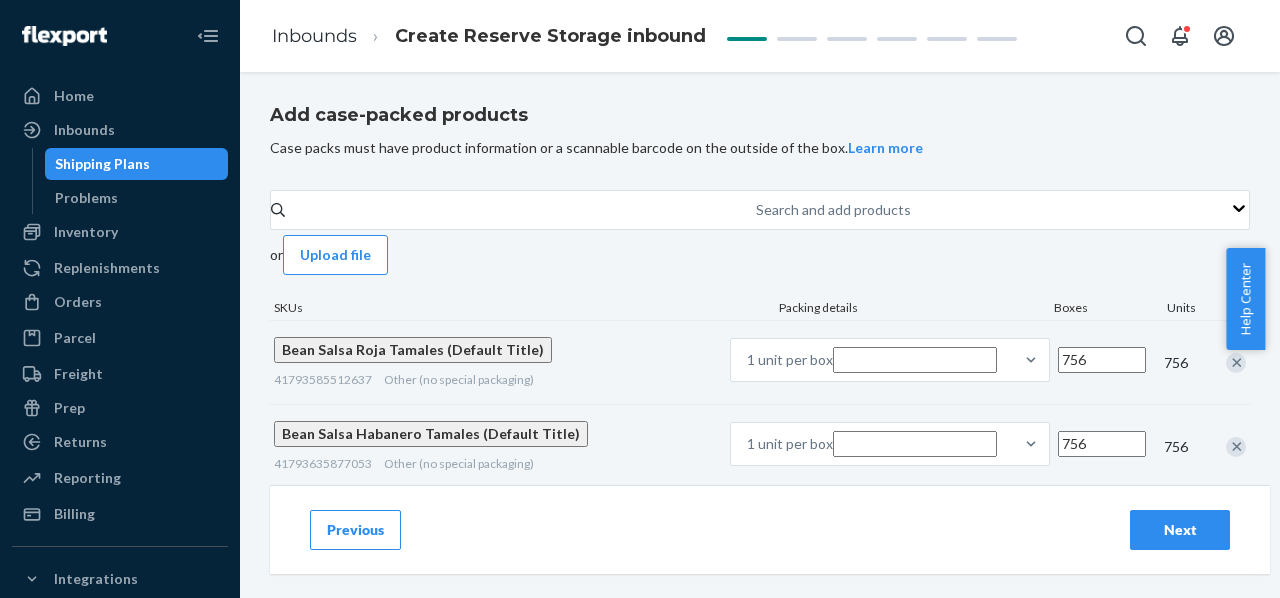 click on "Previous Next" at bounding box center (770, 529) 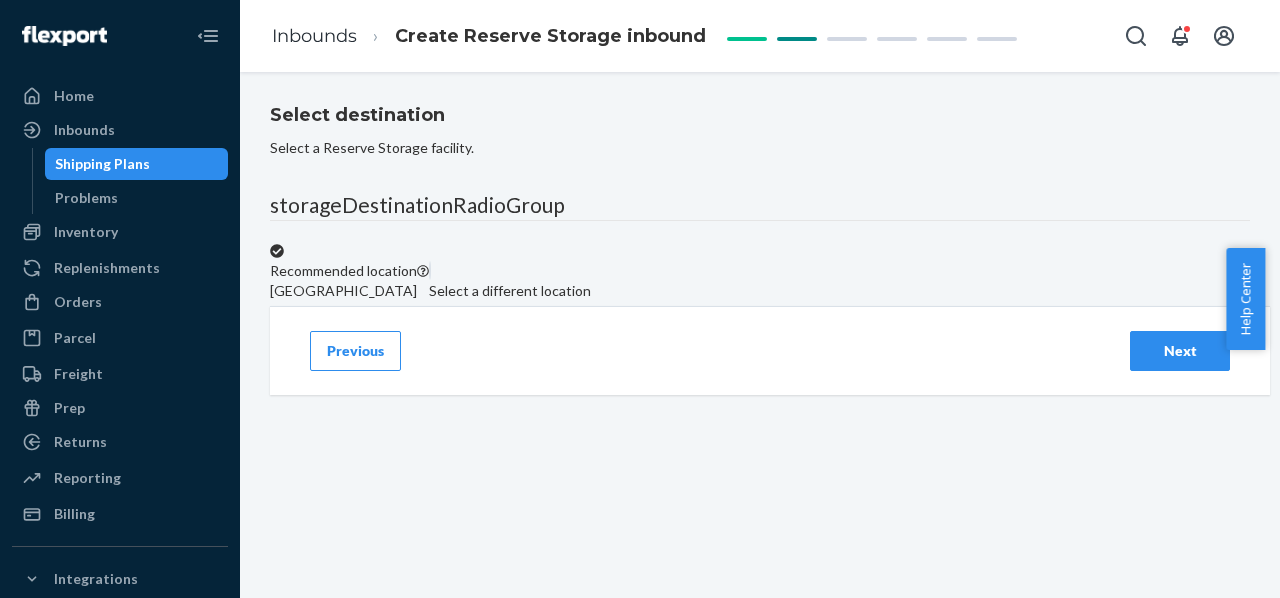 scroll, scrollTop: 99, scrollLeft: 0, axis: vertical 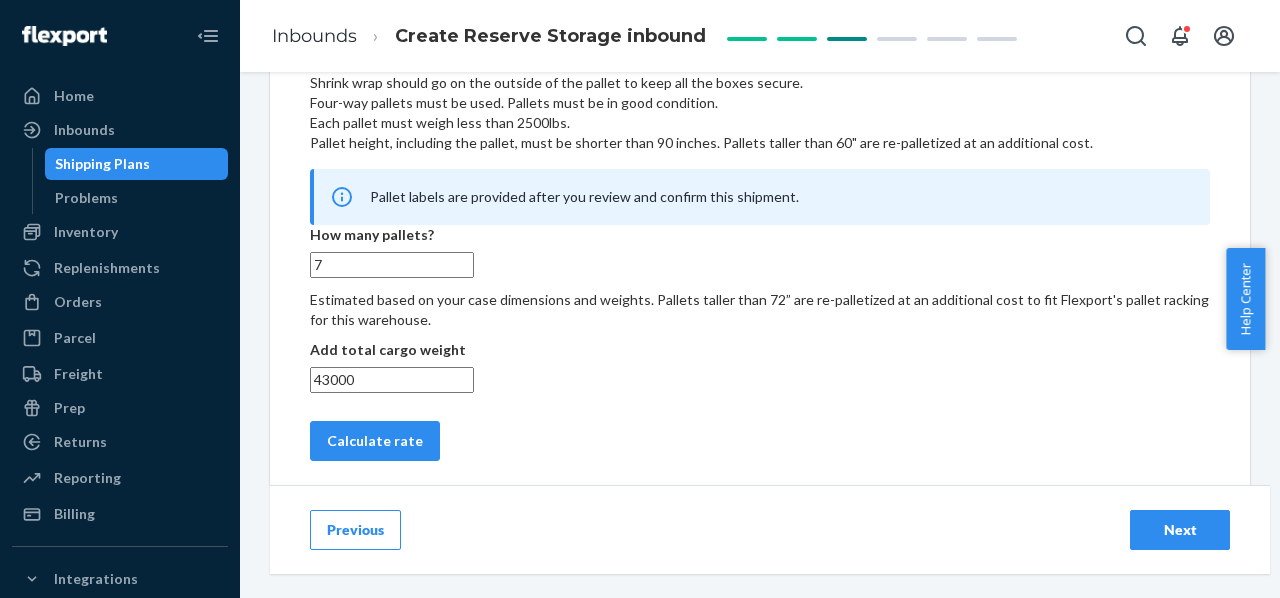drag, startPoint x: 348, startPoint y: 267, endPoint x: 274, endPoint y: 251, distance: 75.70998 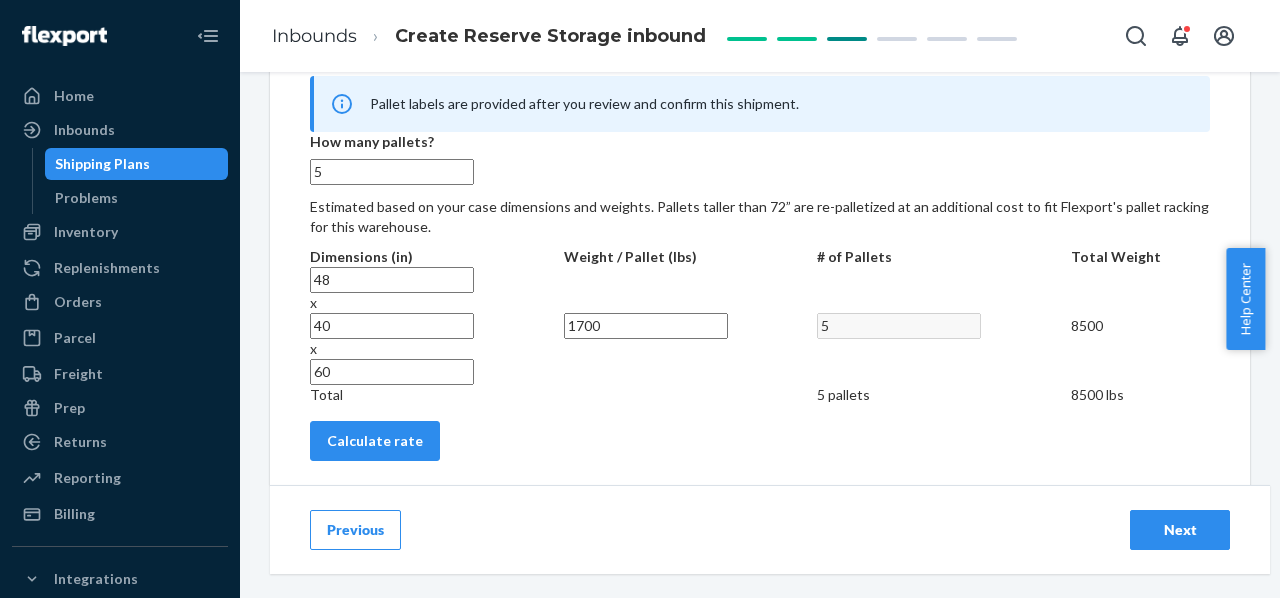 scroll, scrollTop: 1210, scrollLeft: 0, axis: vertical 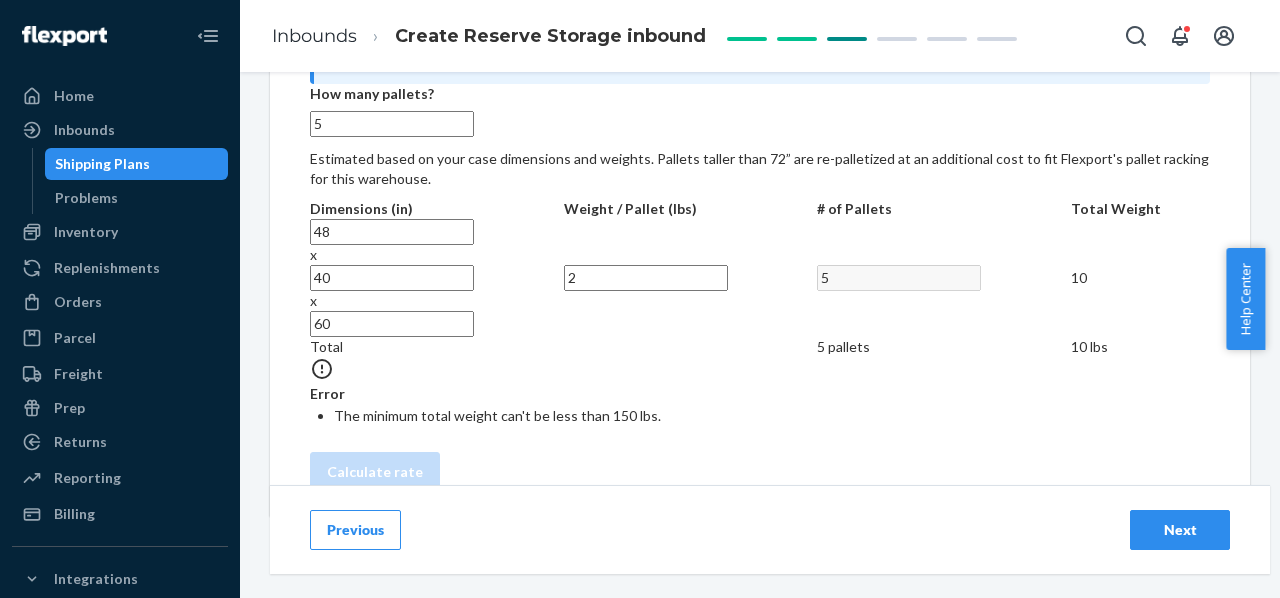 radio on "false" 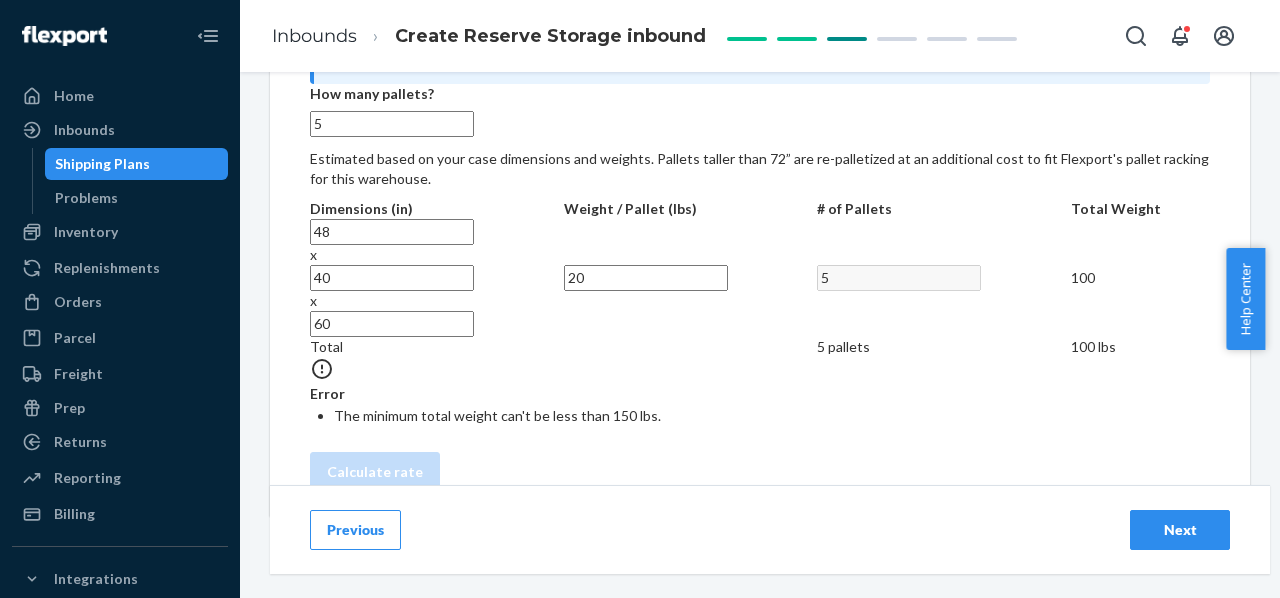 type on "200" 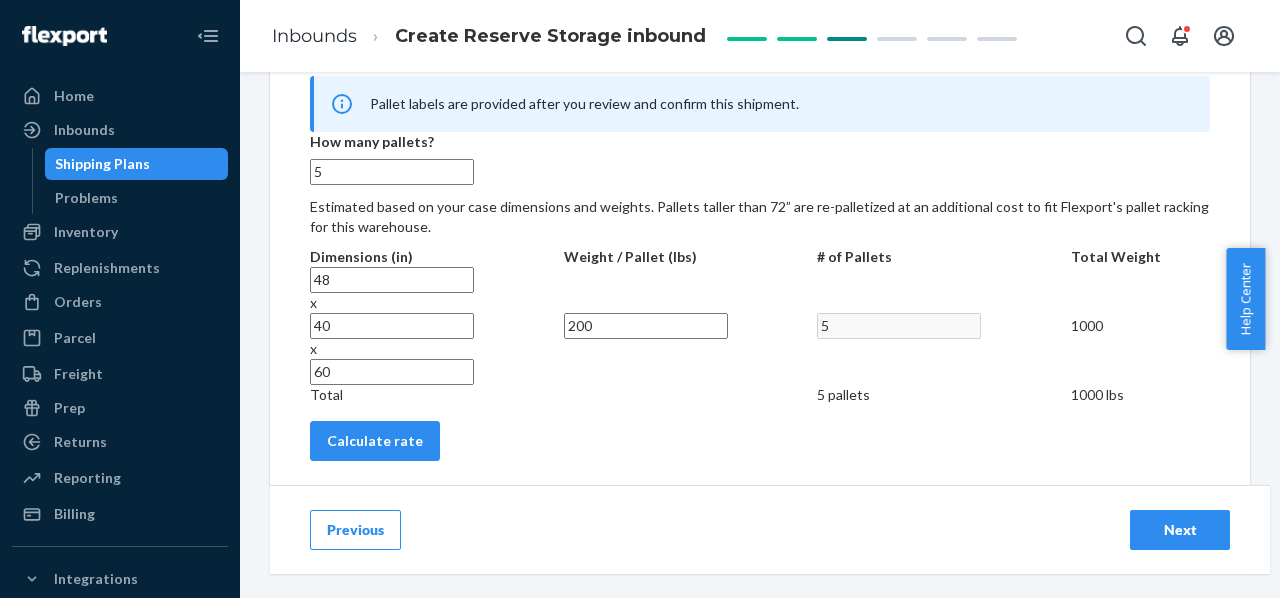 radio on "false" 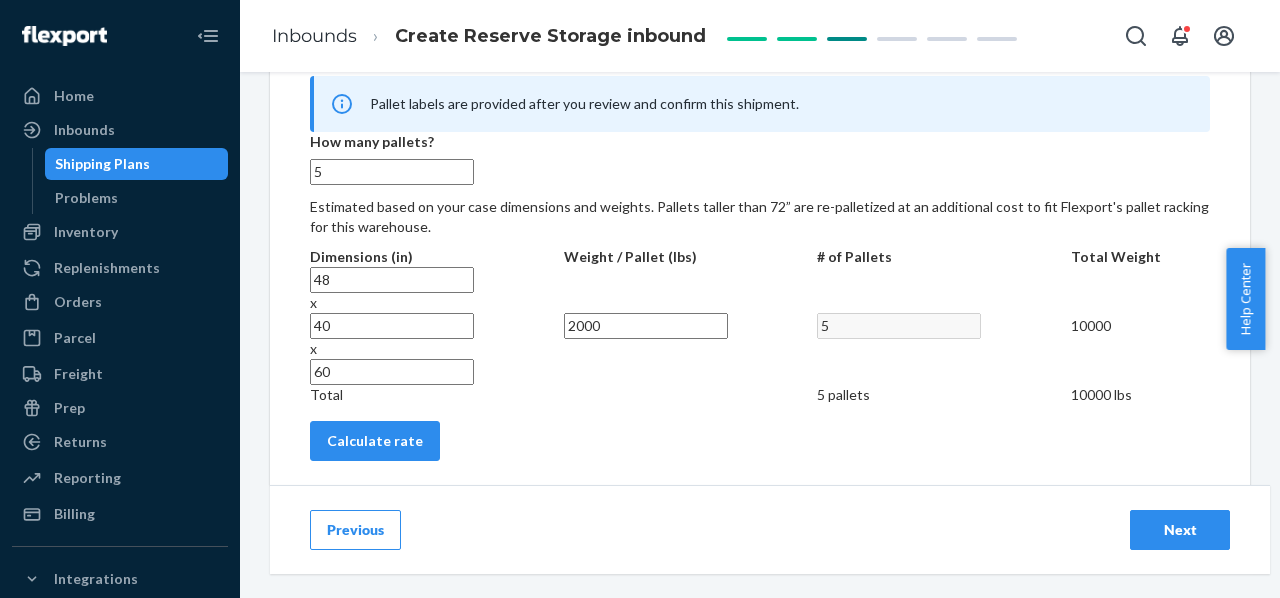 type on "2000" 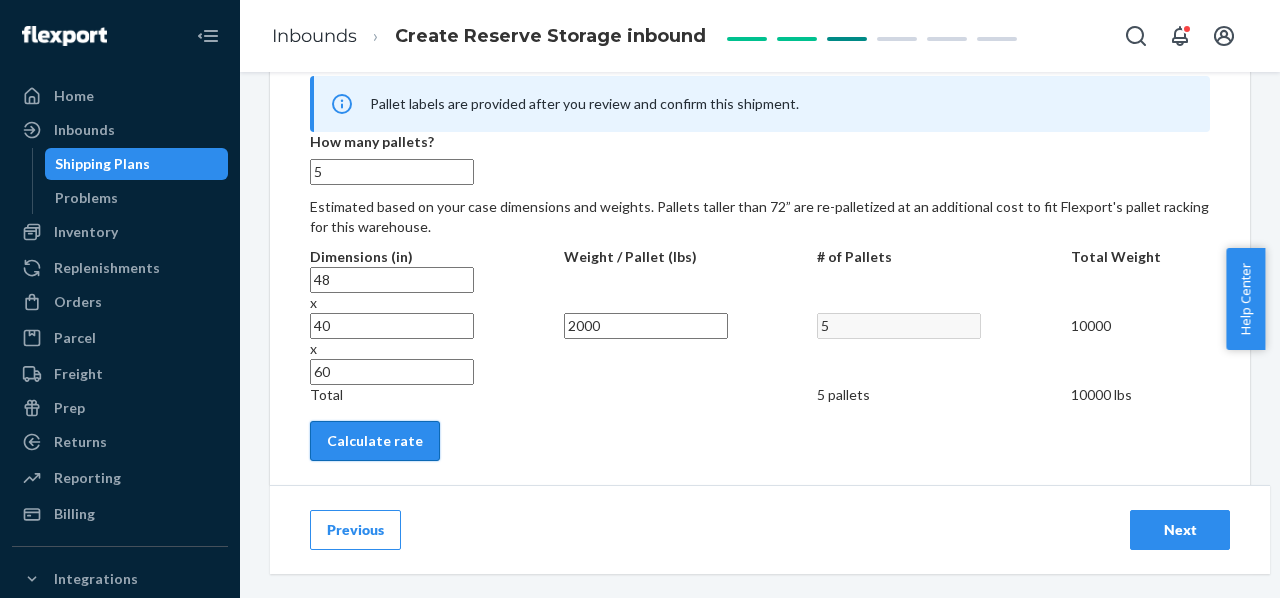 click on "Calculate rate" at bounding box center (375, 441) 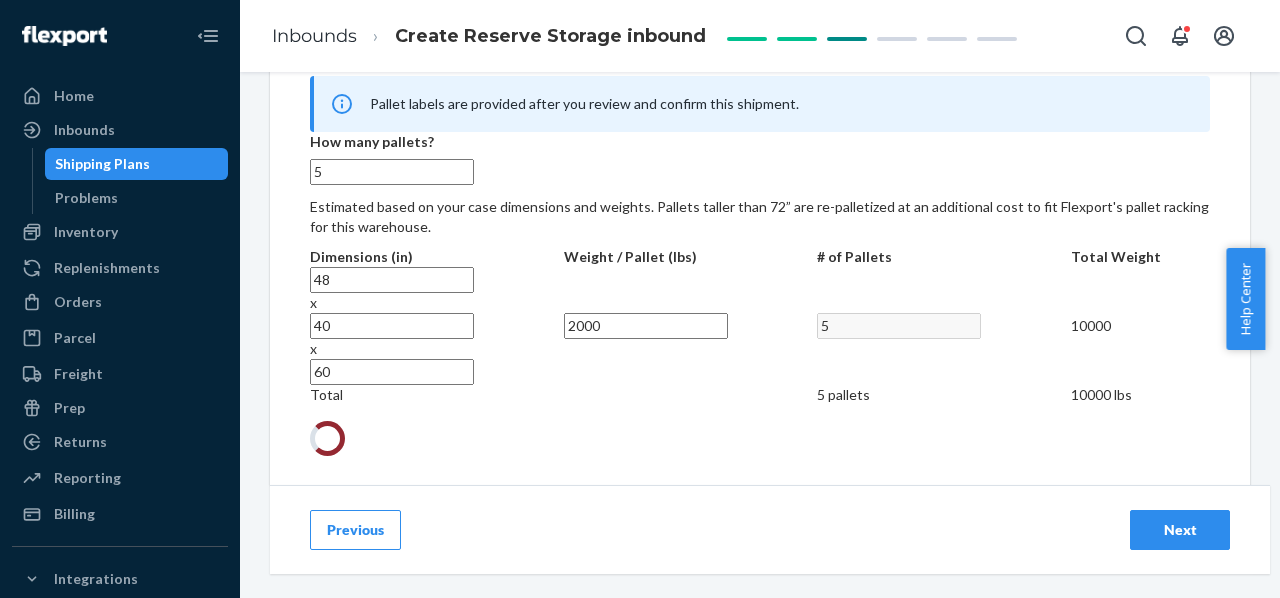 radio on "false" 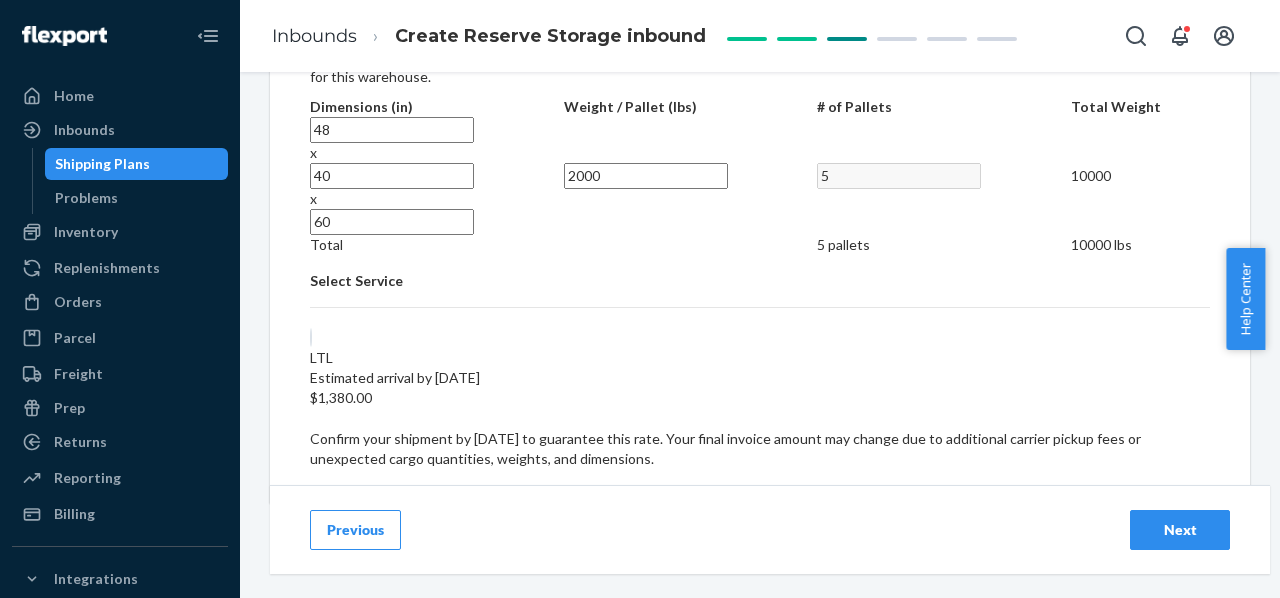 scroll, scrollTop: 1378, scrollLeft: 0, axis: vertical 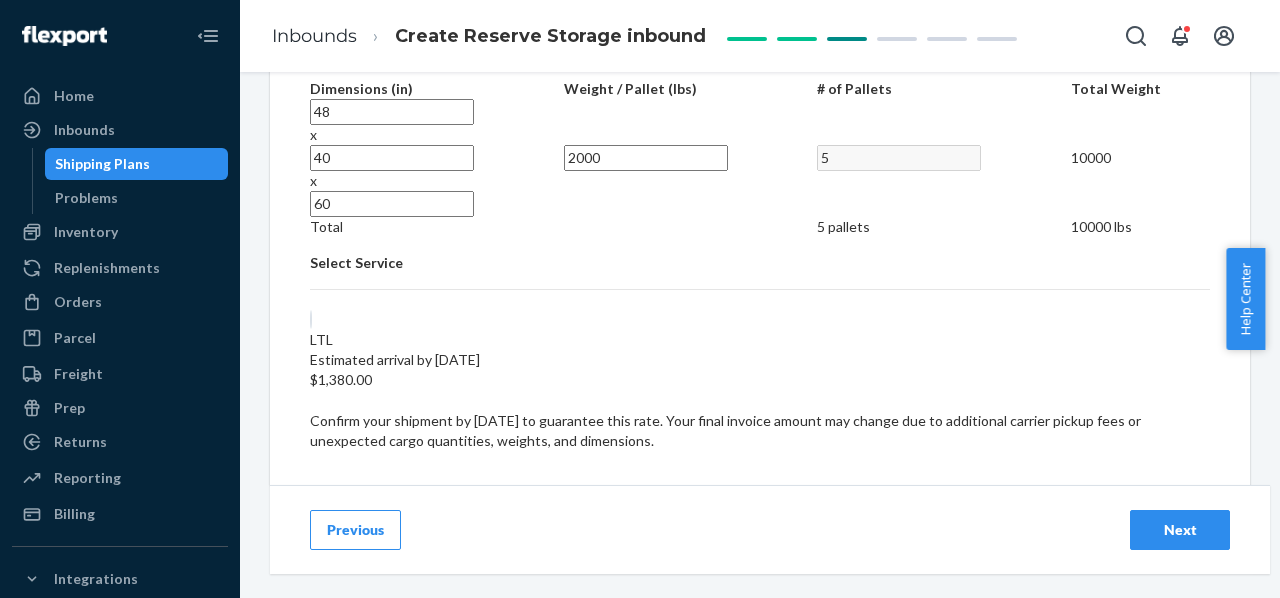 click at bounding box center (311, 319) 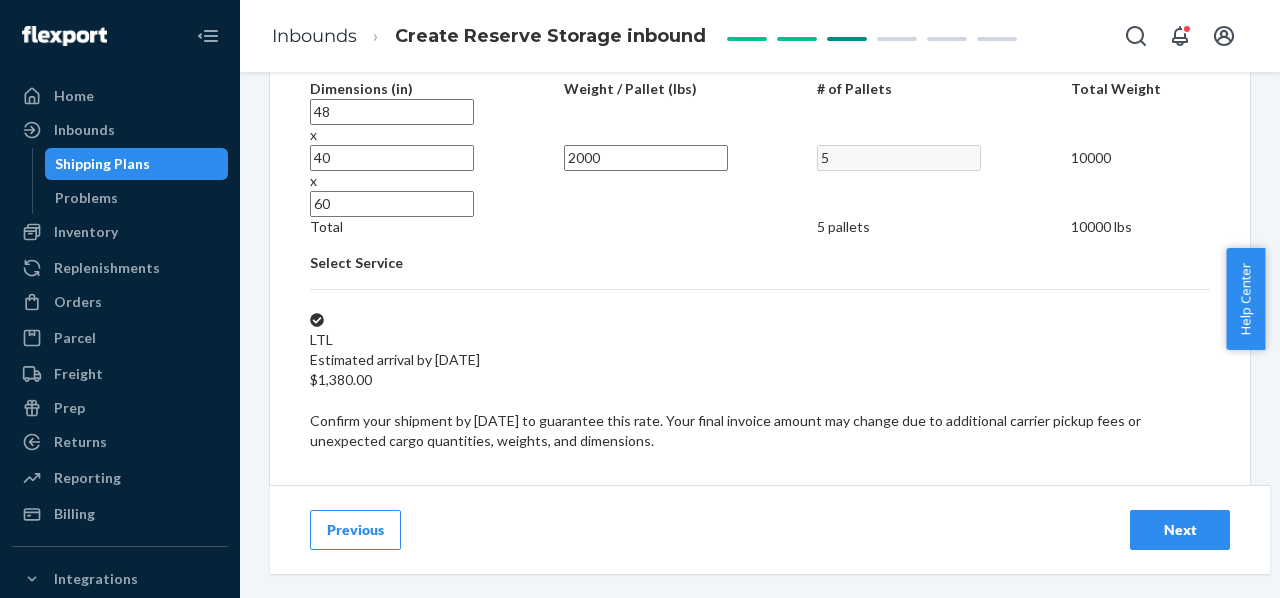 click on "Next" at bounding box center [1180, 530] 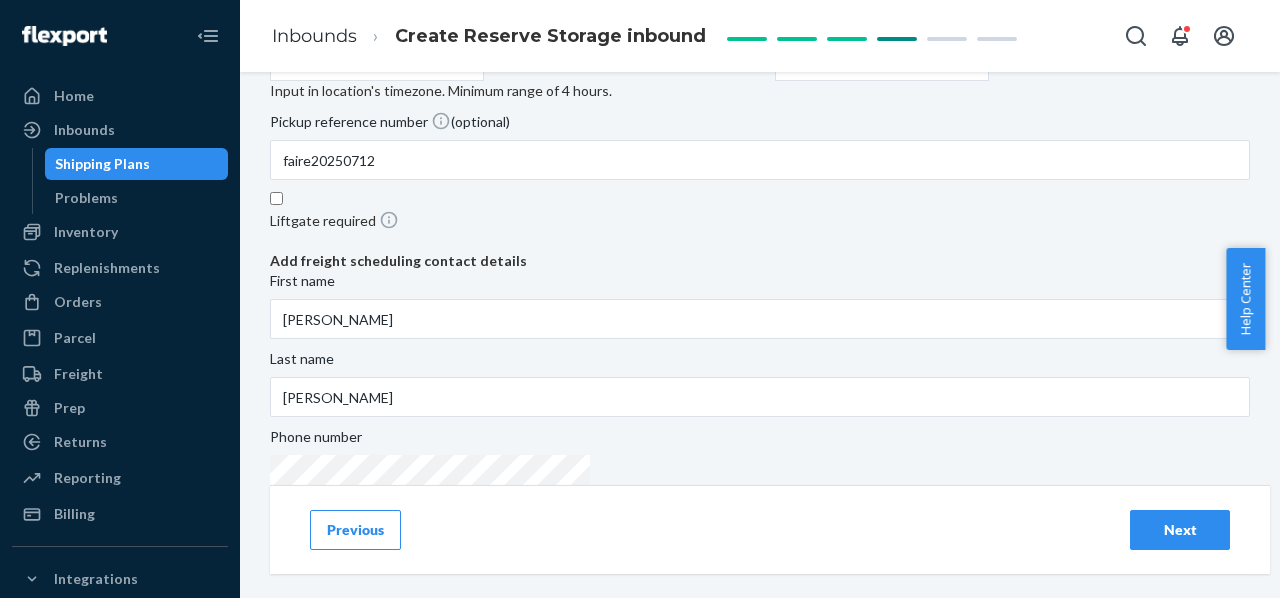 scroll, scrollTop: 380, scrollLeft: 0, axis: vertical 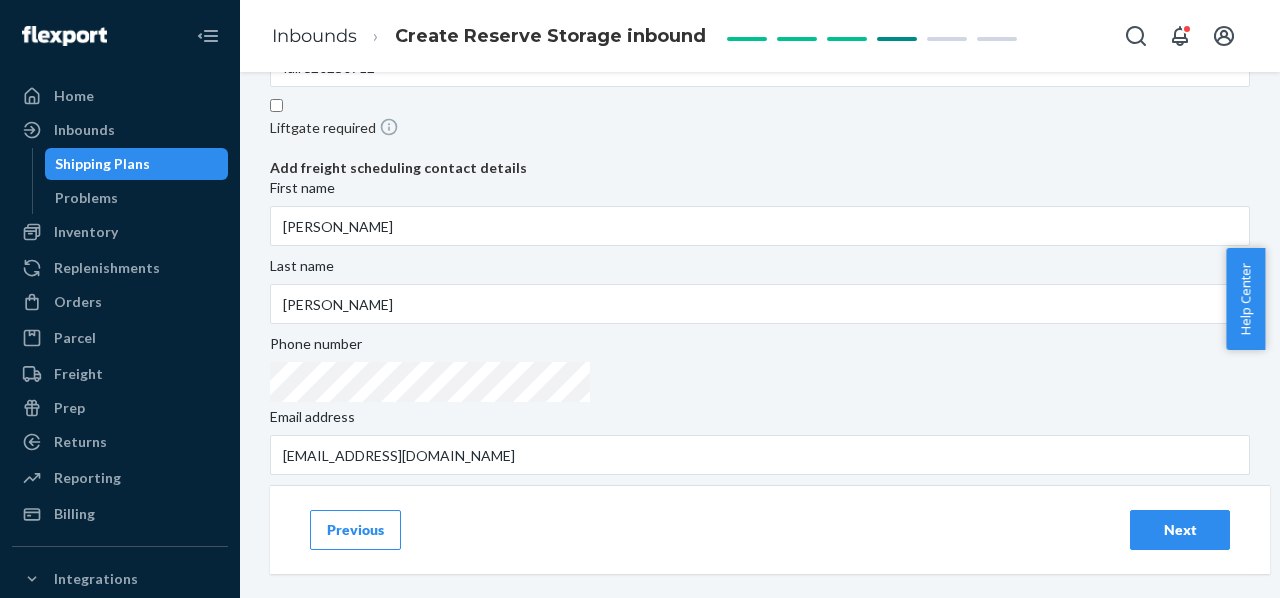 click on "Next" at bounding box center [1180, 530] 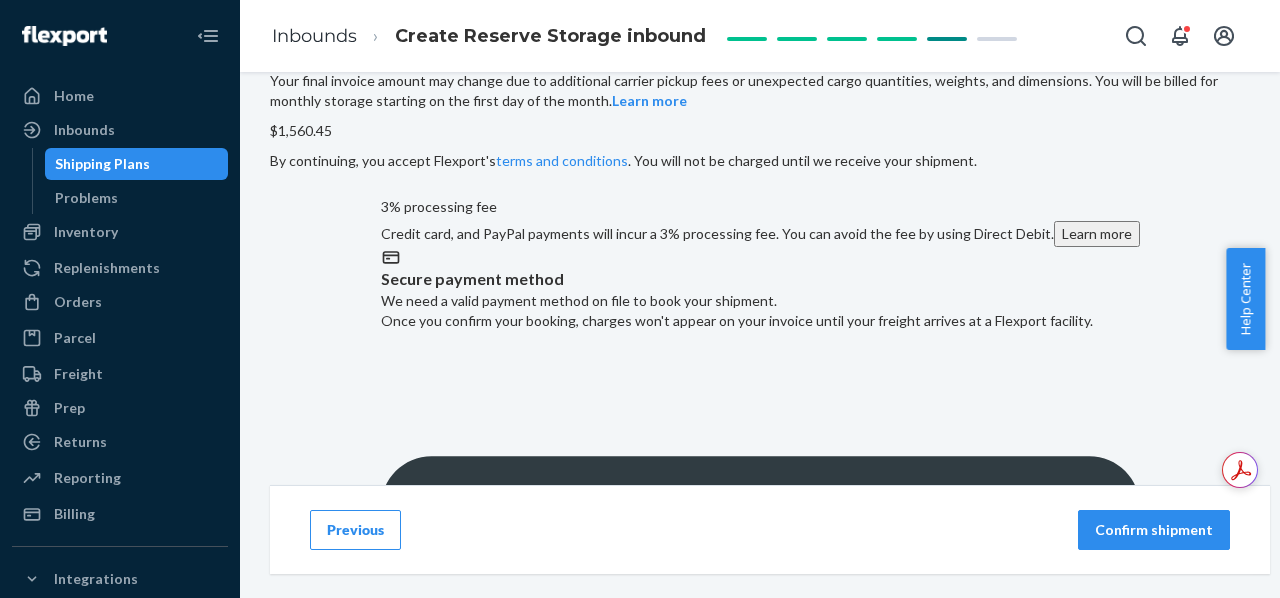 scroll, scrollTop: 816, scrollLeft: 0, axis: vertical 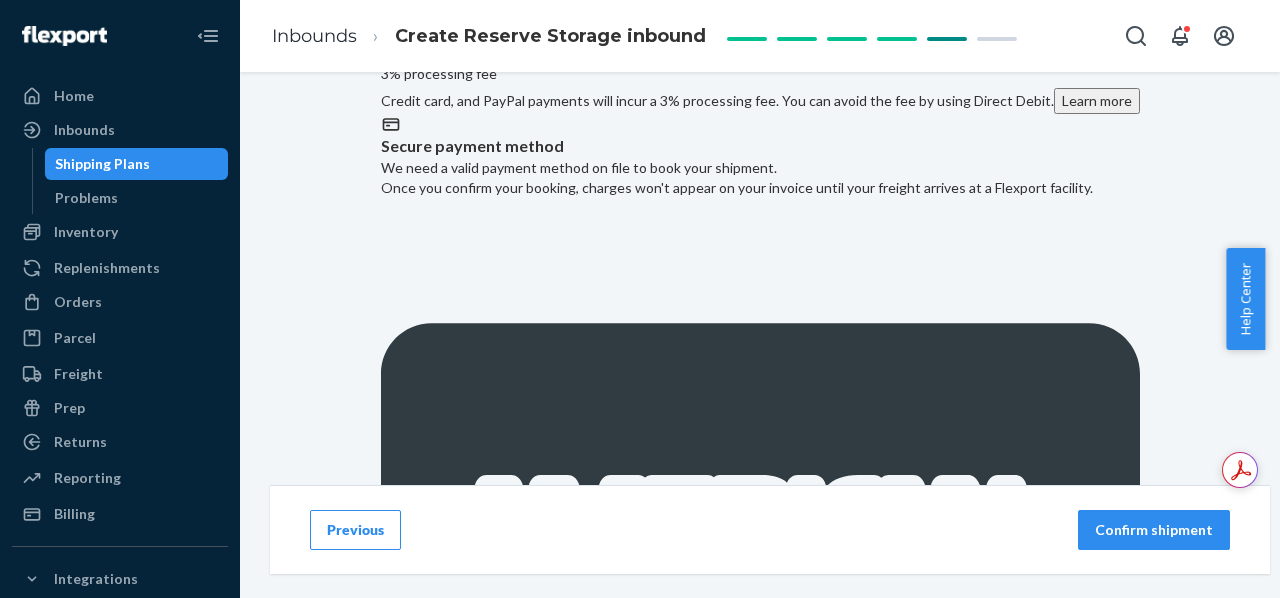 click on "Confirm shipment" at bounding box center [1154, 530] 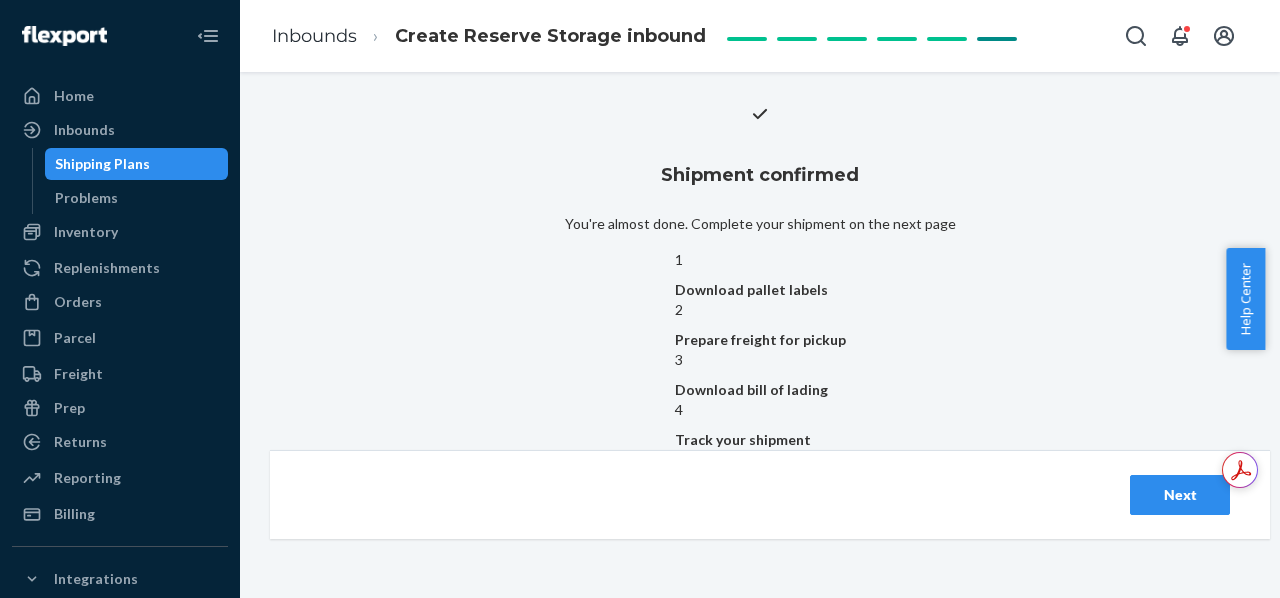 scroll, scrollTop: 212, scrollLeft: 0, axis: vertical 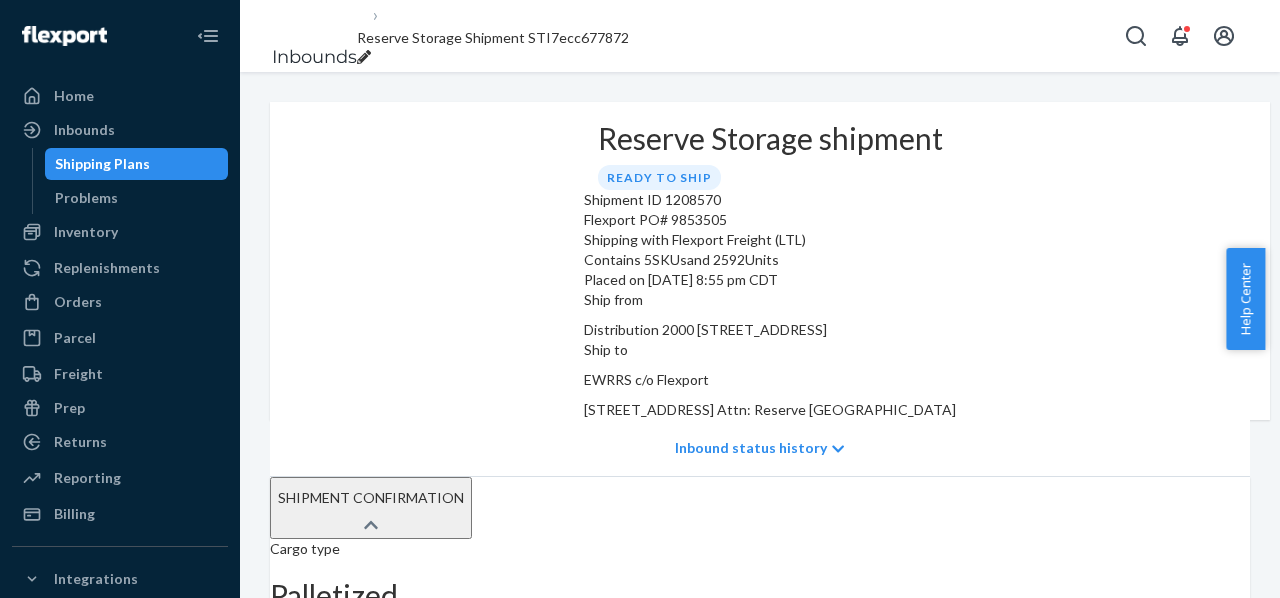 click on "Flexport PO# 9853505" at bounding box center [770, 220] 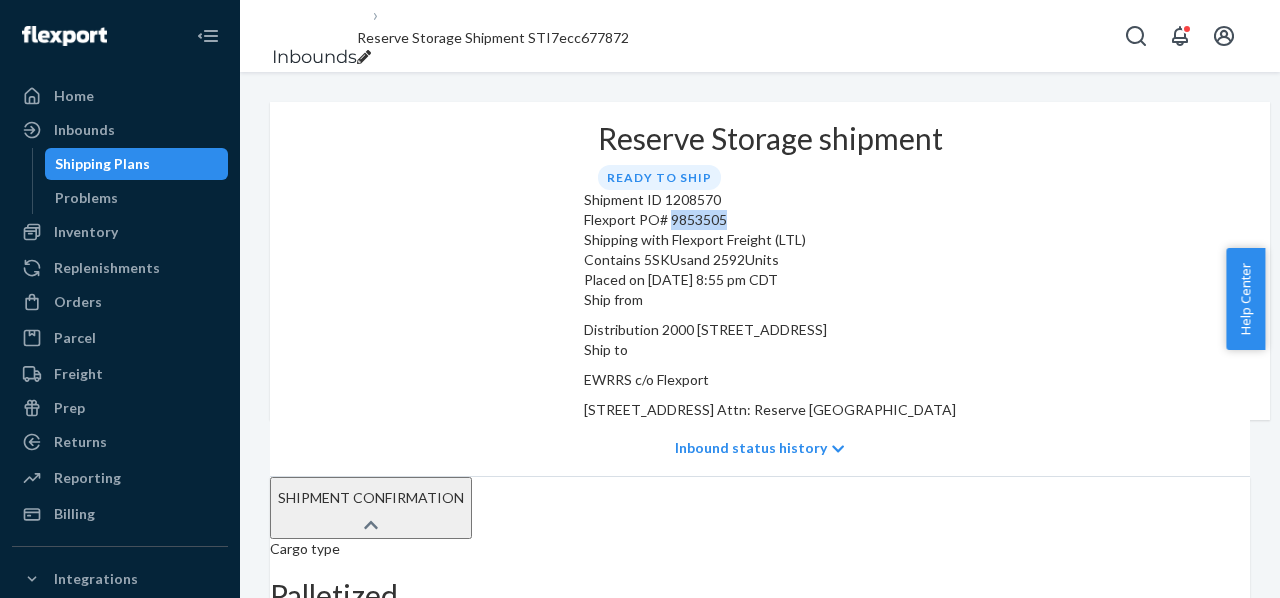 click on "Flexport PO# 9853505" at bounding box center (770, 220) 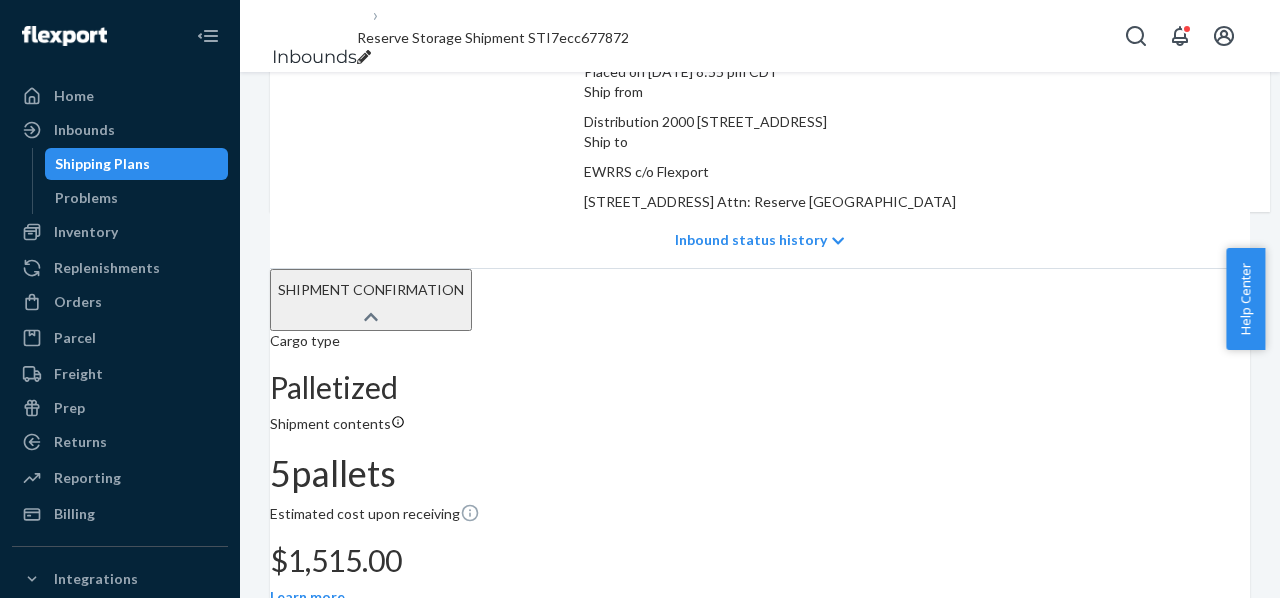 scroll, scrollTop: 0, scrollLeft: 0, axis: both 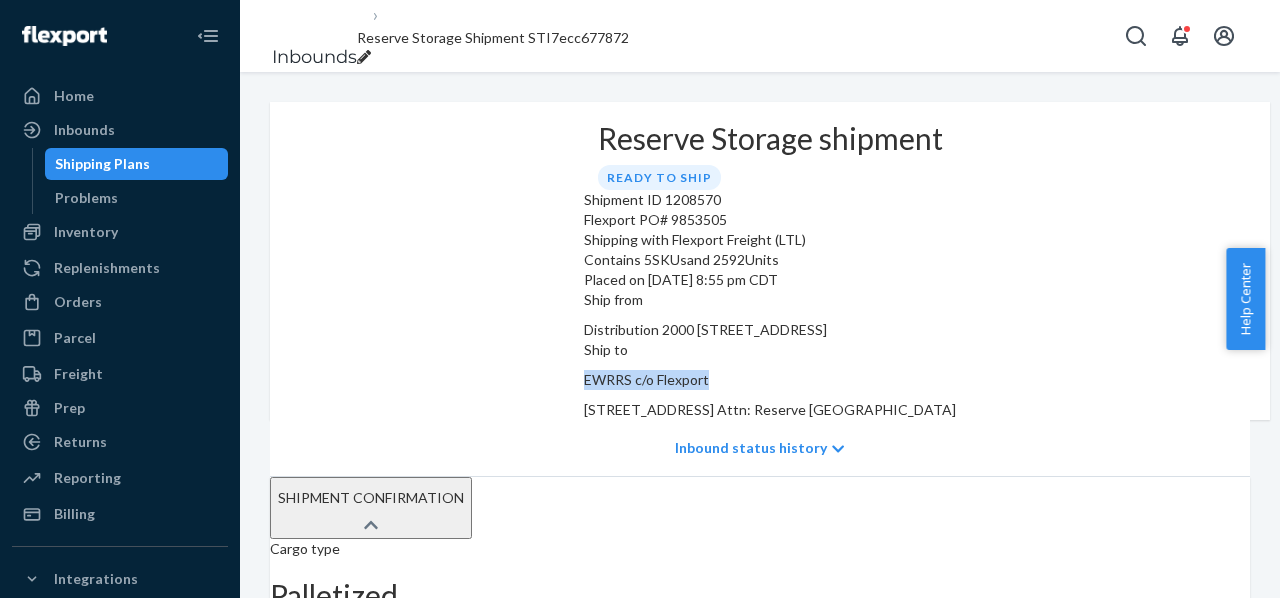 drag, startPoint x: 930, startPoint y: 311, endPoint x: 1065, endPoint y: 302, distance: 135.29967 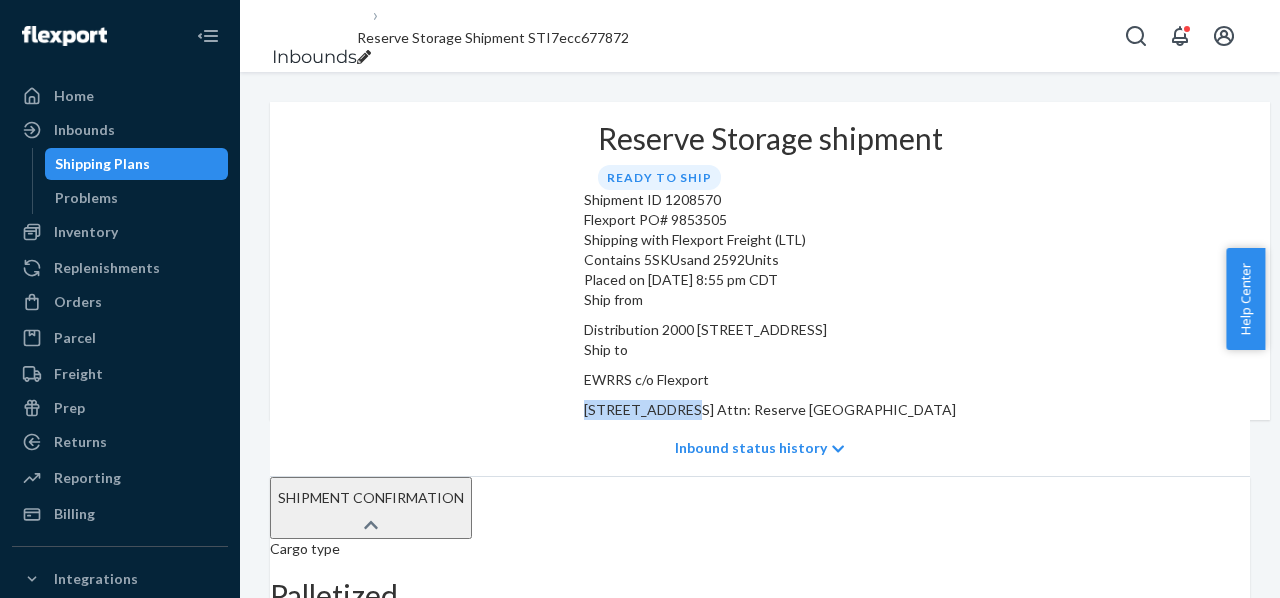 drag, startPoint x: 929, startPoint y: 335, endPoint x: 1033, endPoint y: 330, distance: 104.120125 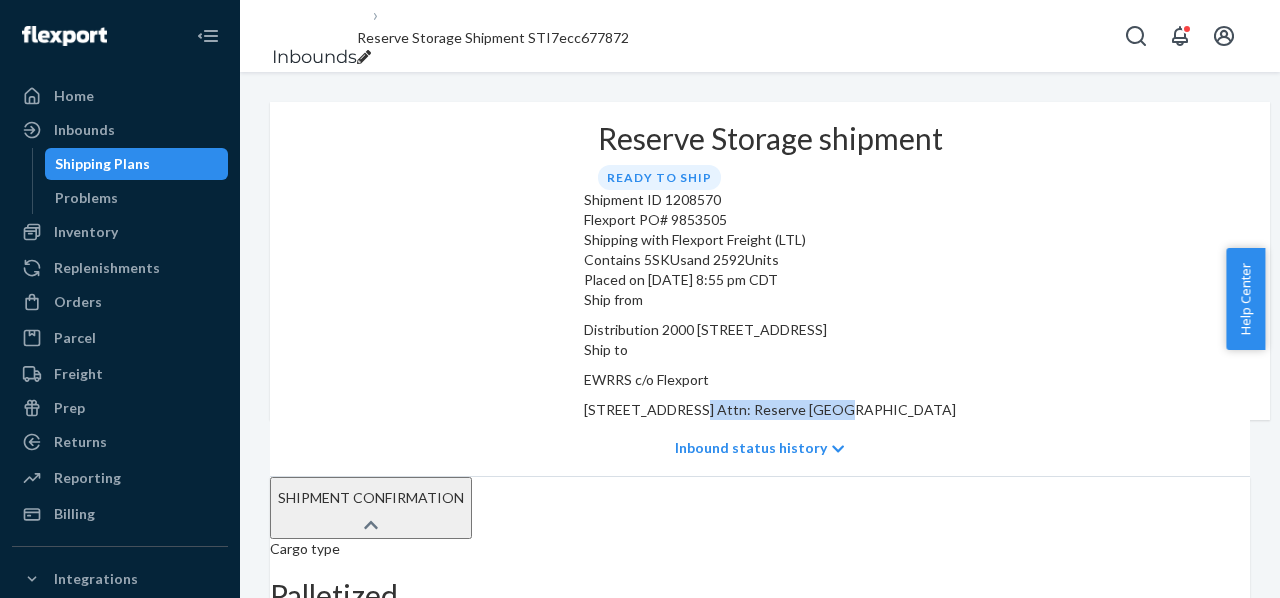 drag, startPoint x: 930, startPoint y: 361, endPoint x: 1073, endPoint y: 359, distance: 143.01399 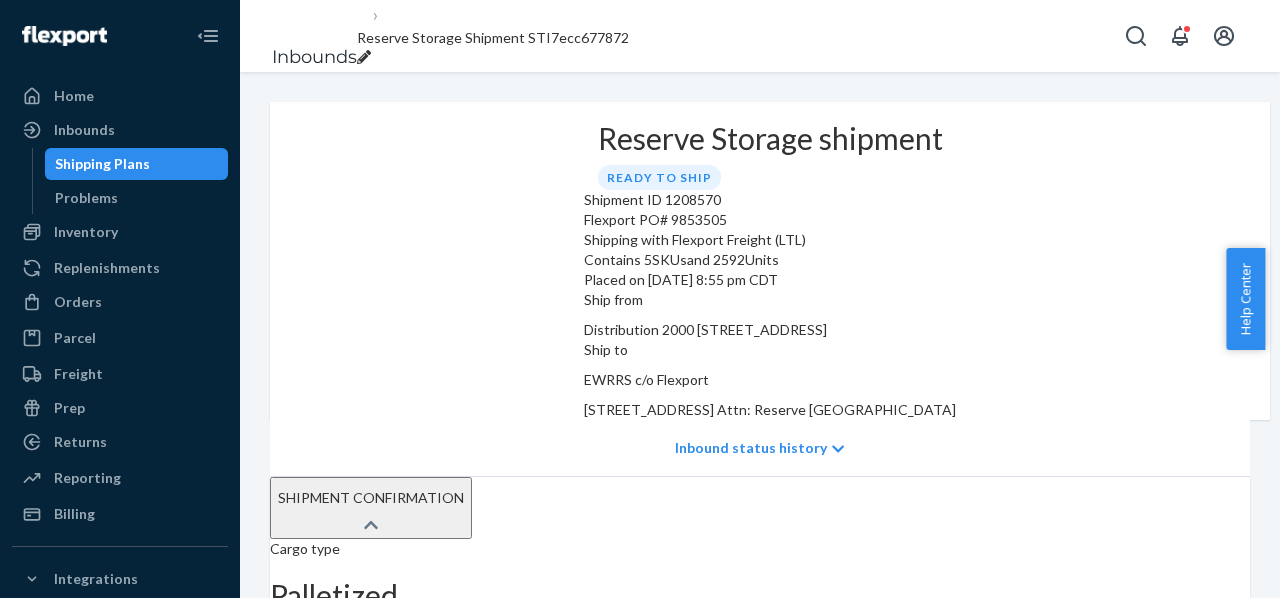 click on "Ship to EWRRS c/o Flexport 3000 Rand Blvd
Attn: Reserve Storage
Phillipsburg, NJ 08865" at bounding box center [770, 380] 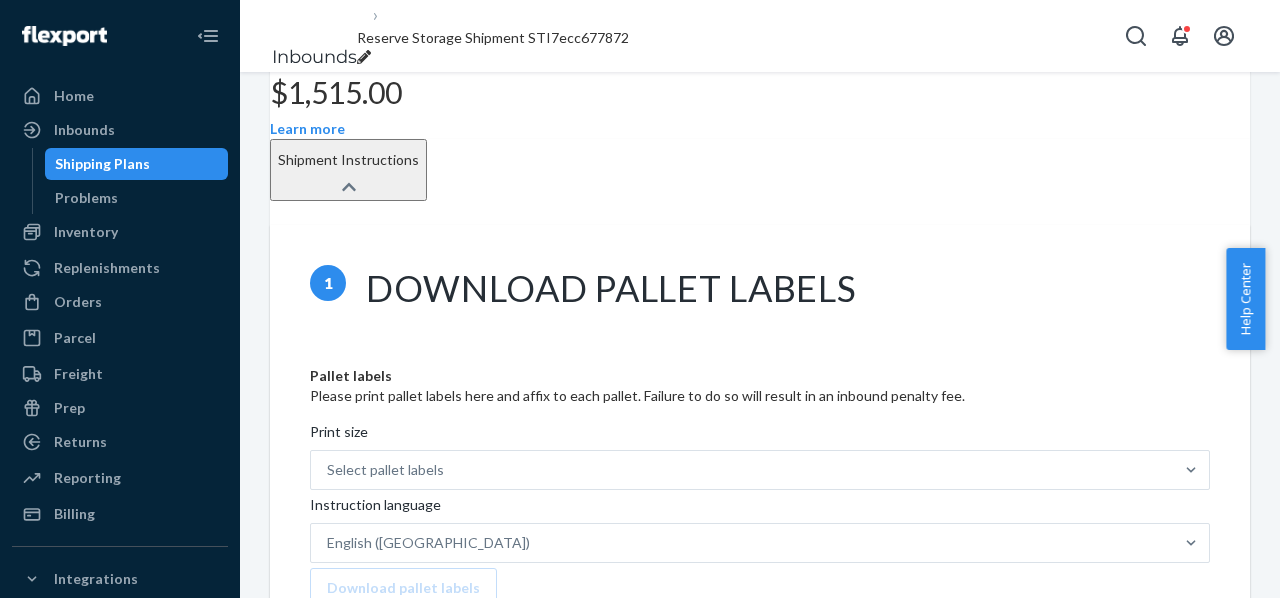 scroll, scrollTop: 701, scrollLeft: 0, axis: vertical 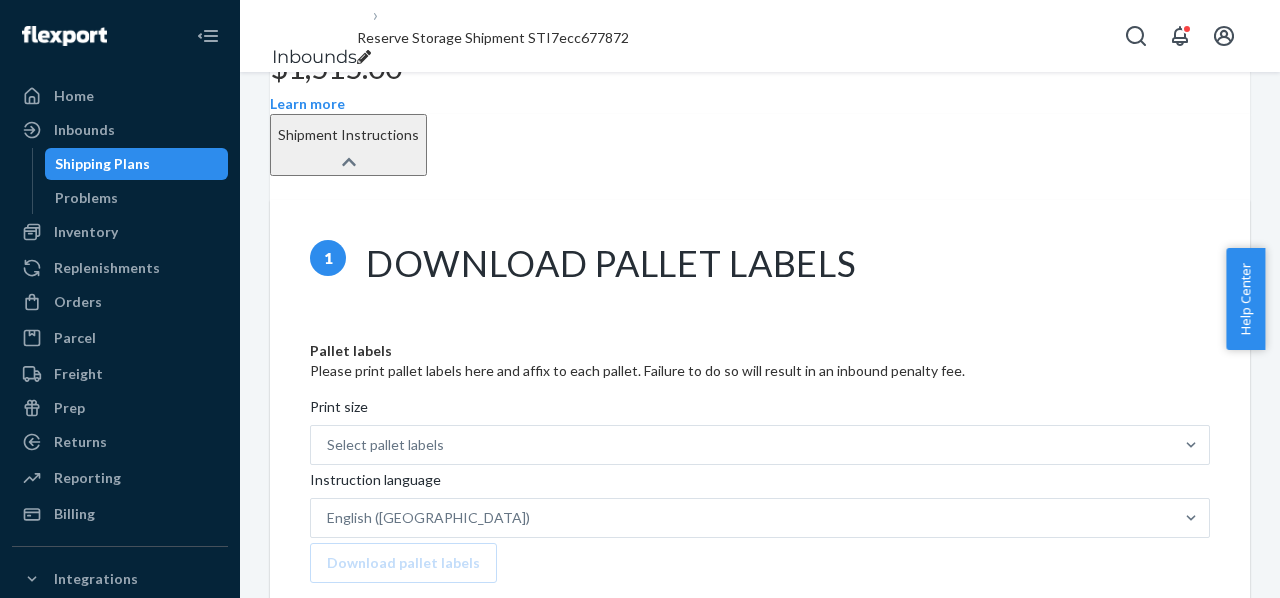 click on "Select pallet labels" at bounding box center (742, 445) 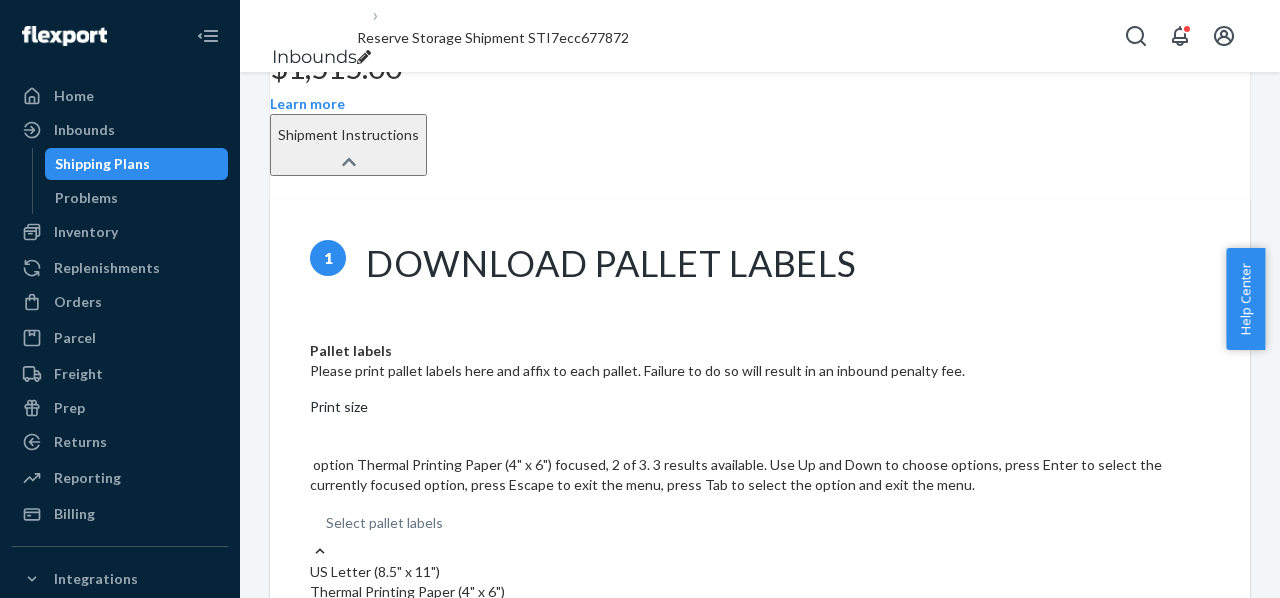 click on "Thermal Printing Paper (4" x 6")" at bounding box center [760, 592] 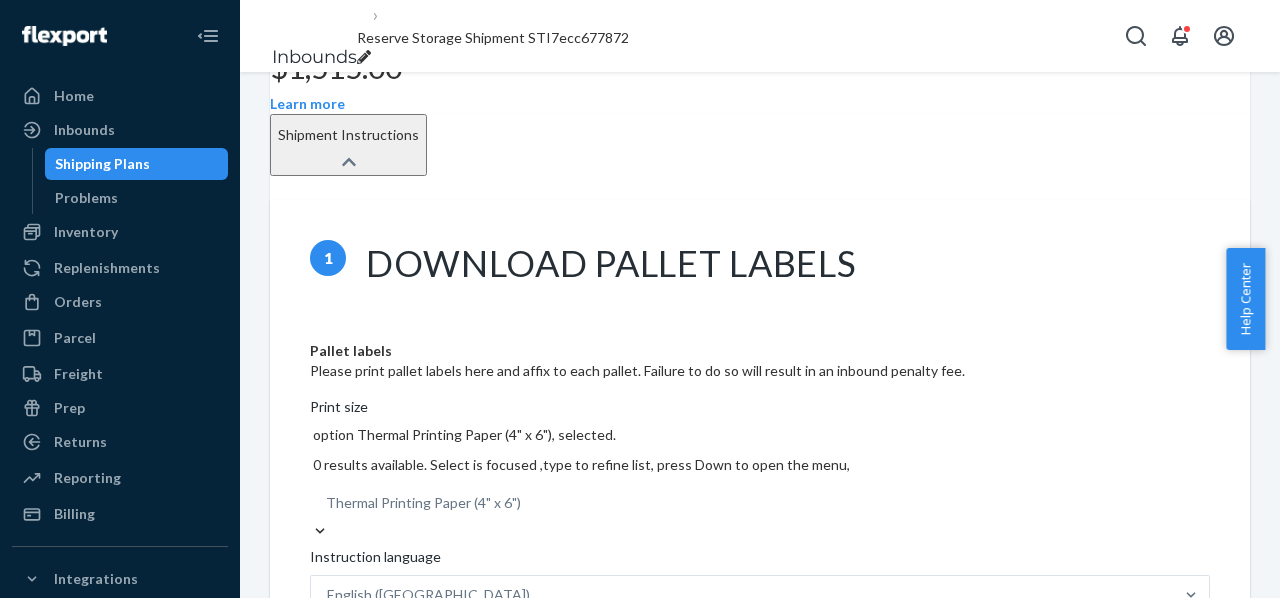 click on "Download pallet labels" at bounding box center [403, 640] 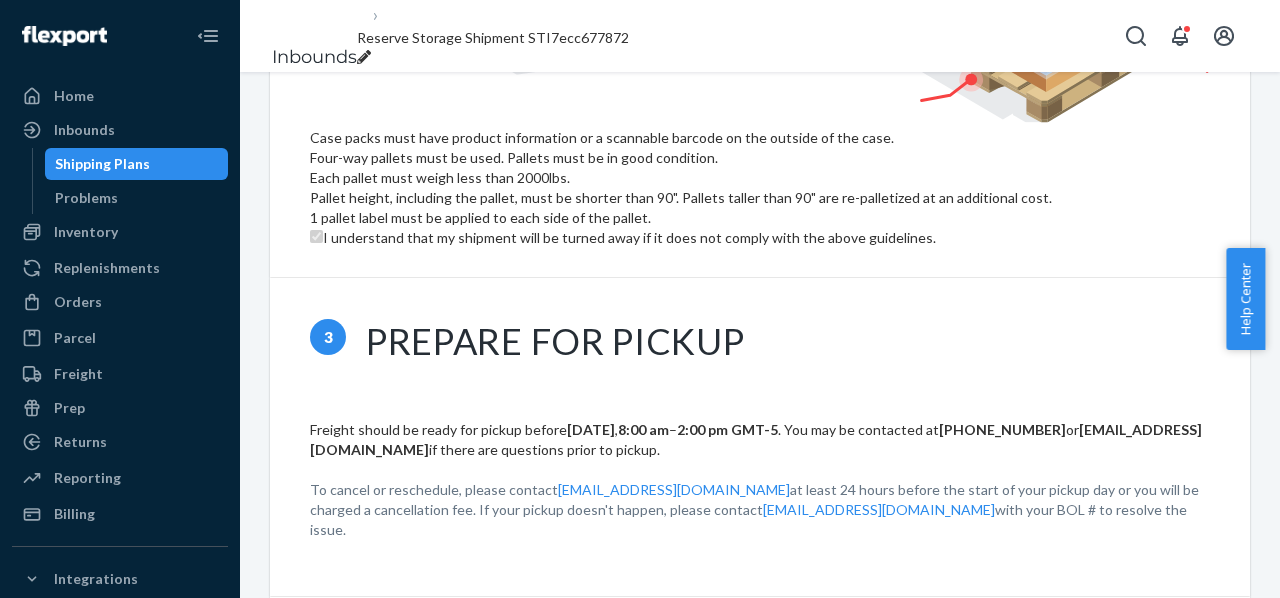 scroll, scrollTop: 1807, scrollLeft: 0, axis: vertical 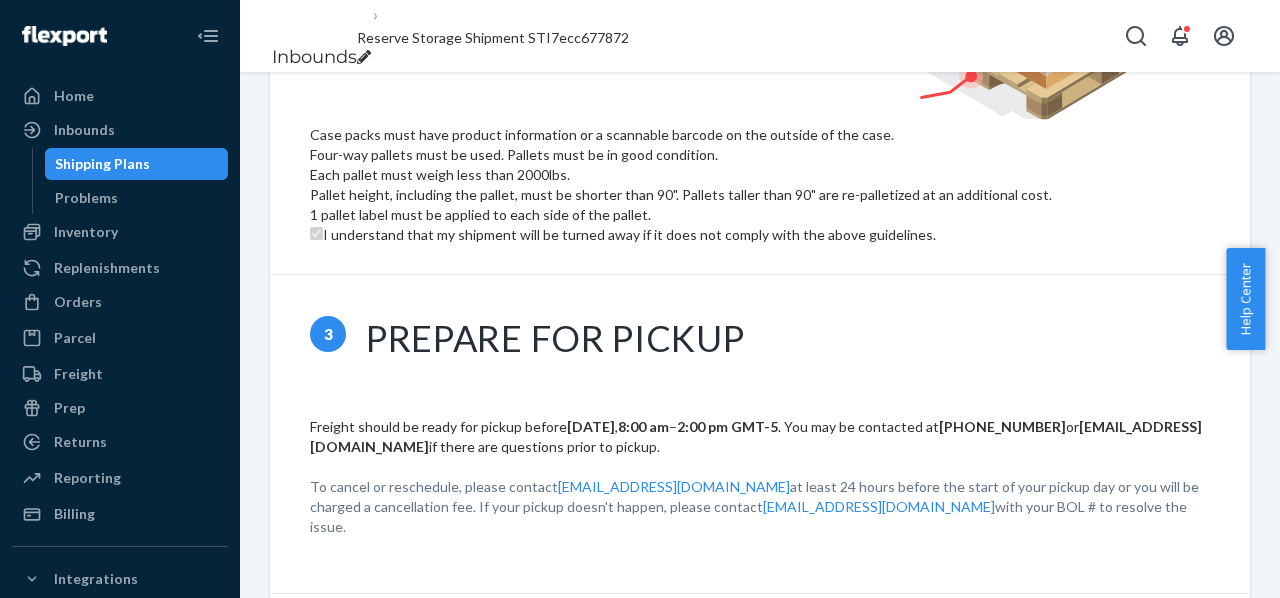 click on "Download bill of lading" at bounding box center [403, 791] 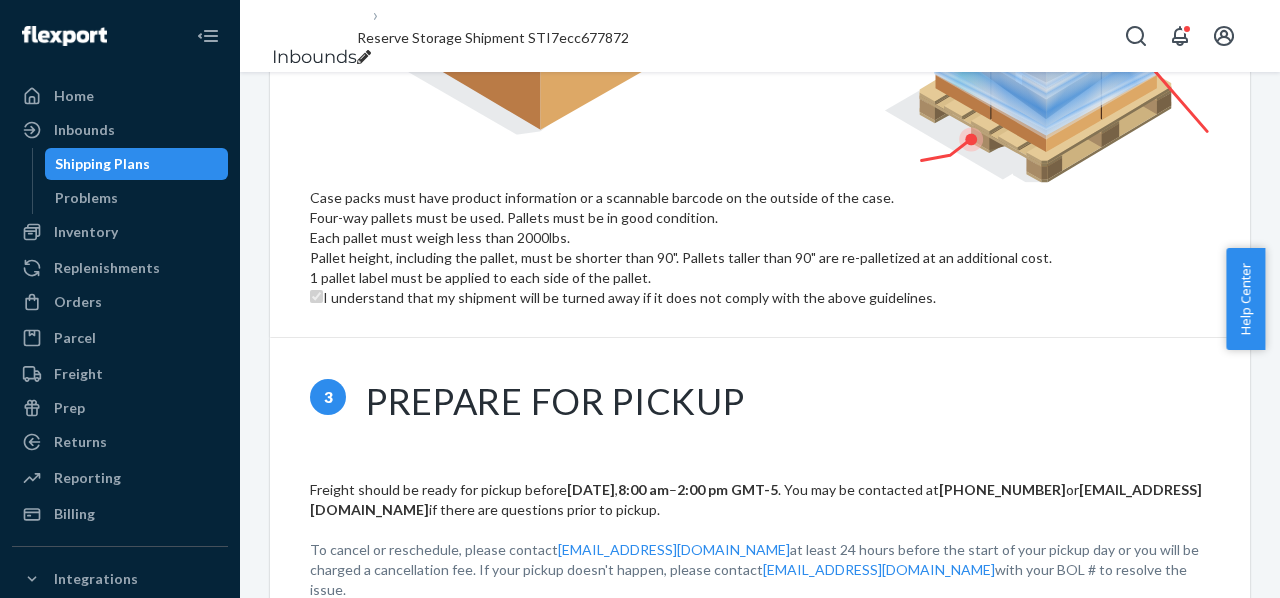 scroll, scrollTop: 1724, scrollLeft: 0, axis: vertical 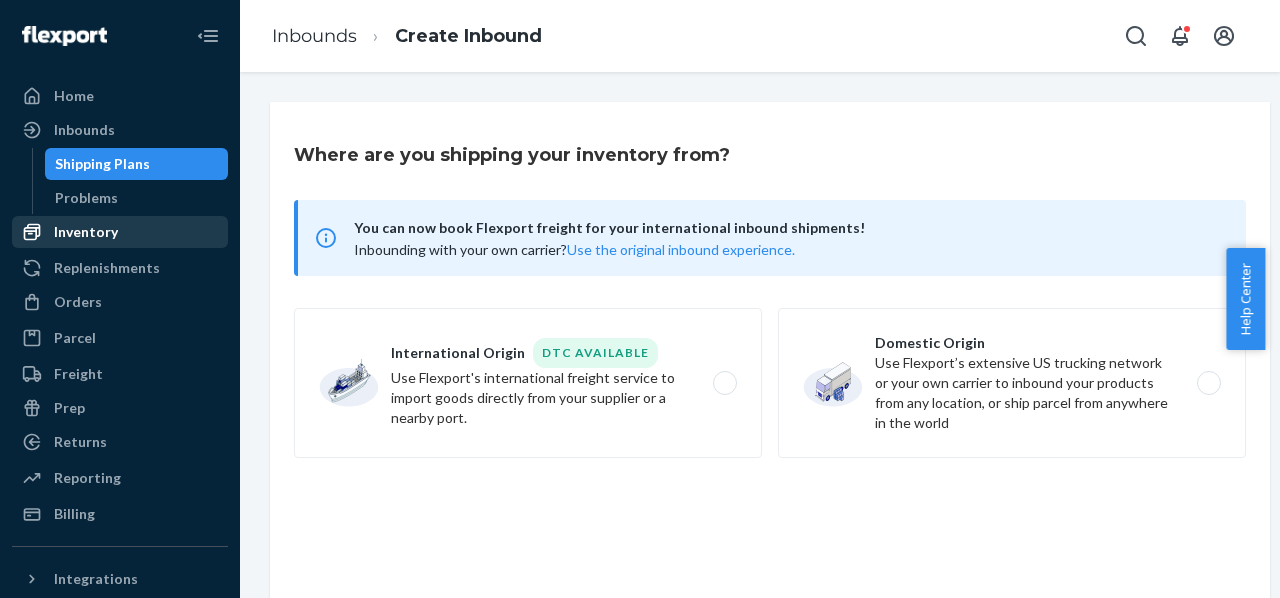 click on "Inventory" at bounding box center (86, 232) 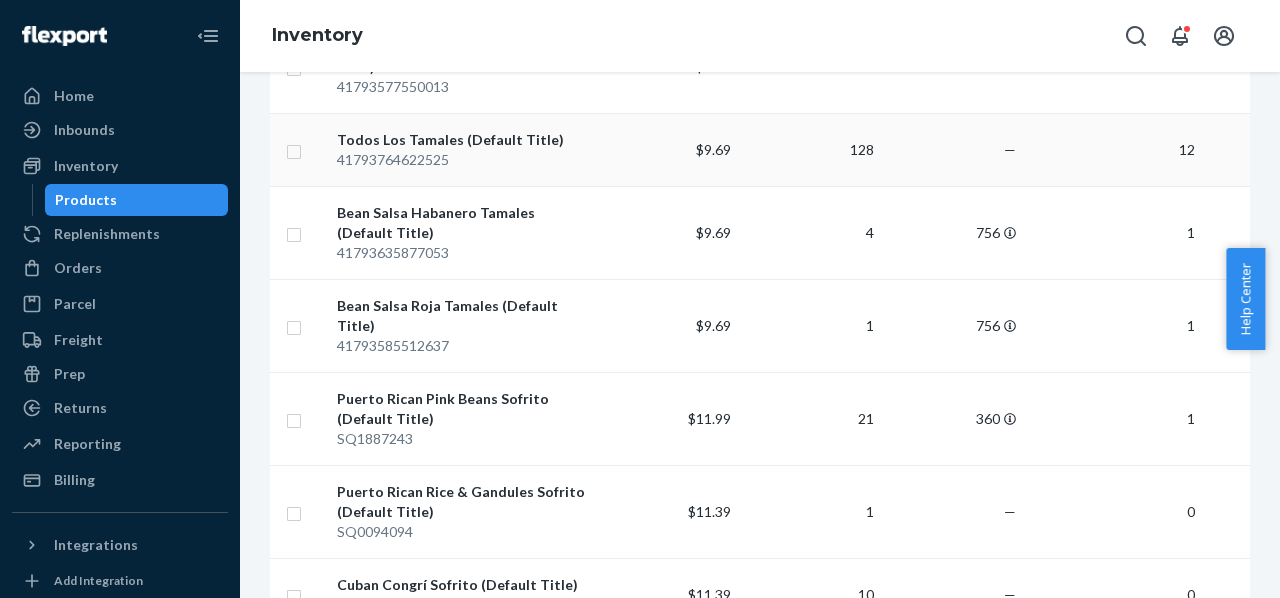 scroll, scrollTop: 325, scrollLeft: 0, axis: vertical 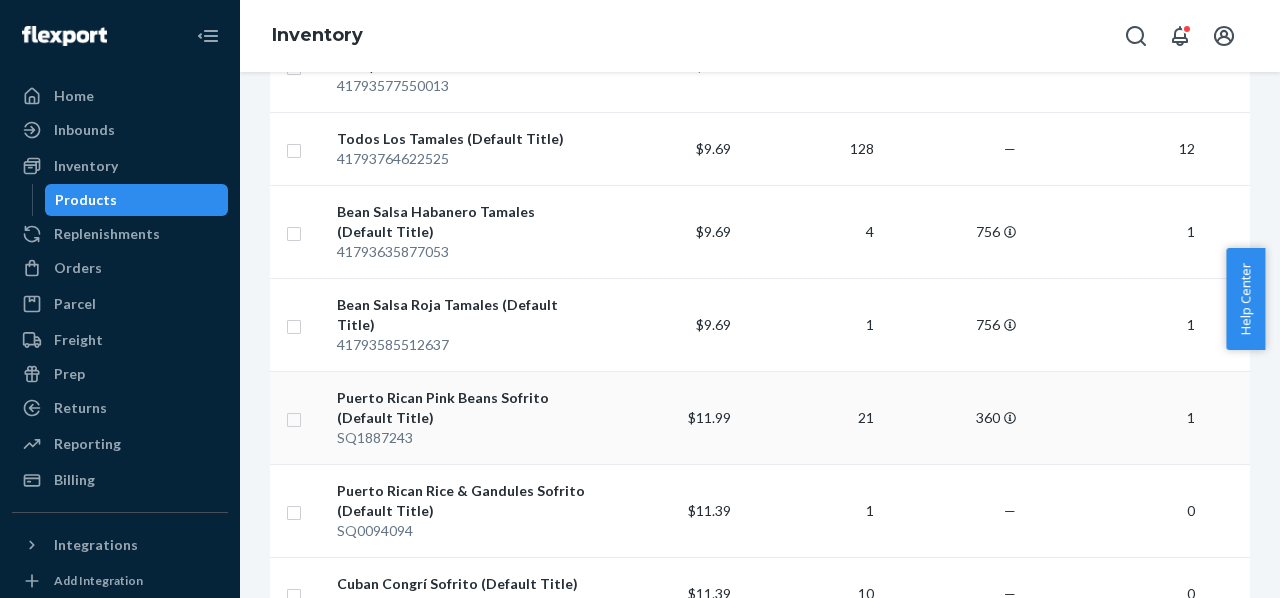 click on "Puerto Rican Pink Beans Sofrito (Default Title)" at bounding box center [462, 408] 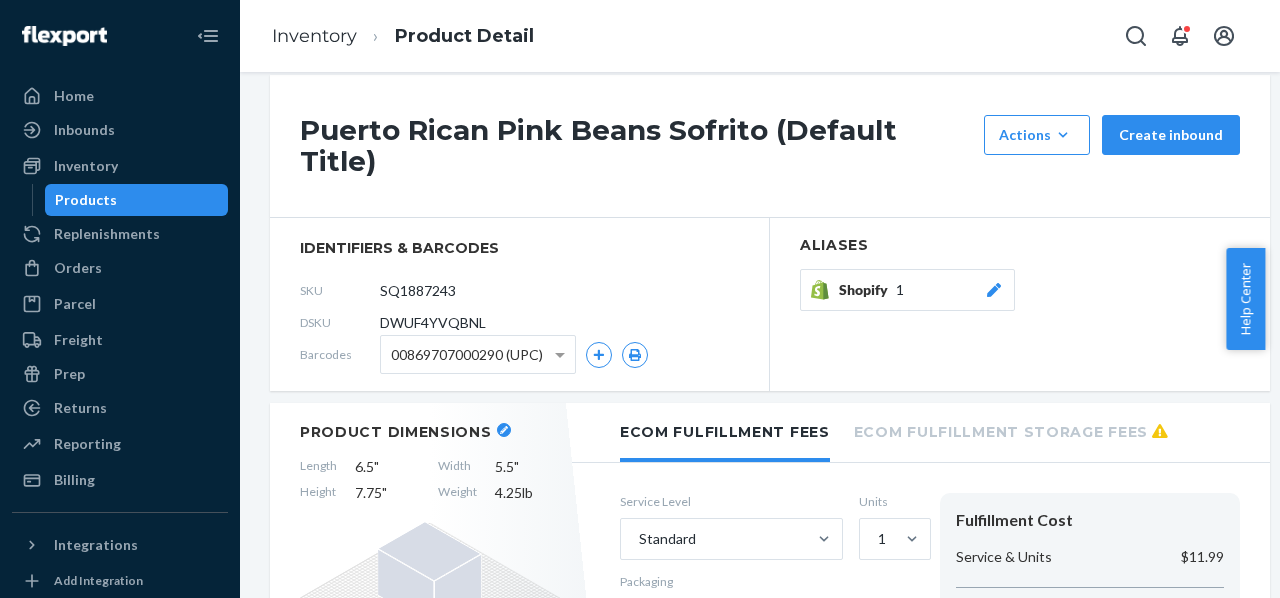 scroll, scrollTop: 28, scrollLeft: 0, axis: vertical 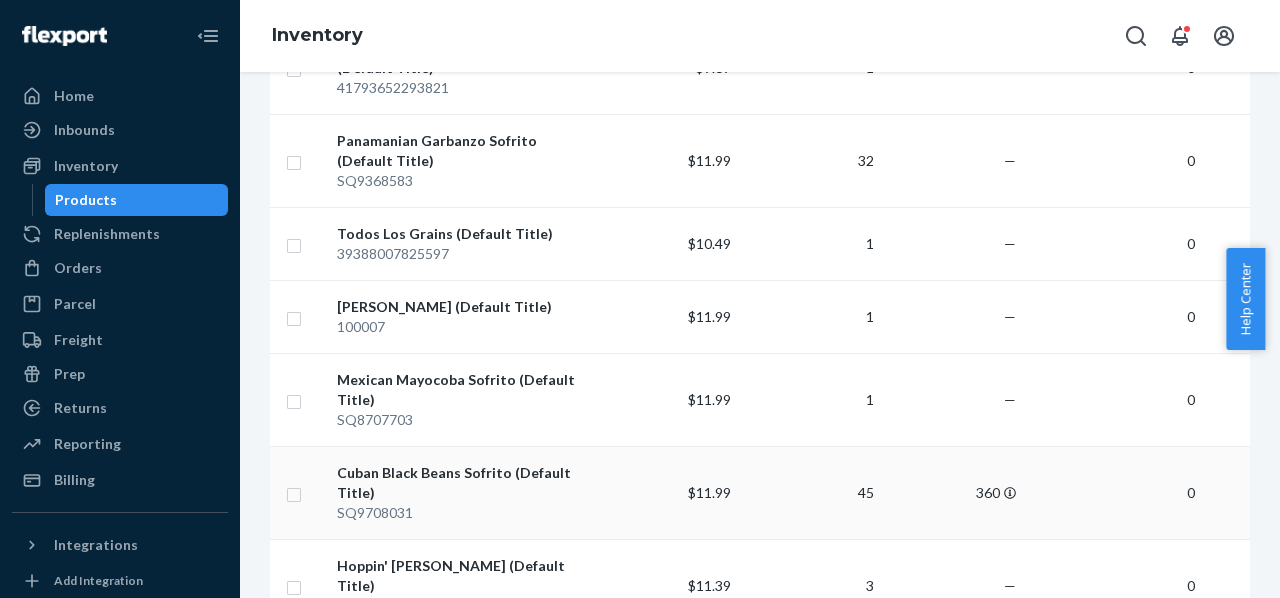 click on "Cuban Black Beans Sofrito (Default Title)" at bounding box center [462, 483] 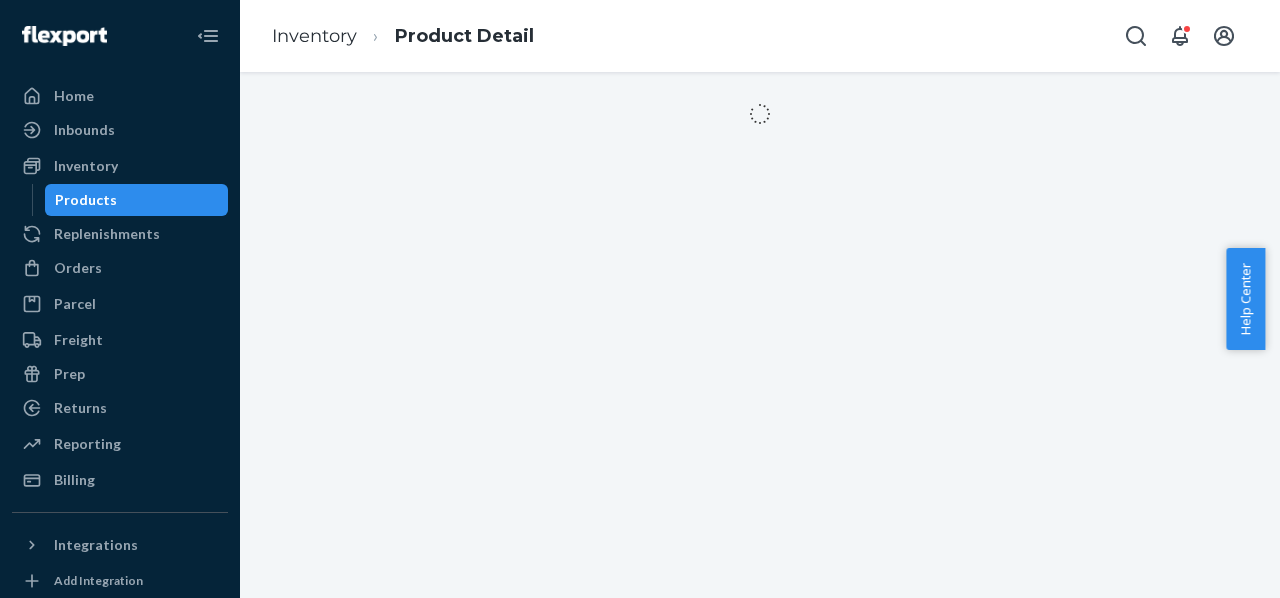 scroll, scrollTop: 0, scrollLeft: 0, axis: both 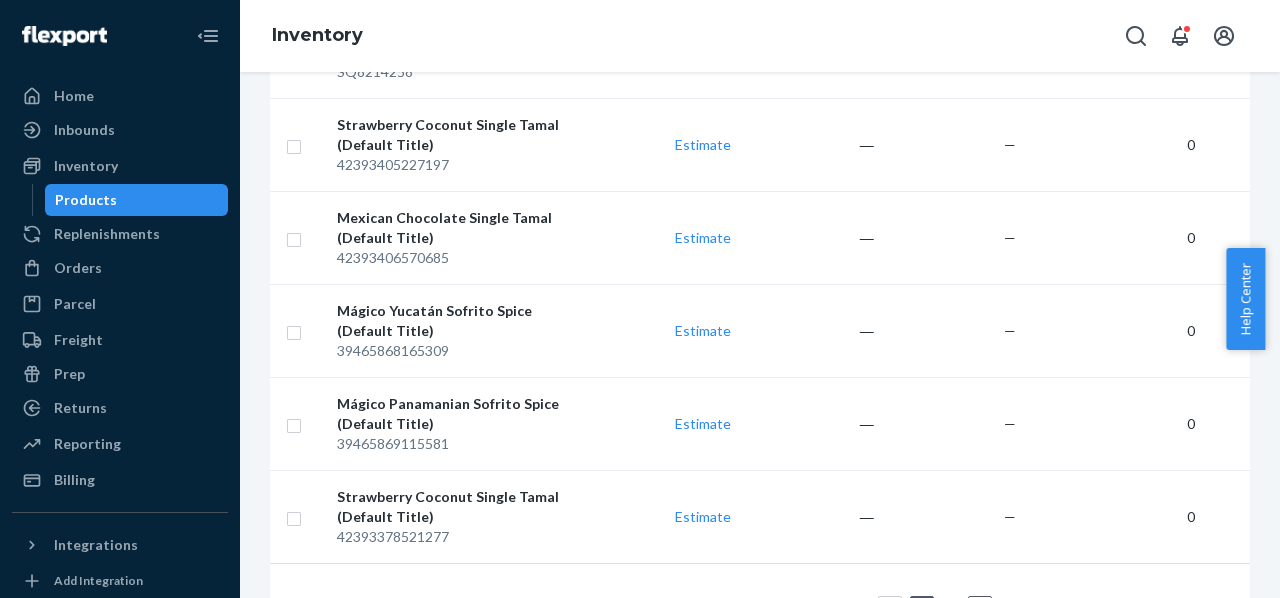 click on "2" at bounding box center [951, 607] 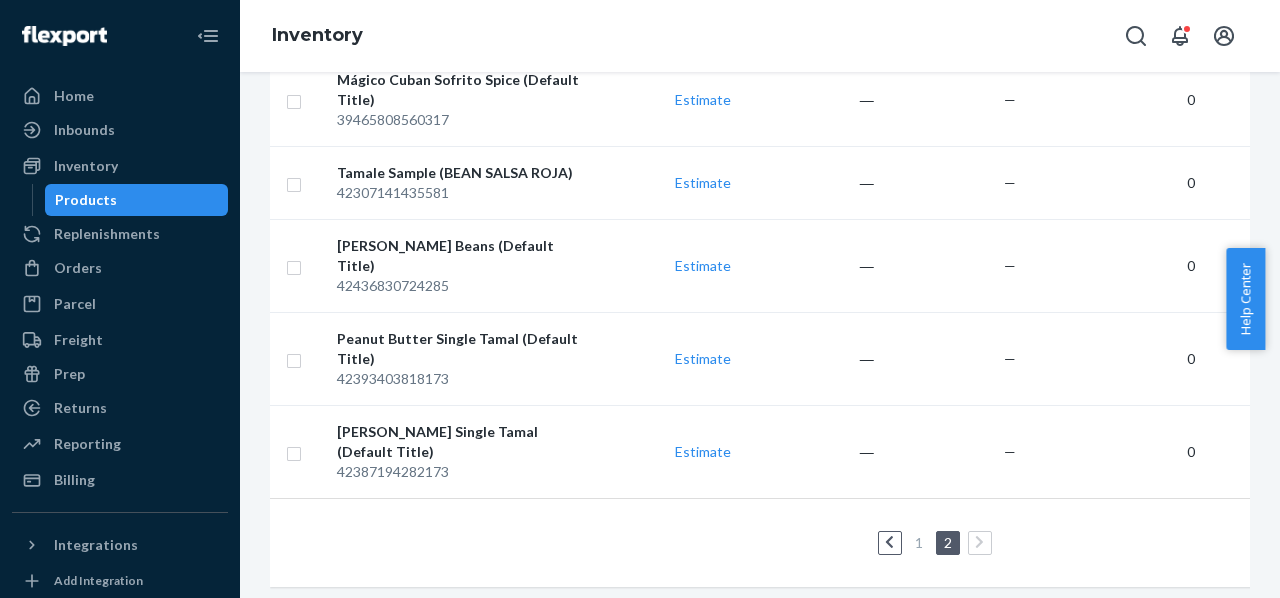 scroll, scrollTop: 550, scrollLeft: 0, axis: vertical 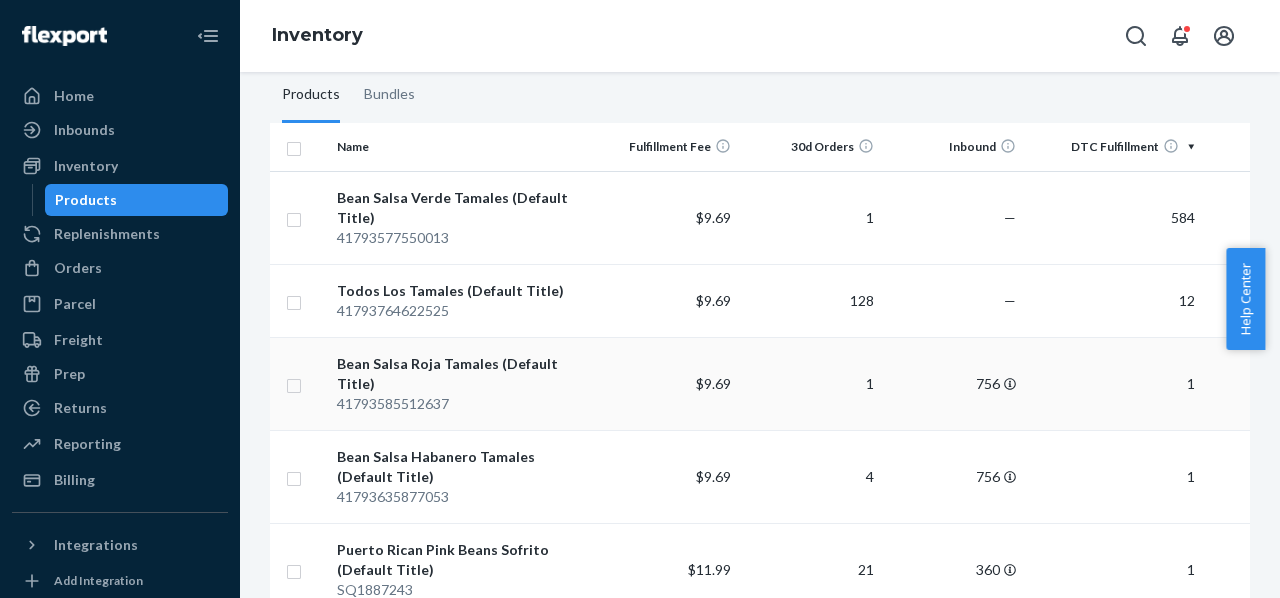 click on "Bean Salsa Roja Tamales (Default Title)" at bounding box center (462, 374) 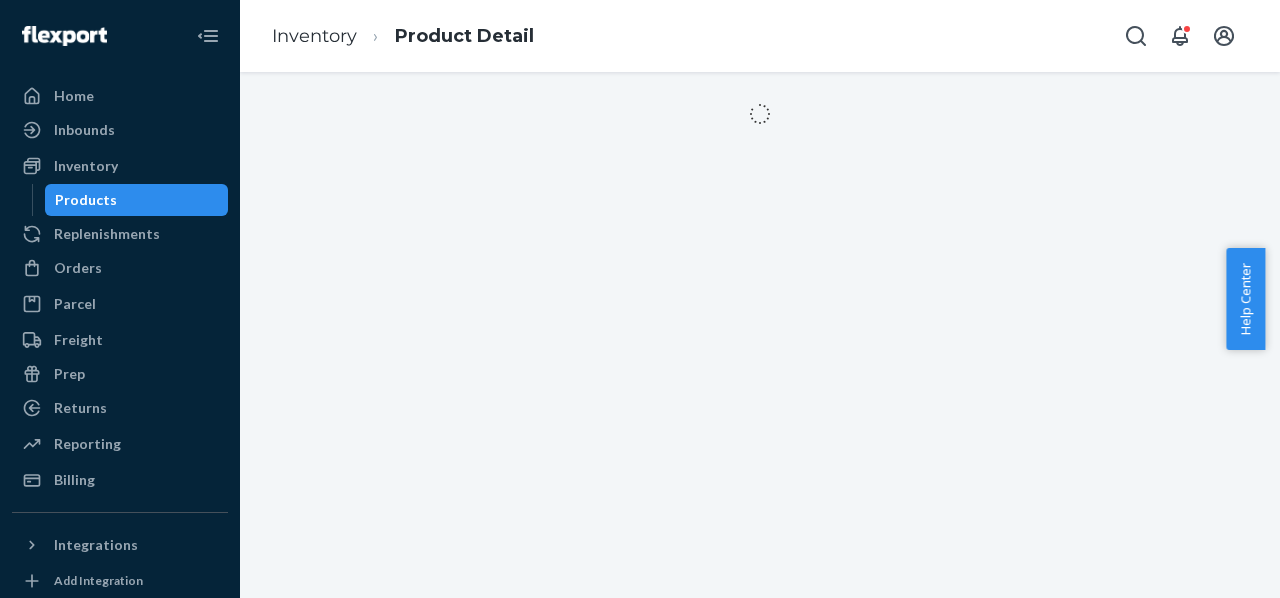 scroll, scrollTop: 0, scrollLeft: 0, axis: both 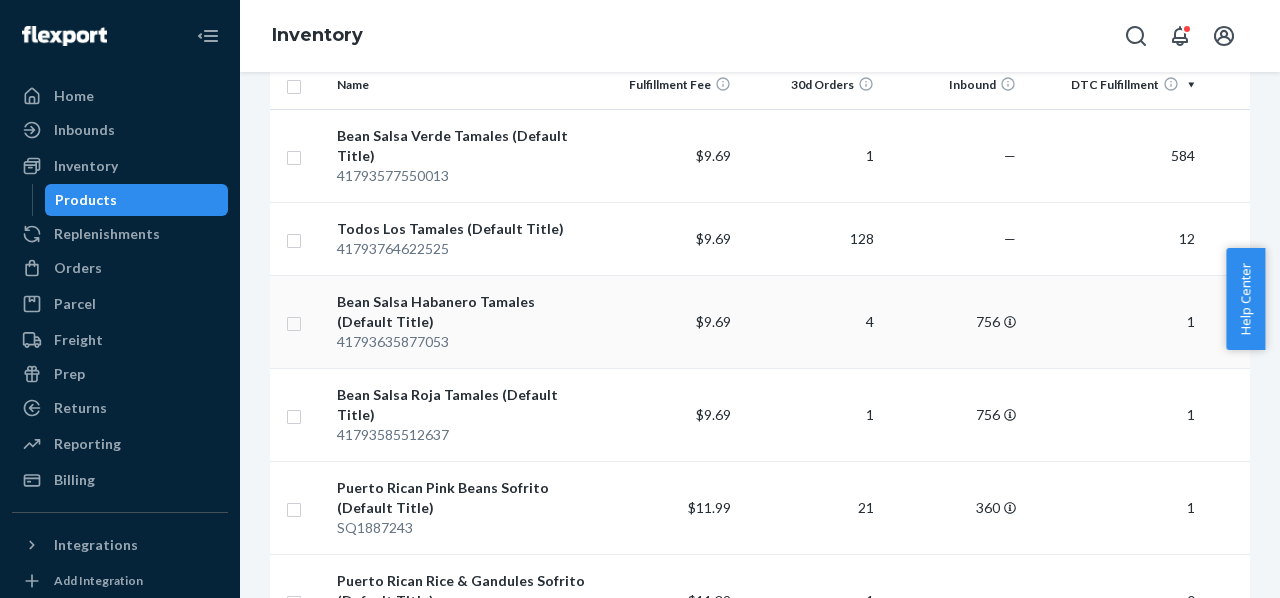 click on "Bean Salsa Habanero Tamales (Default Title)" at bounding box center [462, 312] 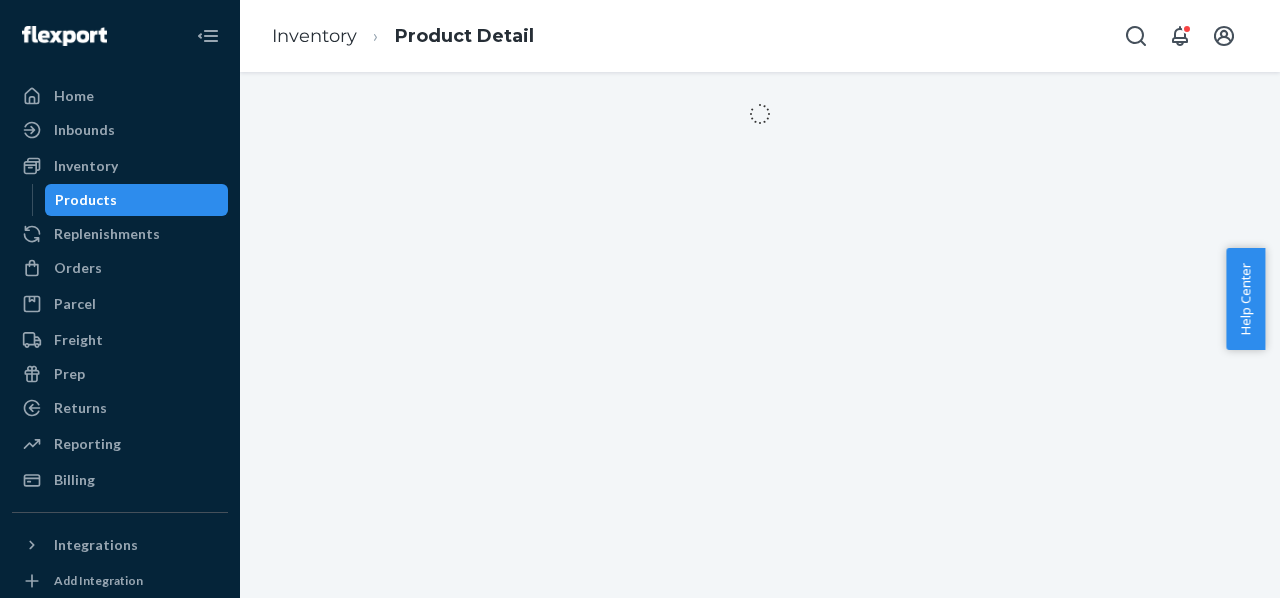 scroll, scrollTop: 0, scrollLeft: 0, axis: both 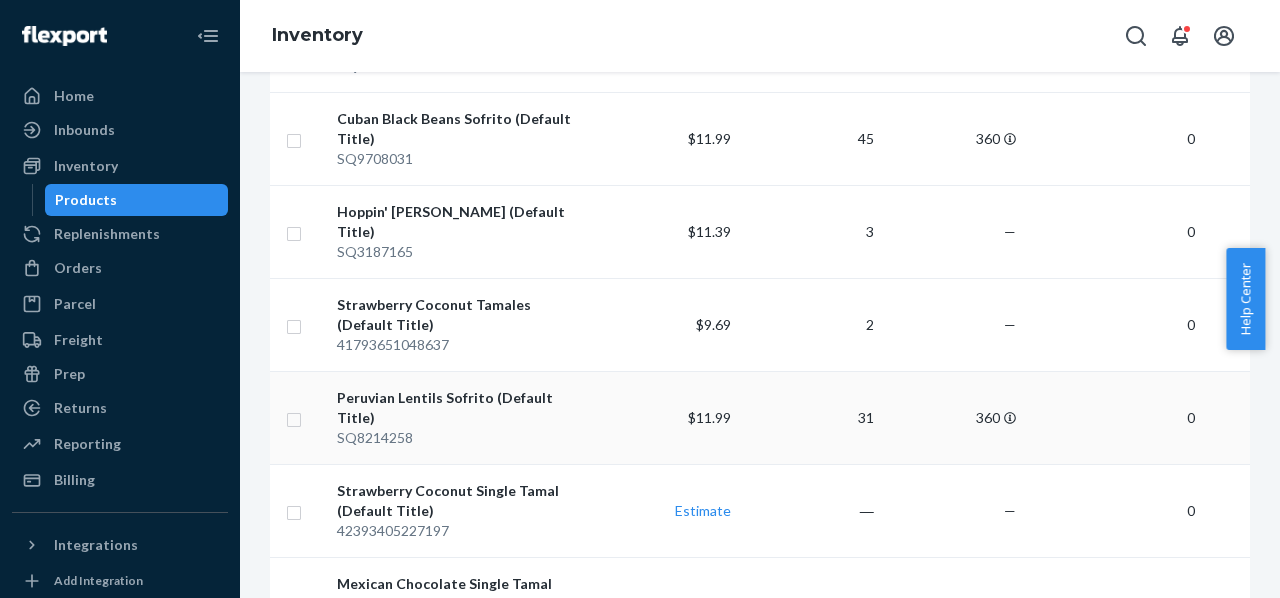 click on "SQ8214258" at bounding box center [462, 438] 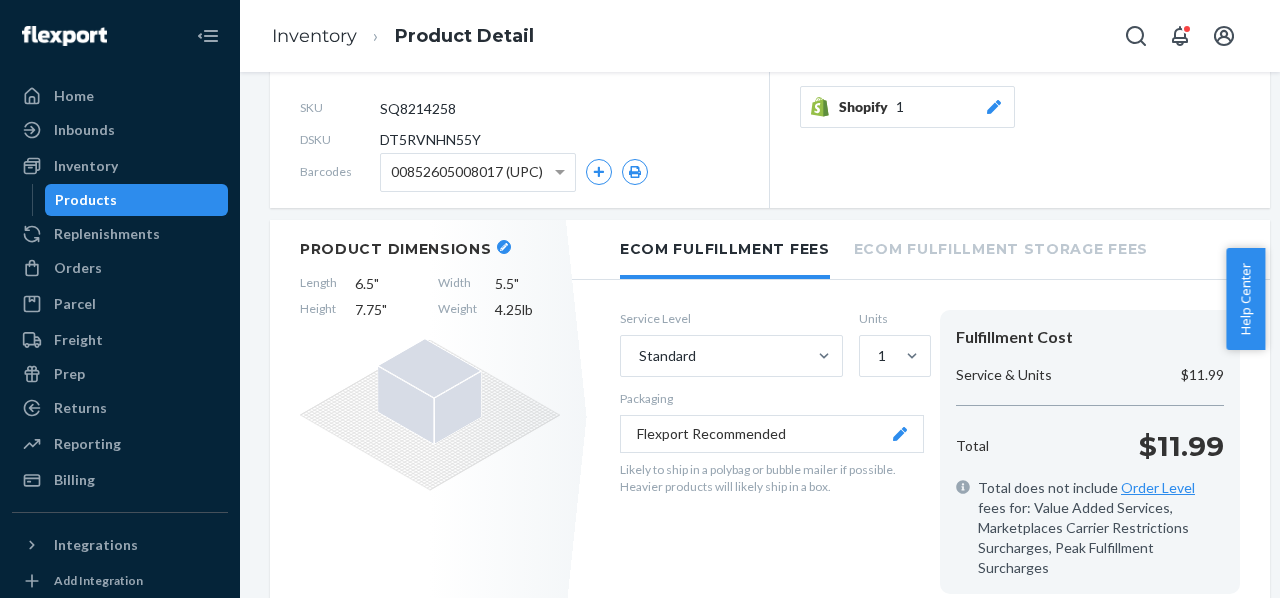 scroll, scrollTop: 189, scrollLeft: 0, axis: vertical 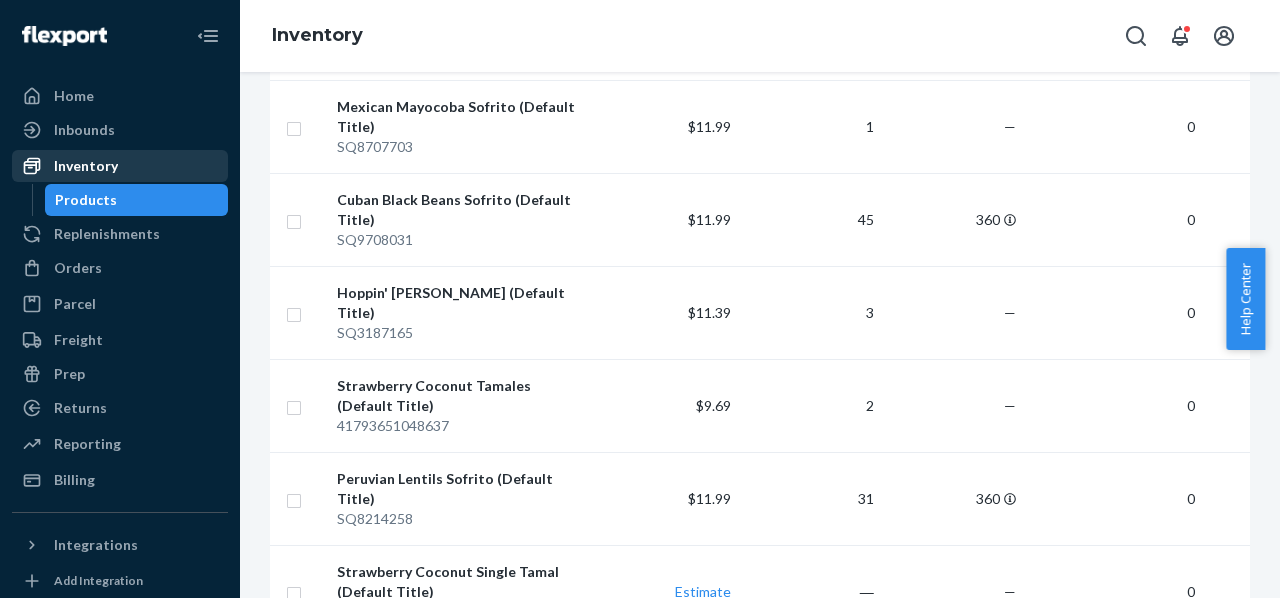 click on "Inventory" at bounding box center [86, 166] 